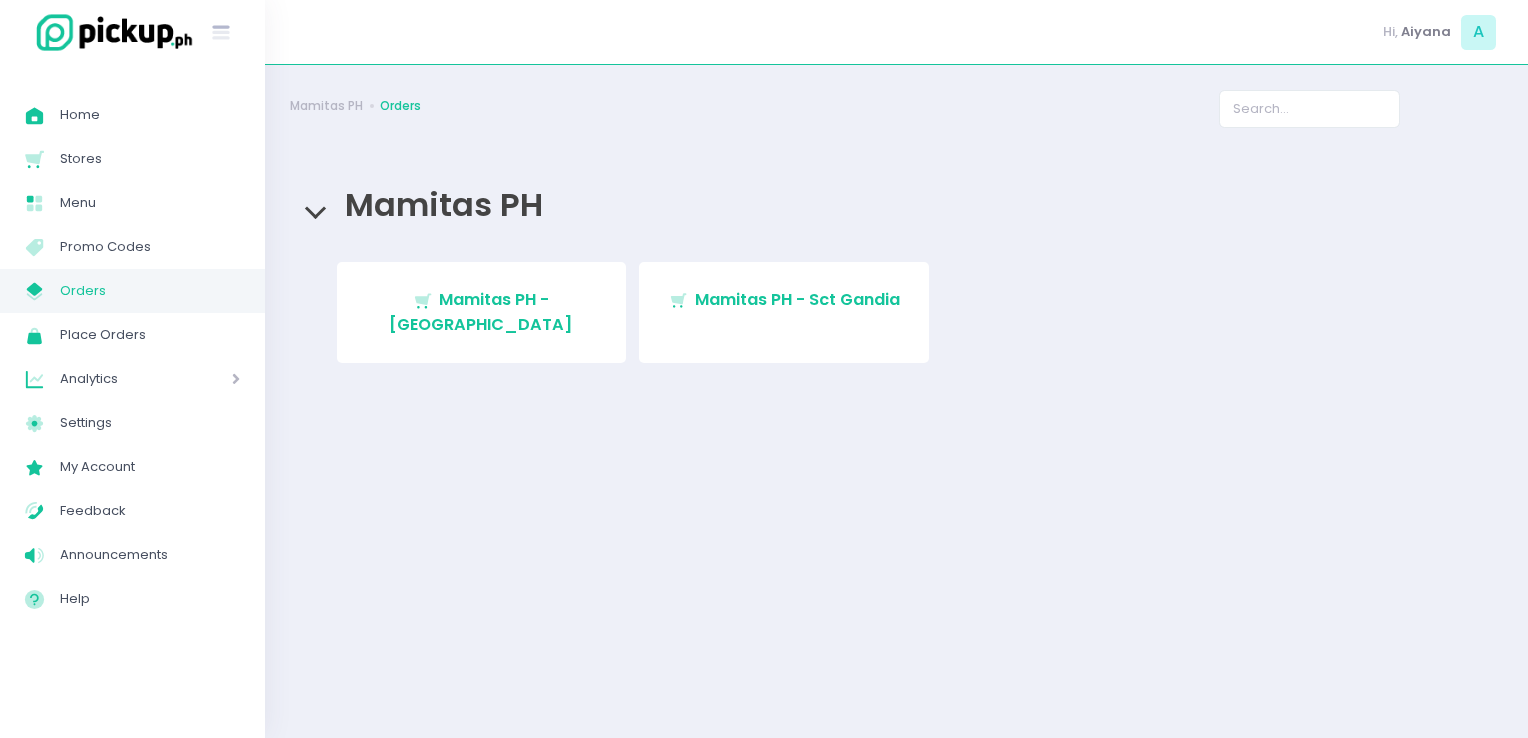 scroll, scrollTop: 0, scrollLeft: 0, axis: both 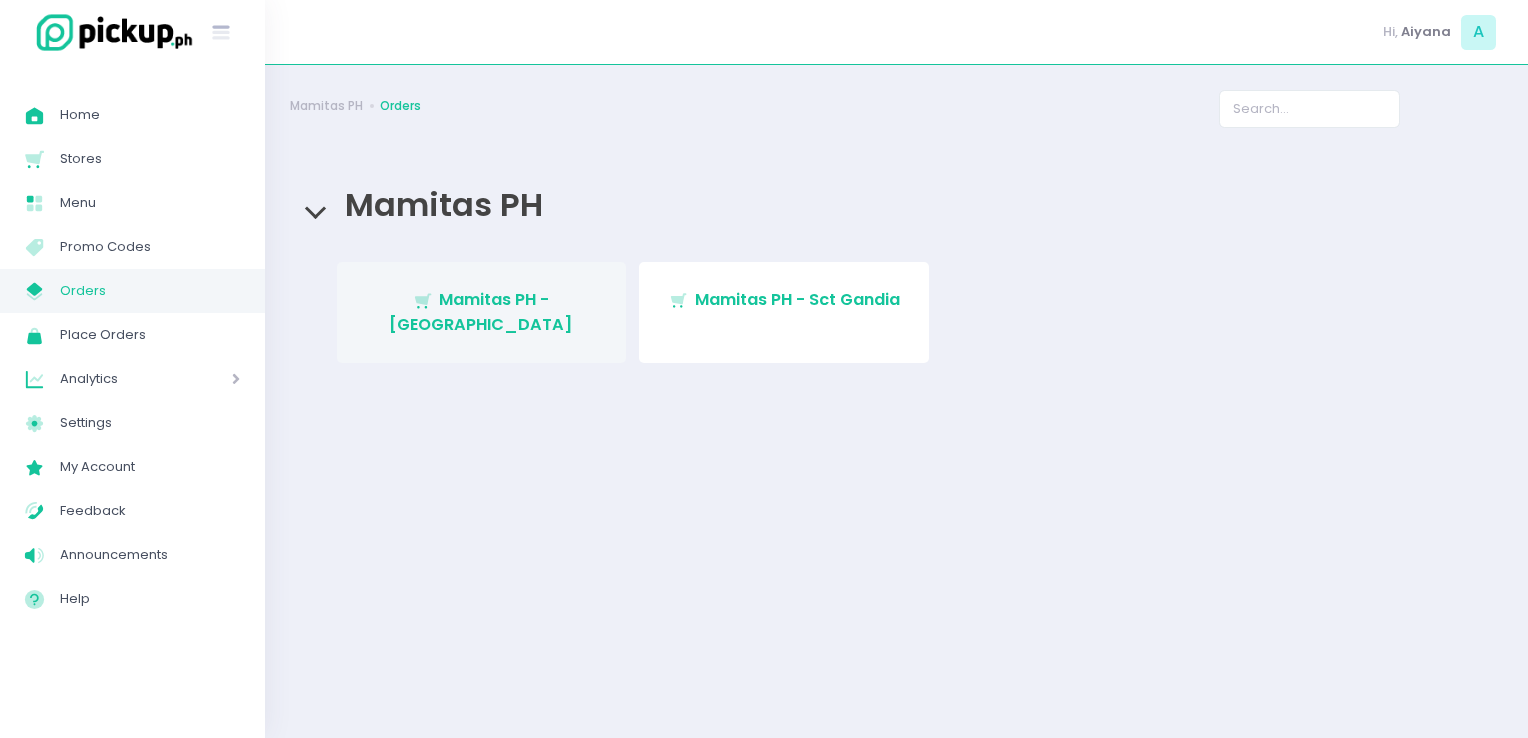 click on "Mamitas PH - [GEOGRAPHIC_DATA]" at bounding box center (481, 311) 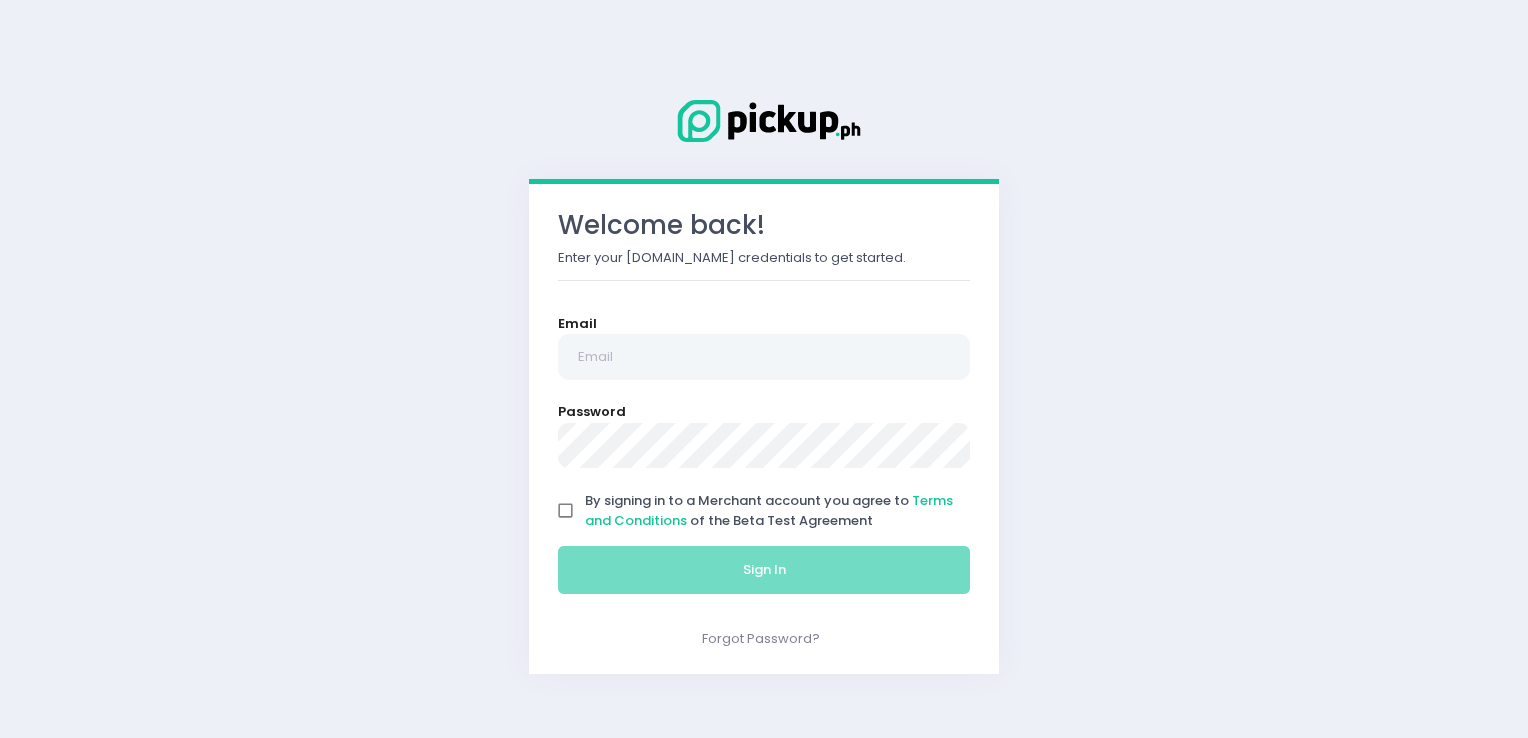 scroll, scrollTop: 0, scrollLeft: 0, axis: both 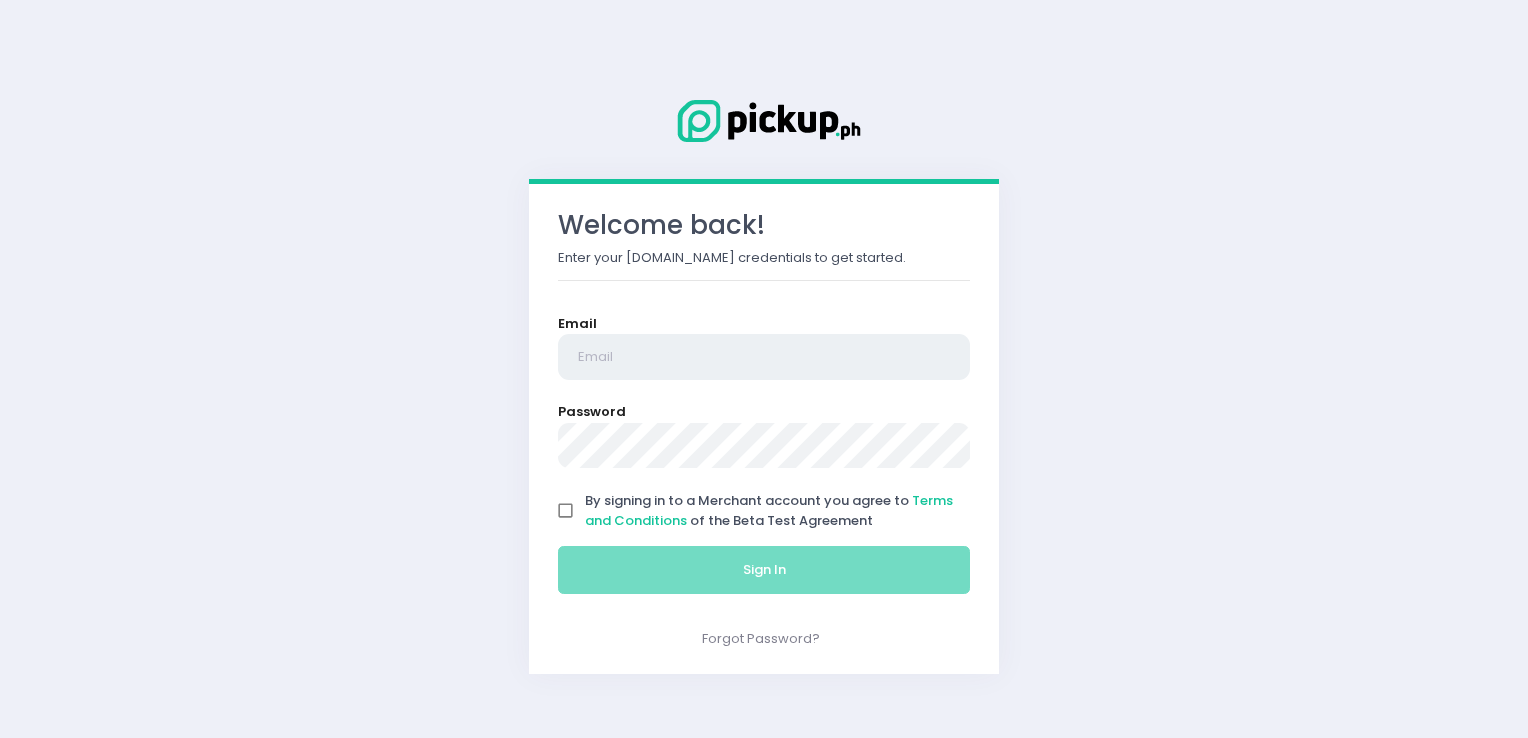 click at bounding box center (764, 357) 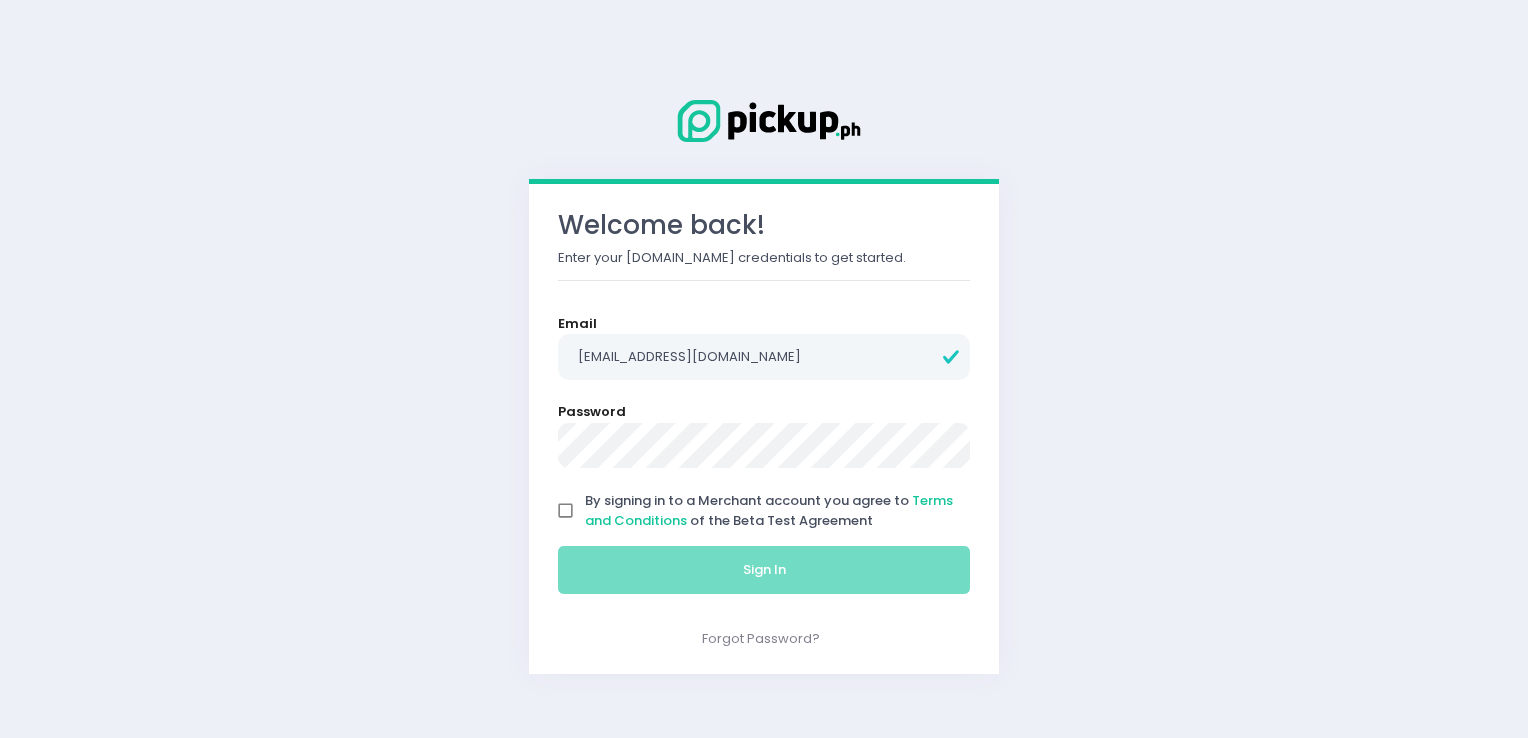 click on "By signing in to a Merchant account you agree to   Terms and Conditions   of the Beta Test Agreement" at bounding box center [566, 511] 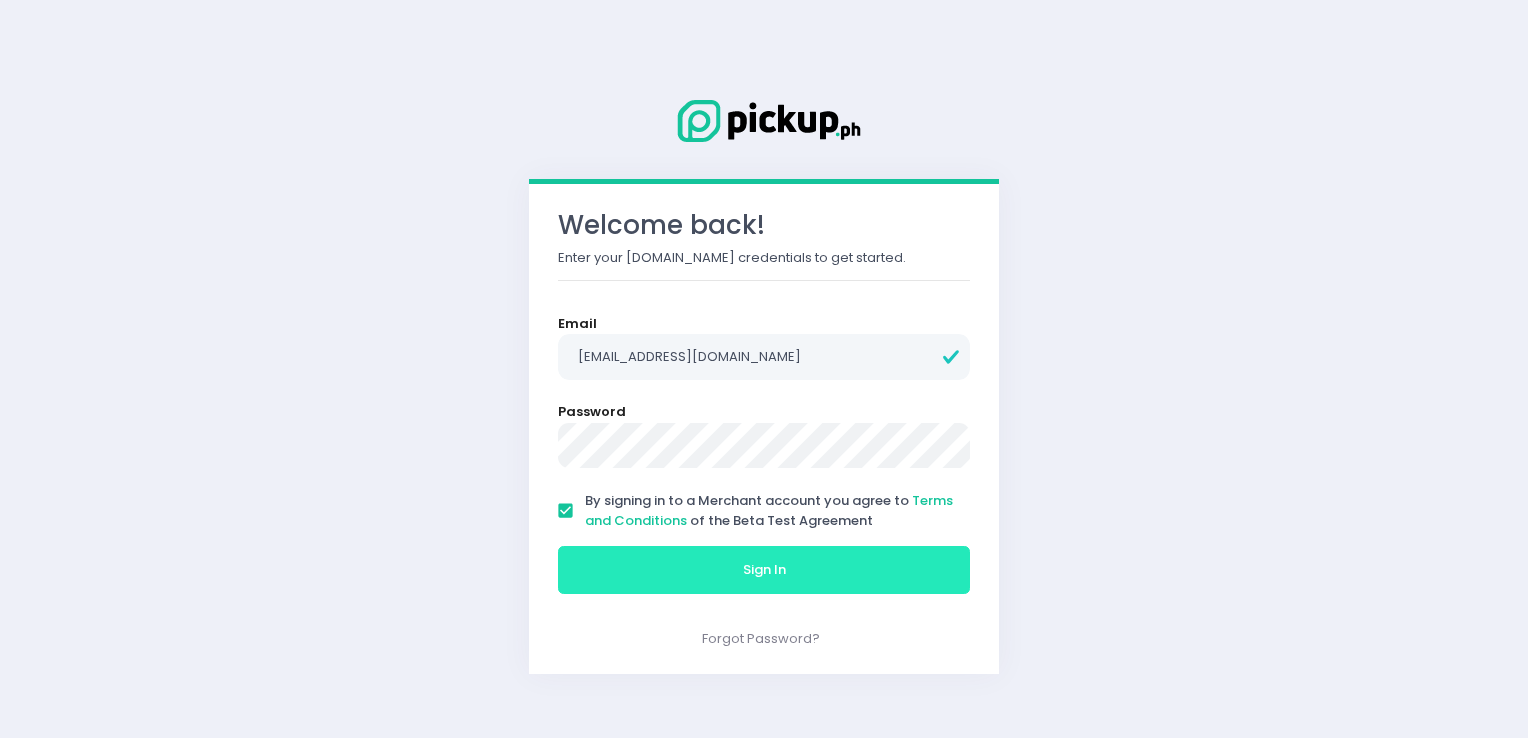 click on "Sign In" at bounding box center [764, 570] 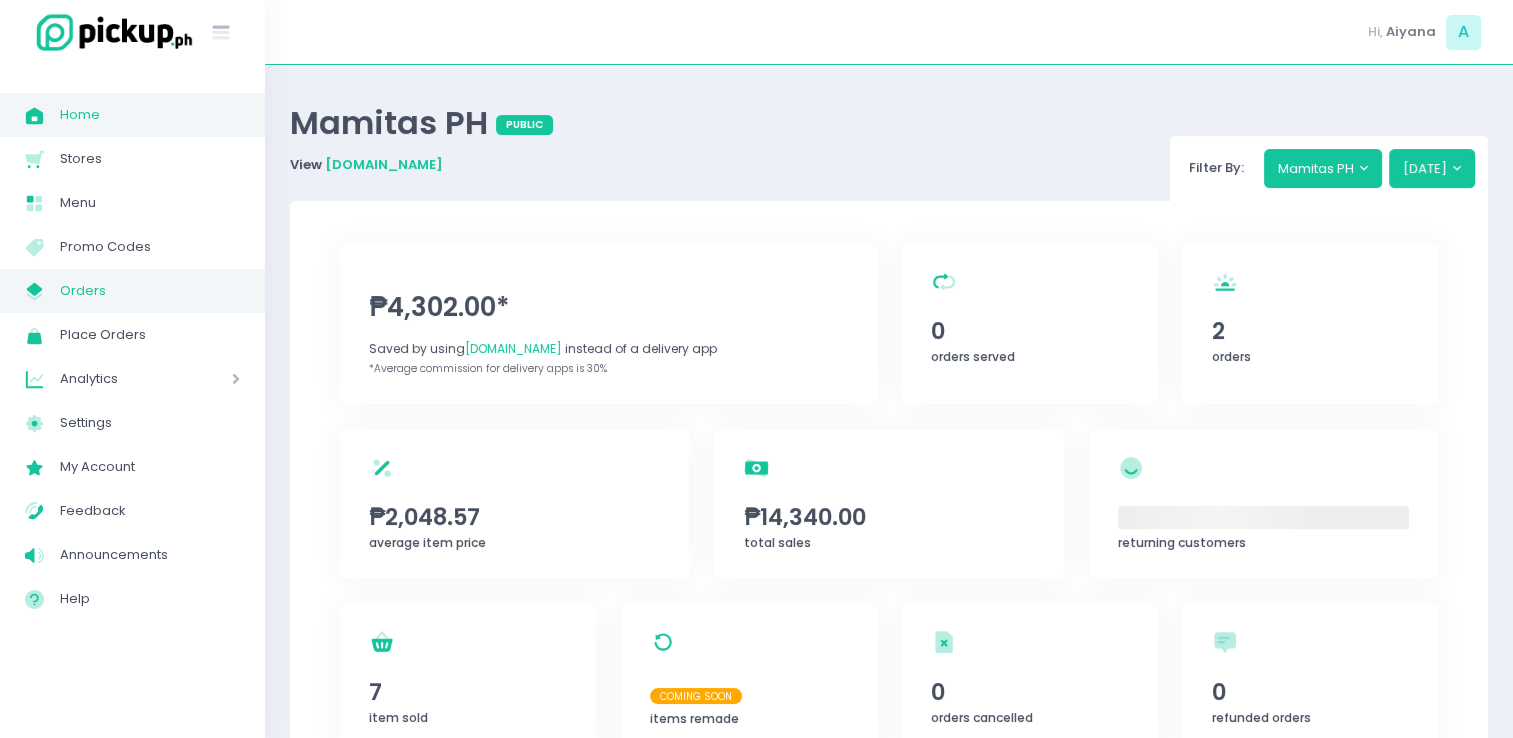 click on "My Store Created with Sketch. Orders" at bounding box center (132, 291) 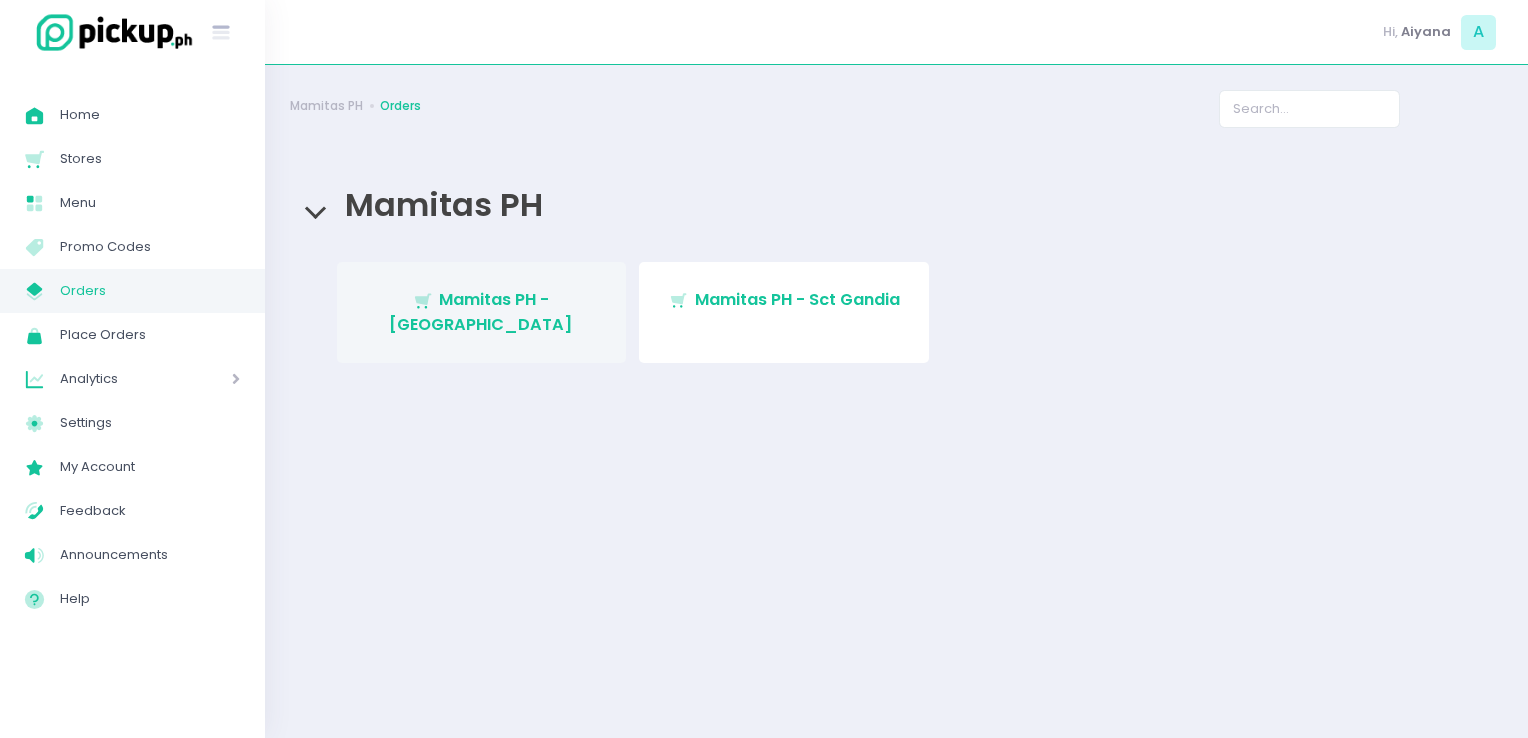click on "Stockholm-icons / Shopping / Cart1 Created with Sketch. Mamitas PH - Blue Ridge" at bounding box center (482, 312) 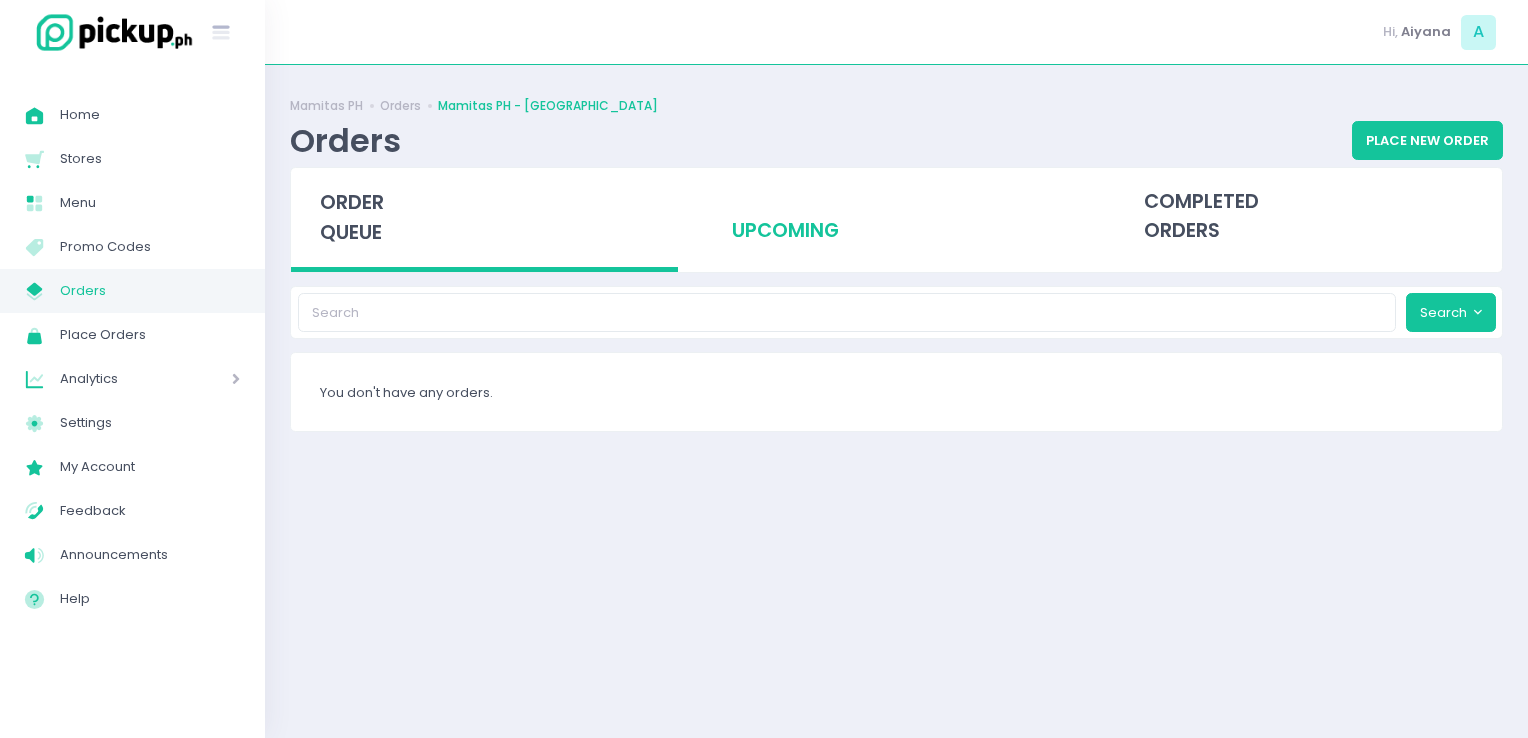click on "upcoming" at bounding box center [896, 217] 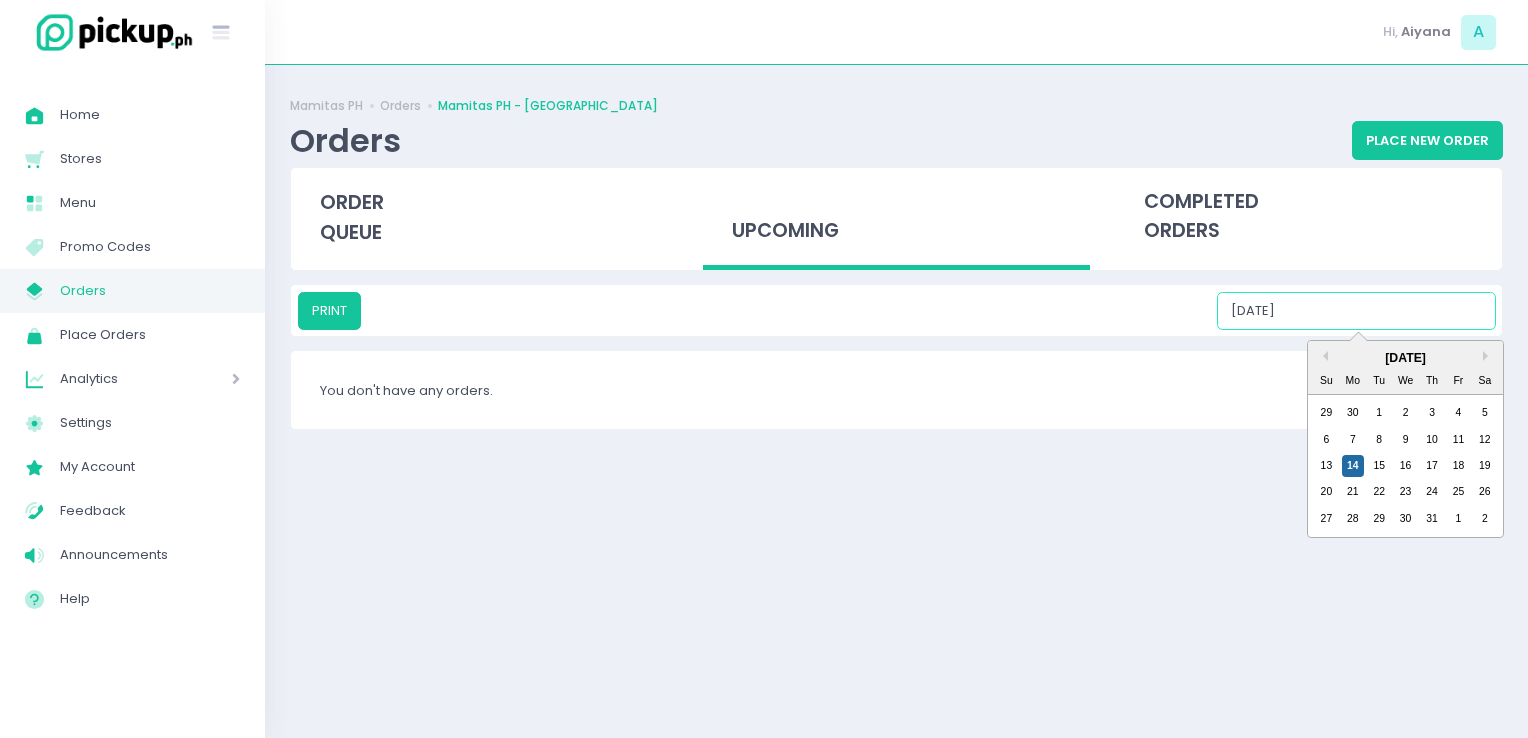 click on "[DATE]" at bounding box center [1356, 311] 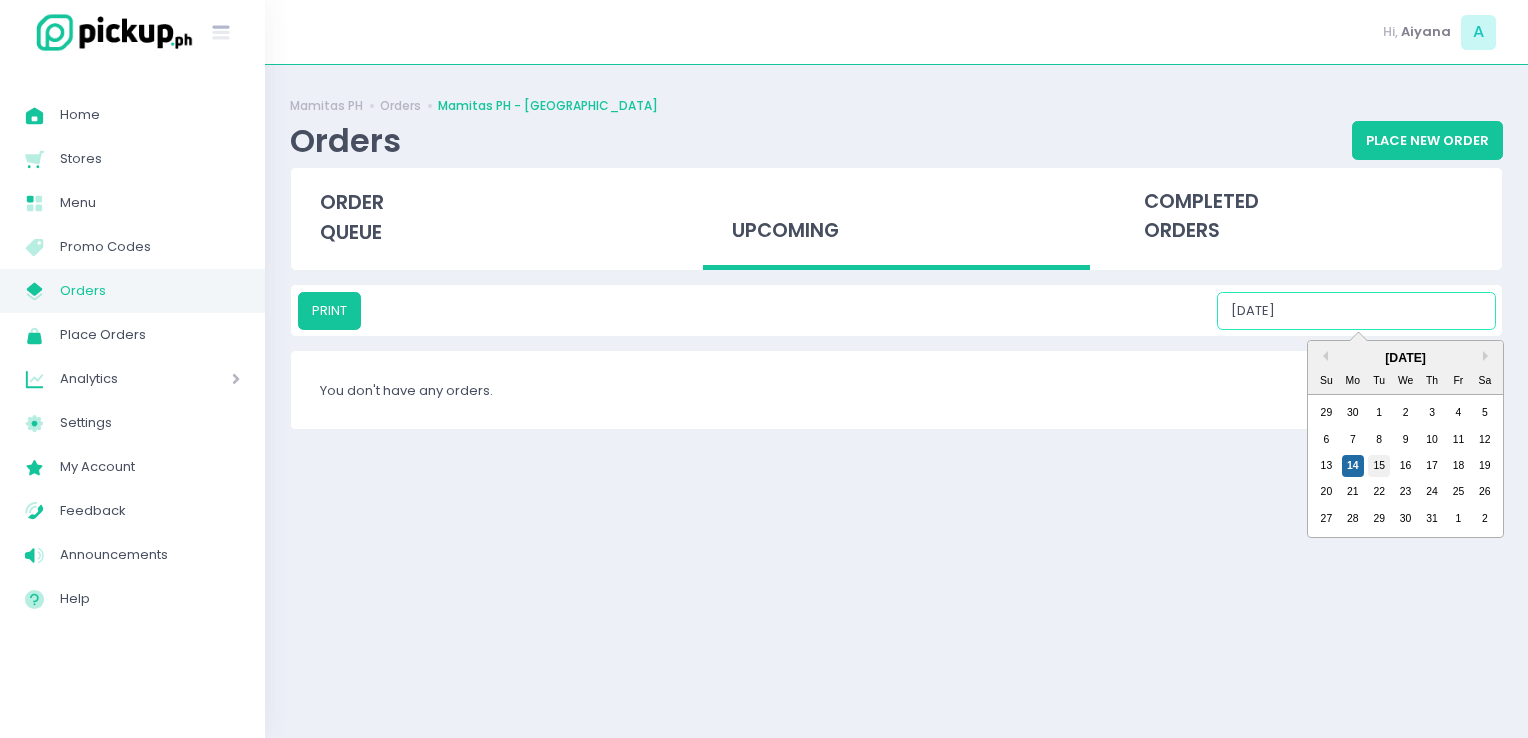 click on "15" at bounding box center (1379, 466) 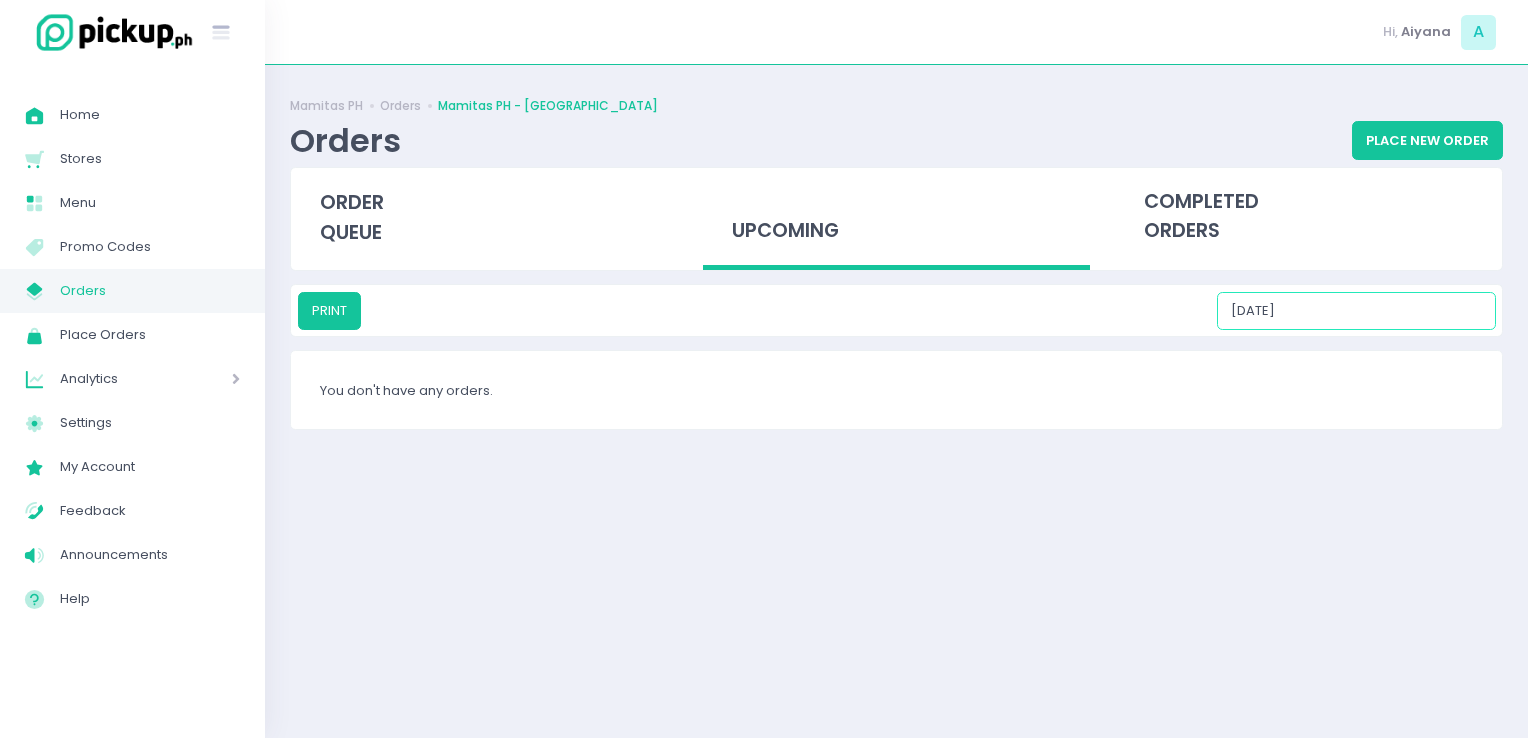 click on "07/15/2025" at bounding box center [1356, 311] 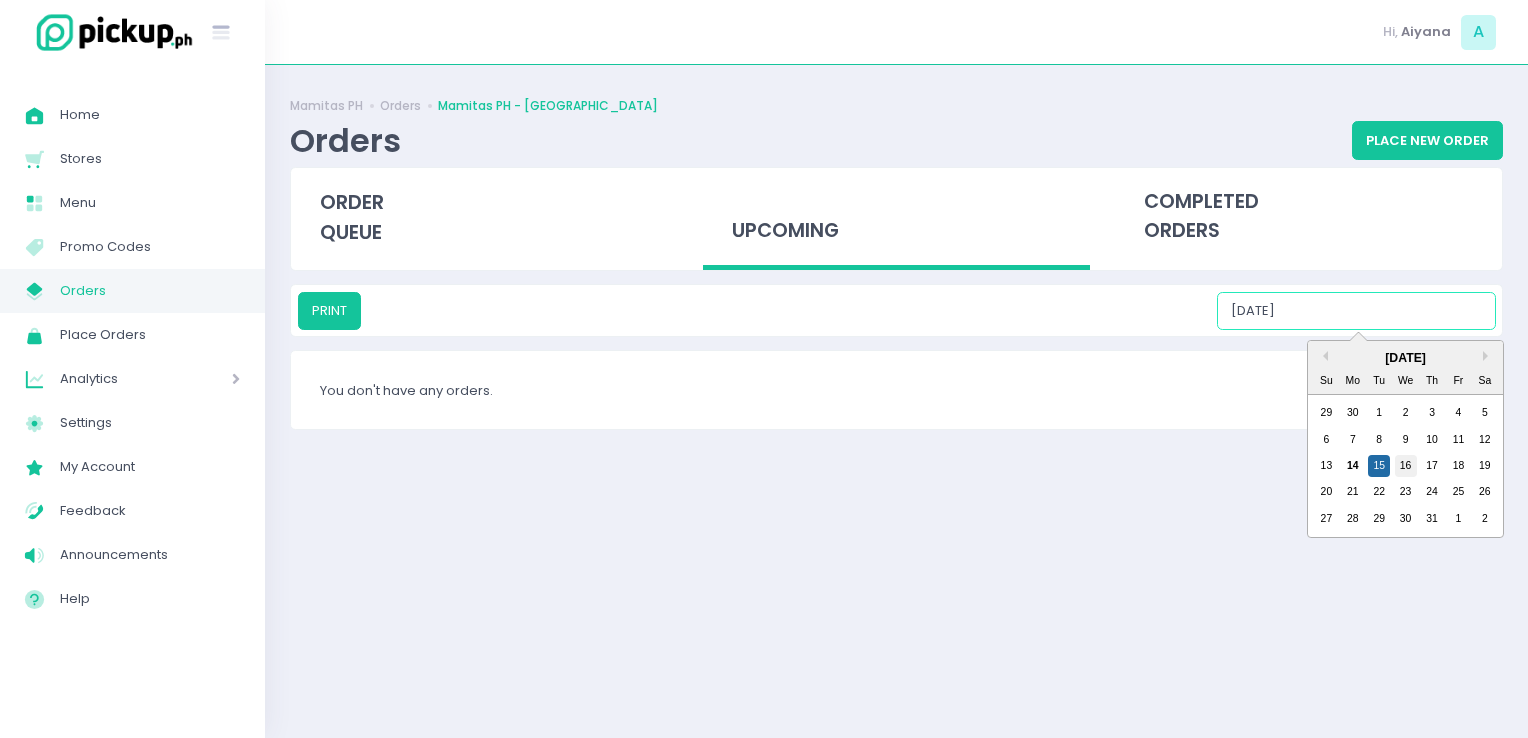 click on "16" at bounding box center (1406, 466) 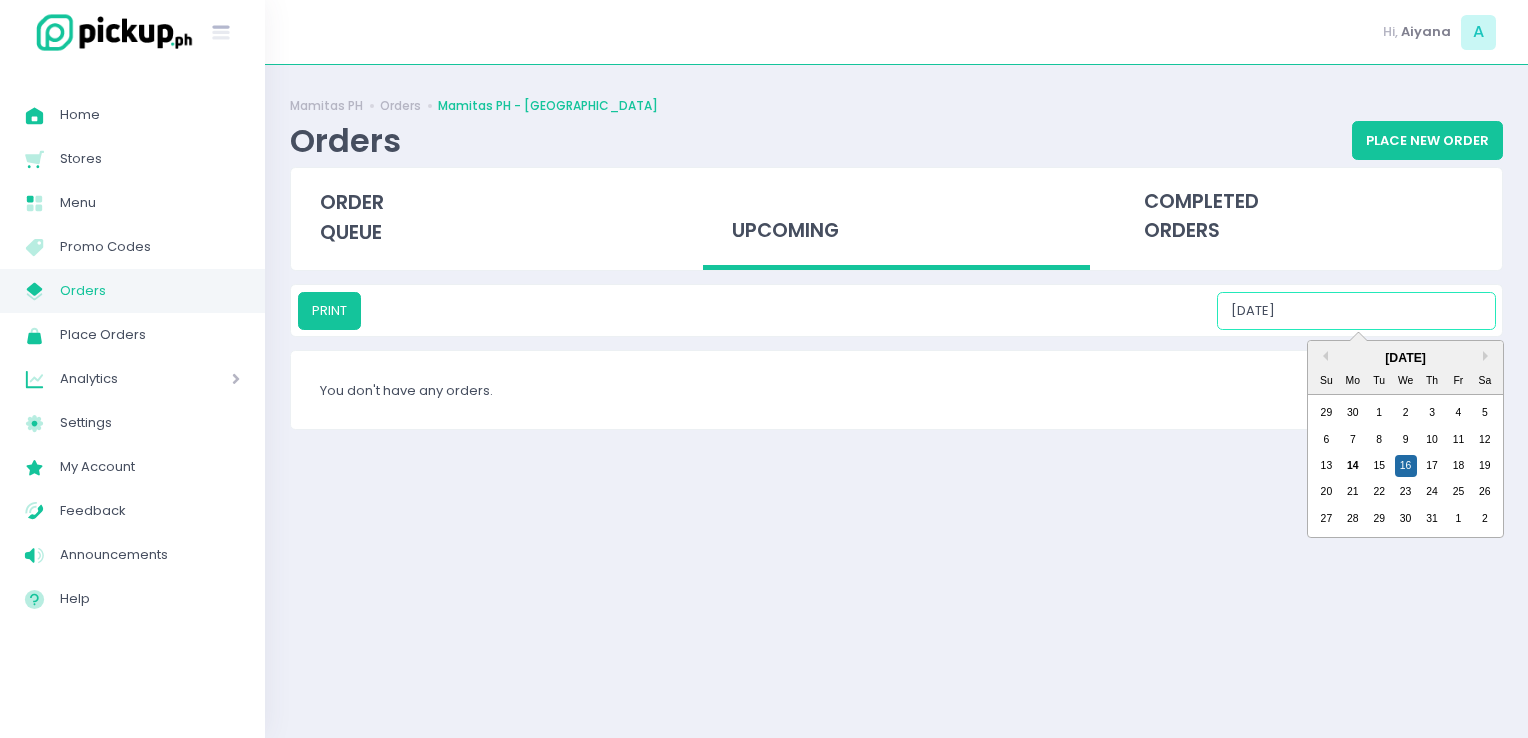 click on "07/16/2025" at bounding box center [1356, 311] 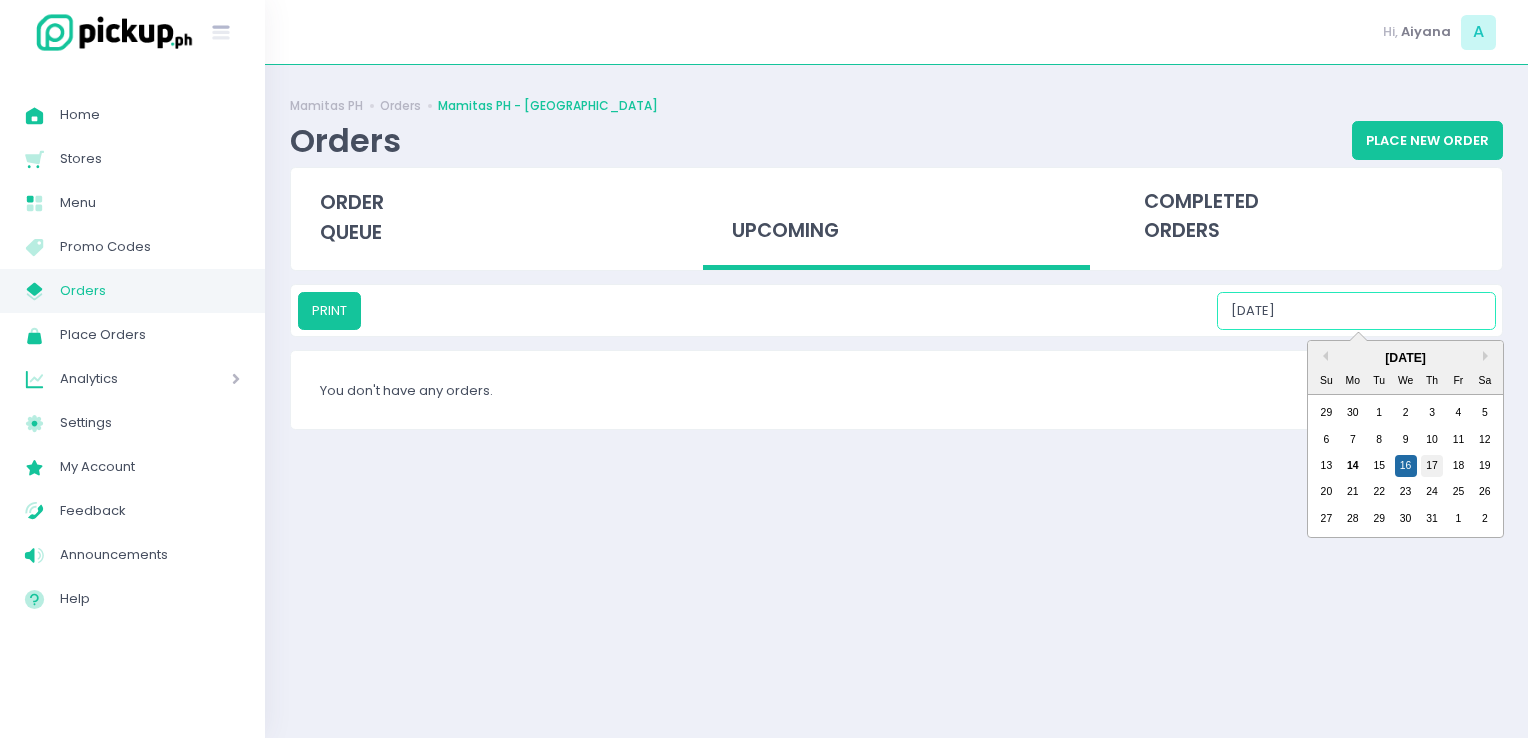 click on "17" at bounding box center (1432, 466) 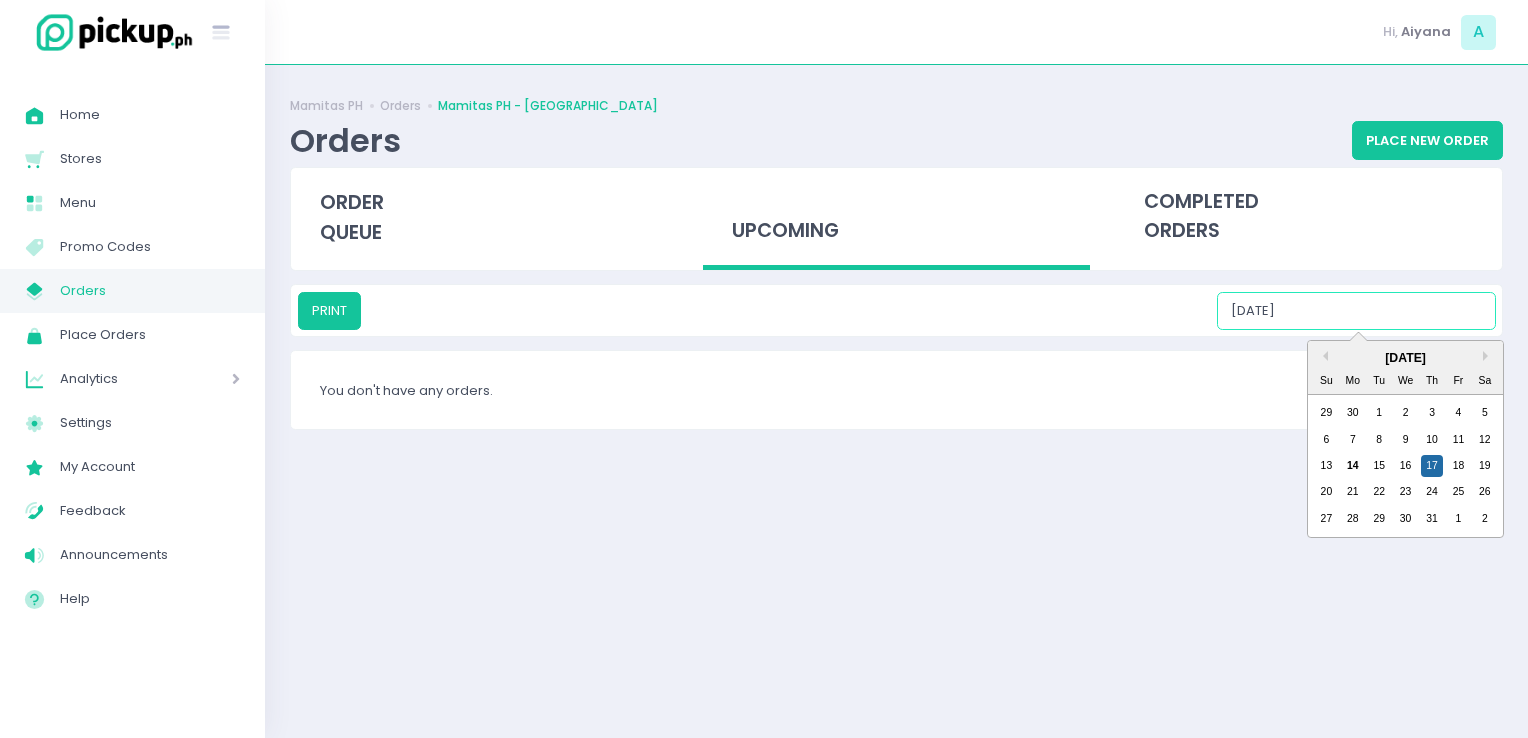 click on "07/17/2025" at bounding box center [1356, 311] 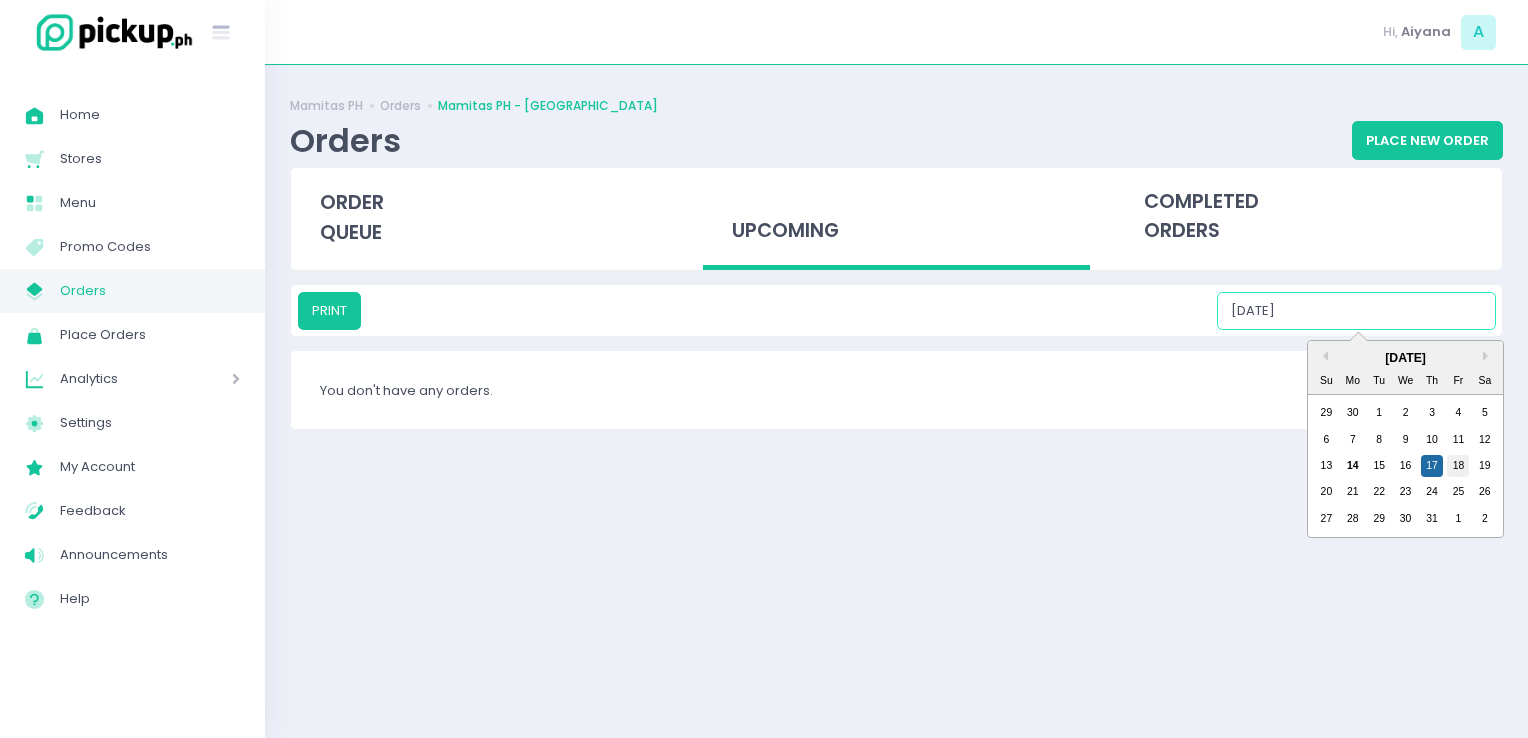 click on "18" at bounding box center (1458, 466) 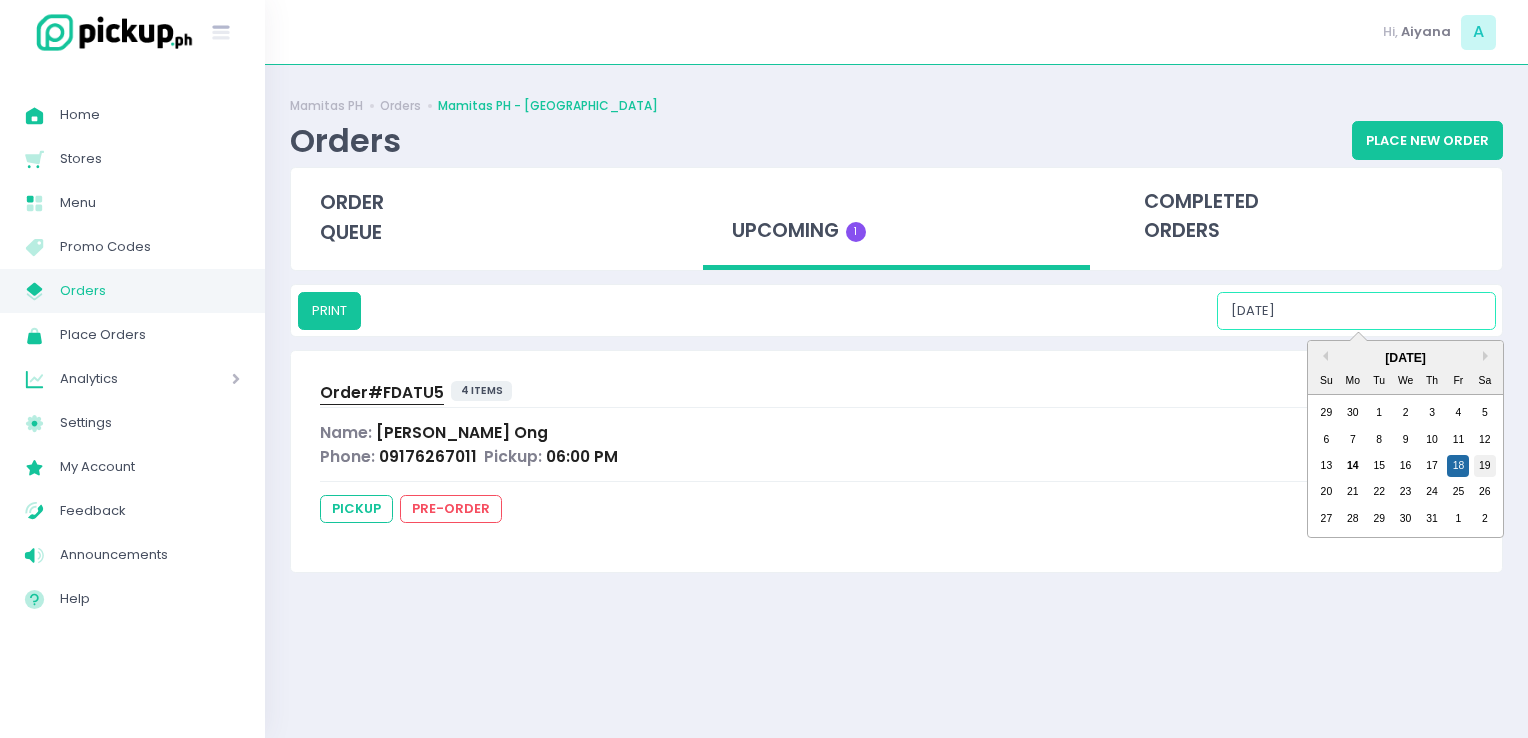 drag, startPoint x: 1360, startPoint y: 298, endPoint x: 1481, endPoint y: 466, distance: 207.03865 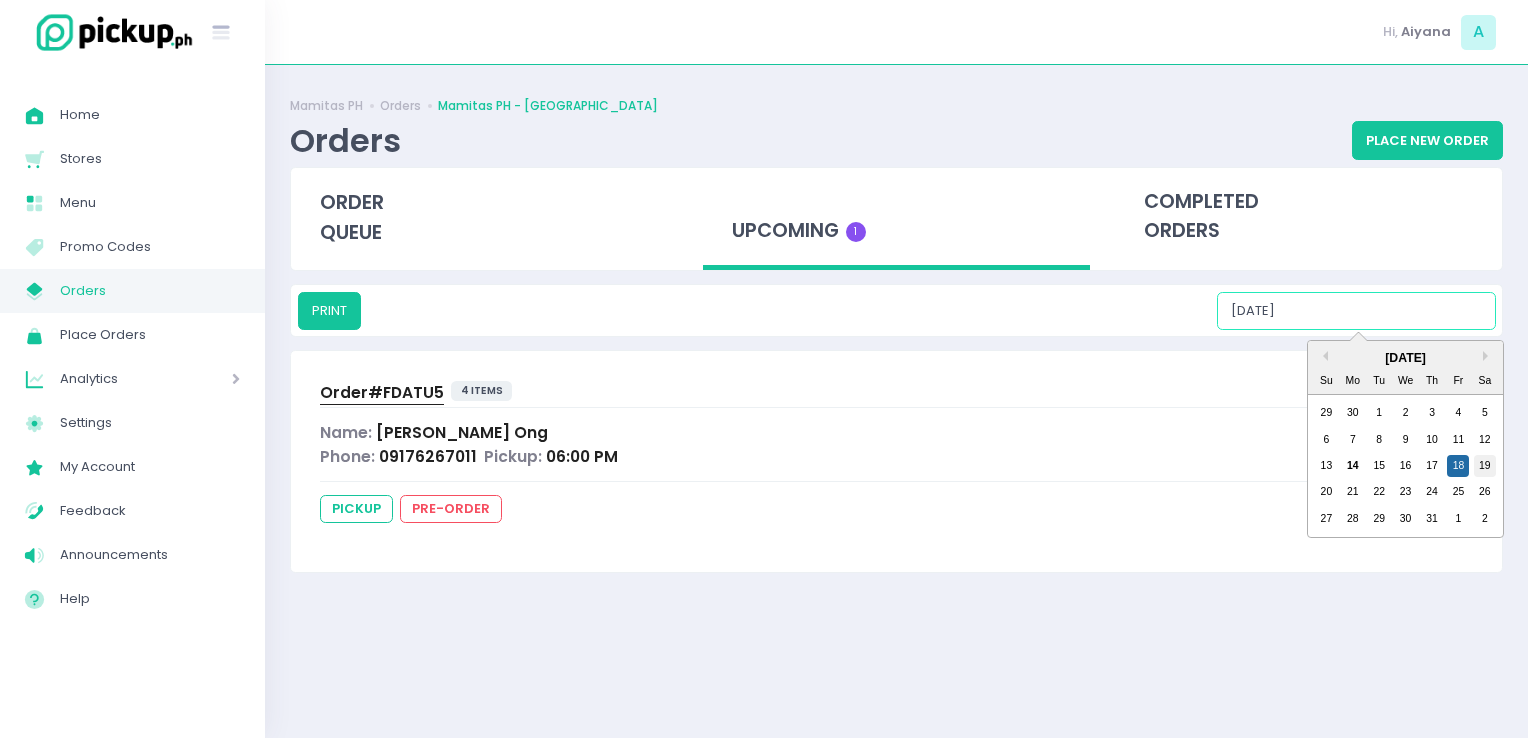 click on "19" at bounding box center (1485, 466) 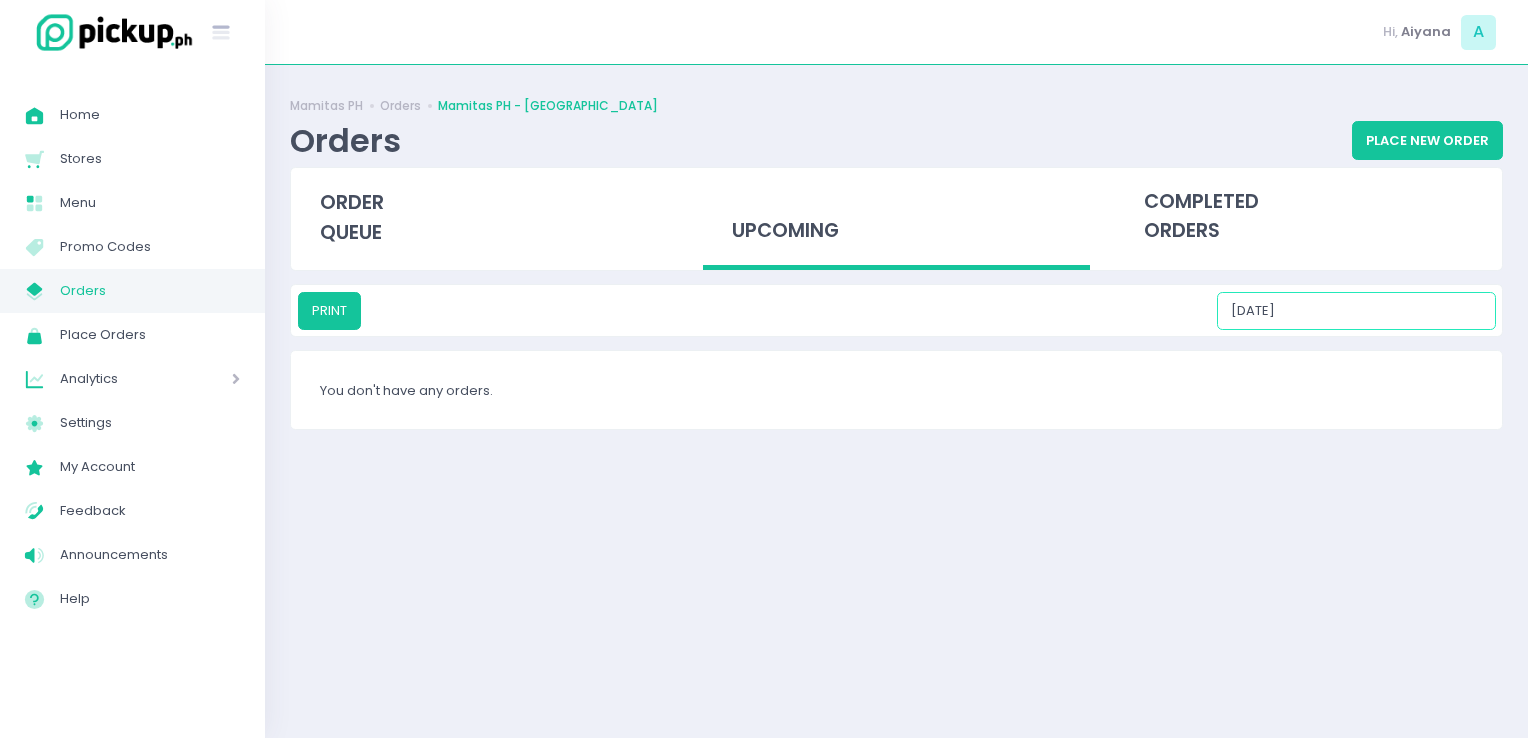 click on "07/19/2025" at bounding box center [1356, 311] 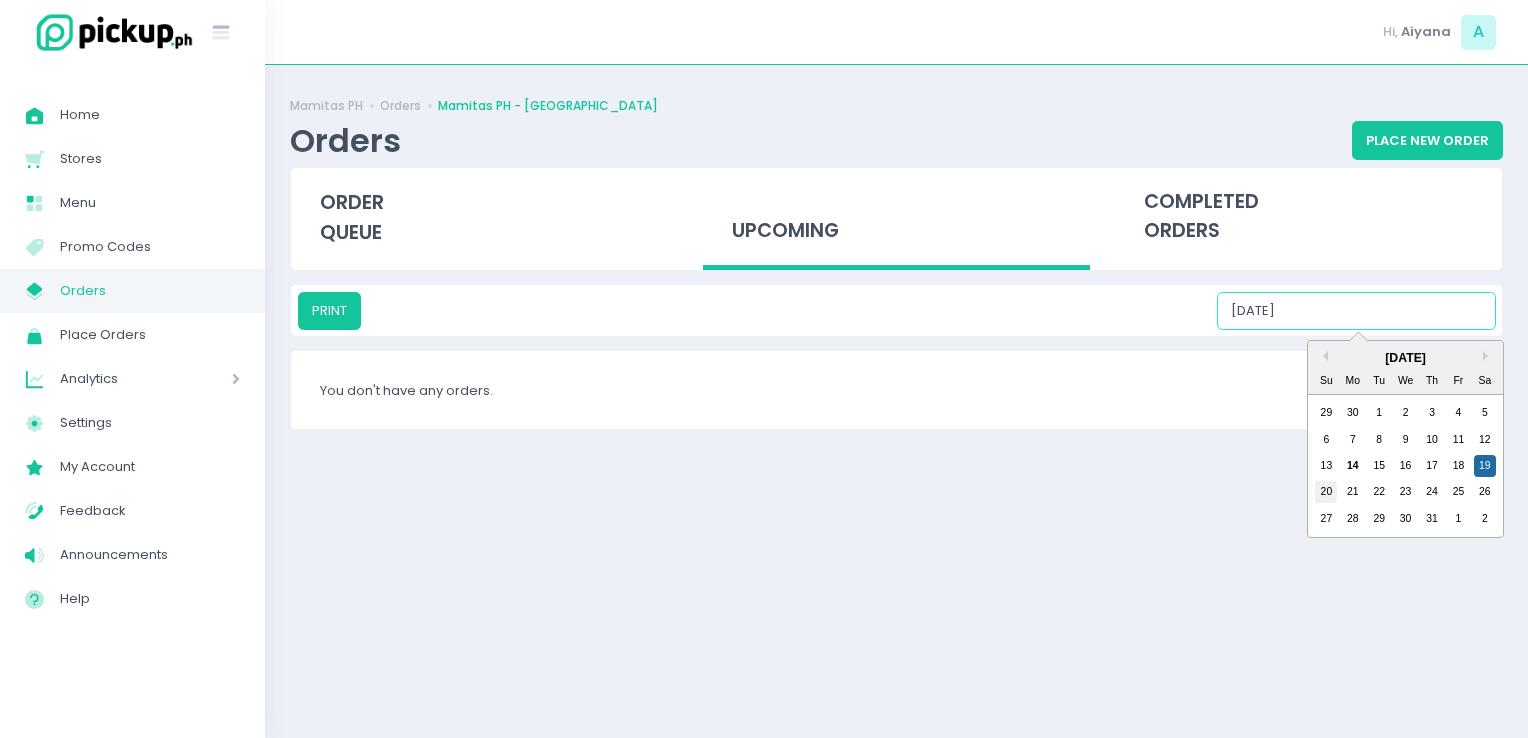 click on "20" at bounding box center [1326, 492] 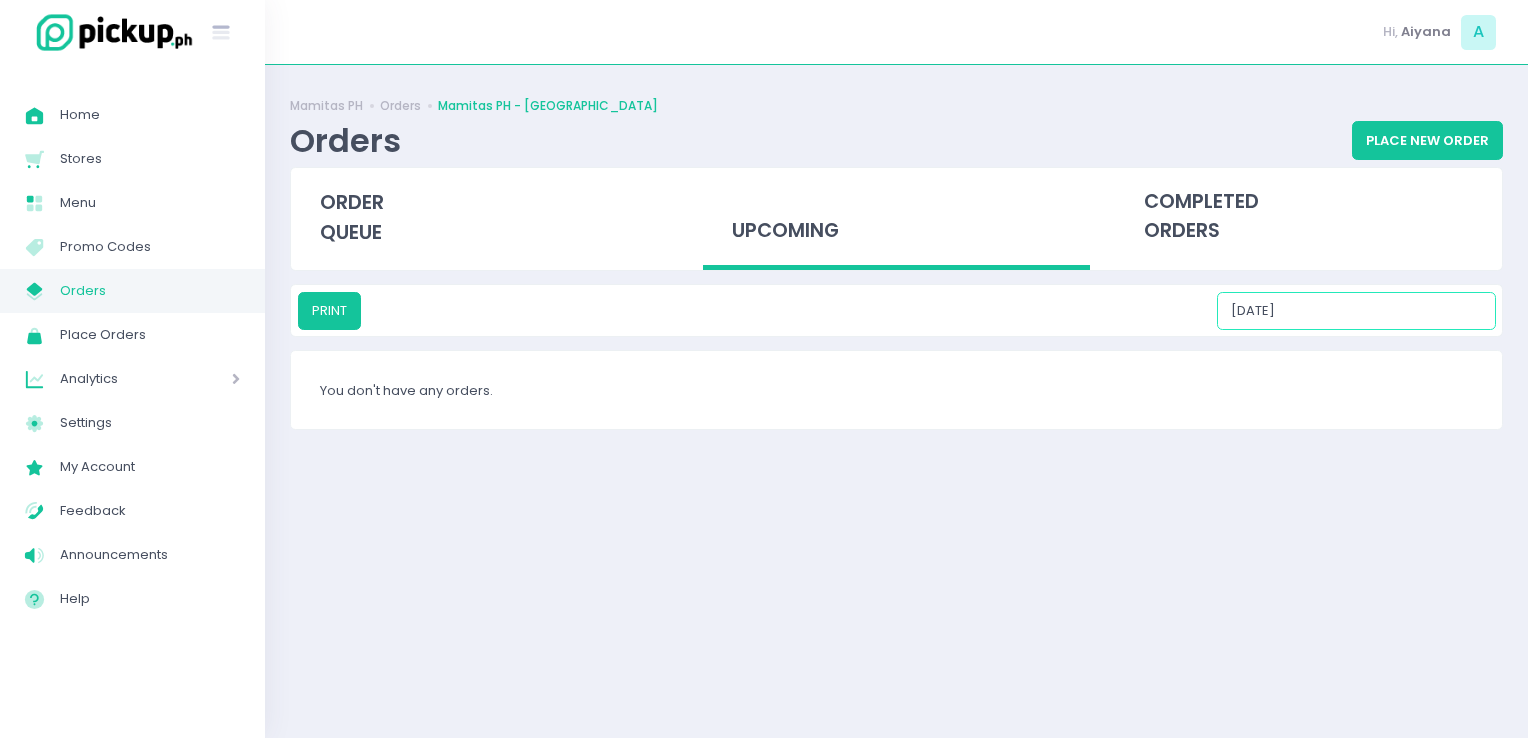 click on "07/20/2025" at bounding box center [1356, 311] 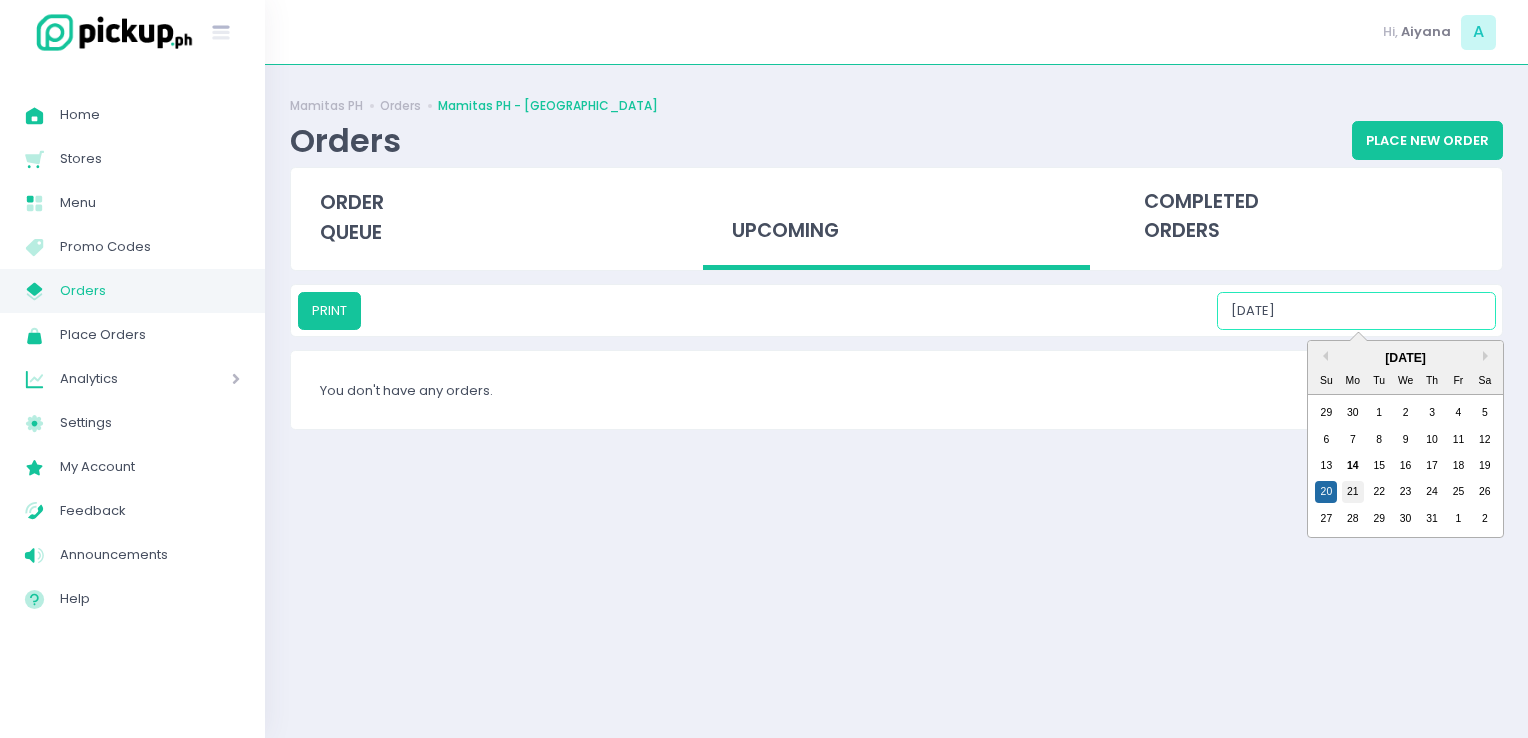 click on "21" at bounding box center [1353, 492] 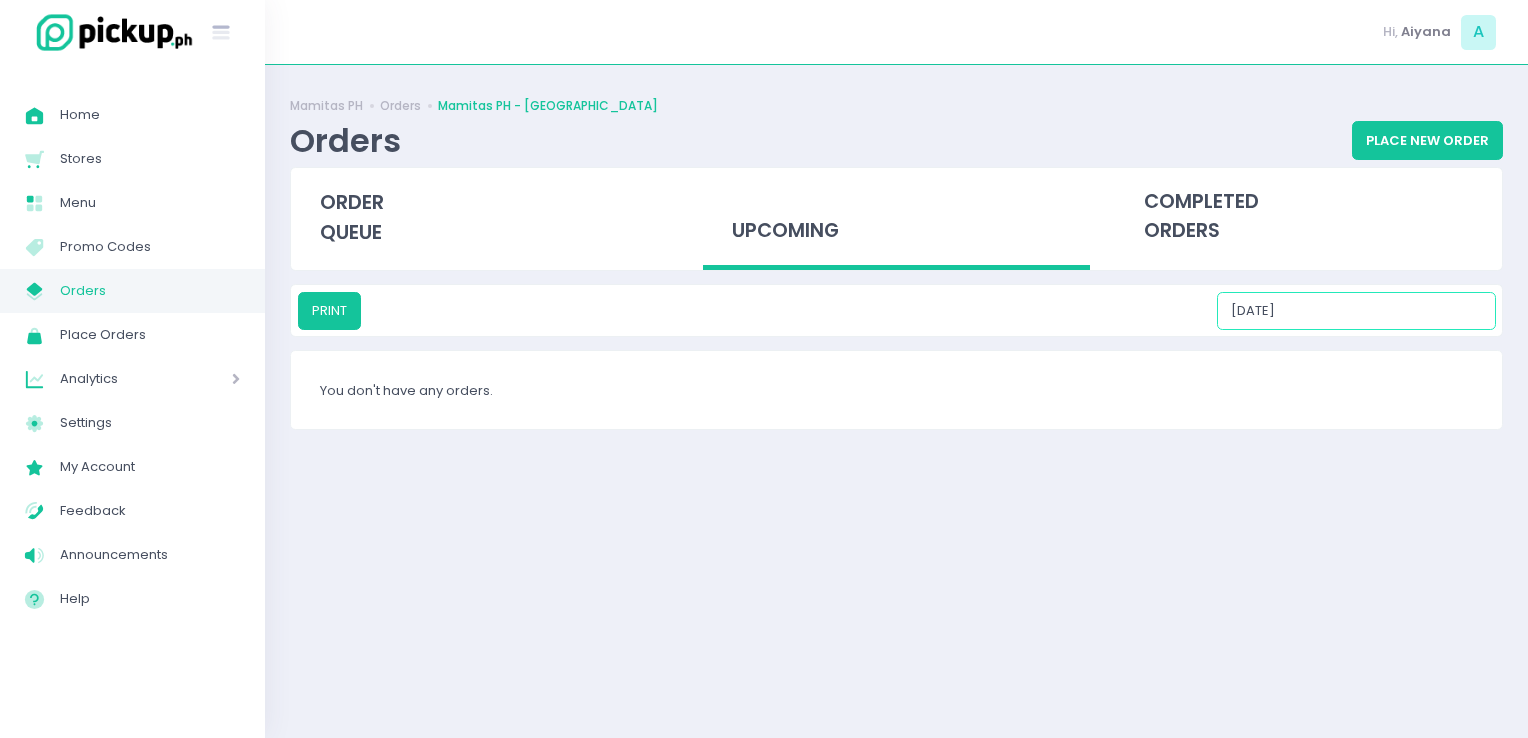 click on "07/21/2025" at bounding box center (1356, 311) 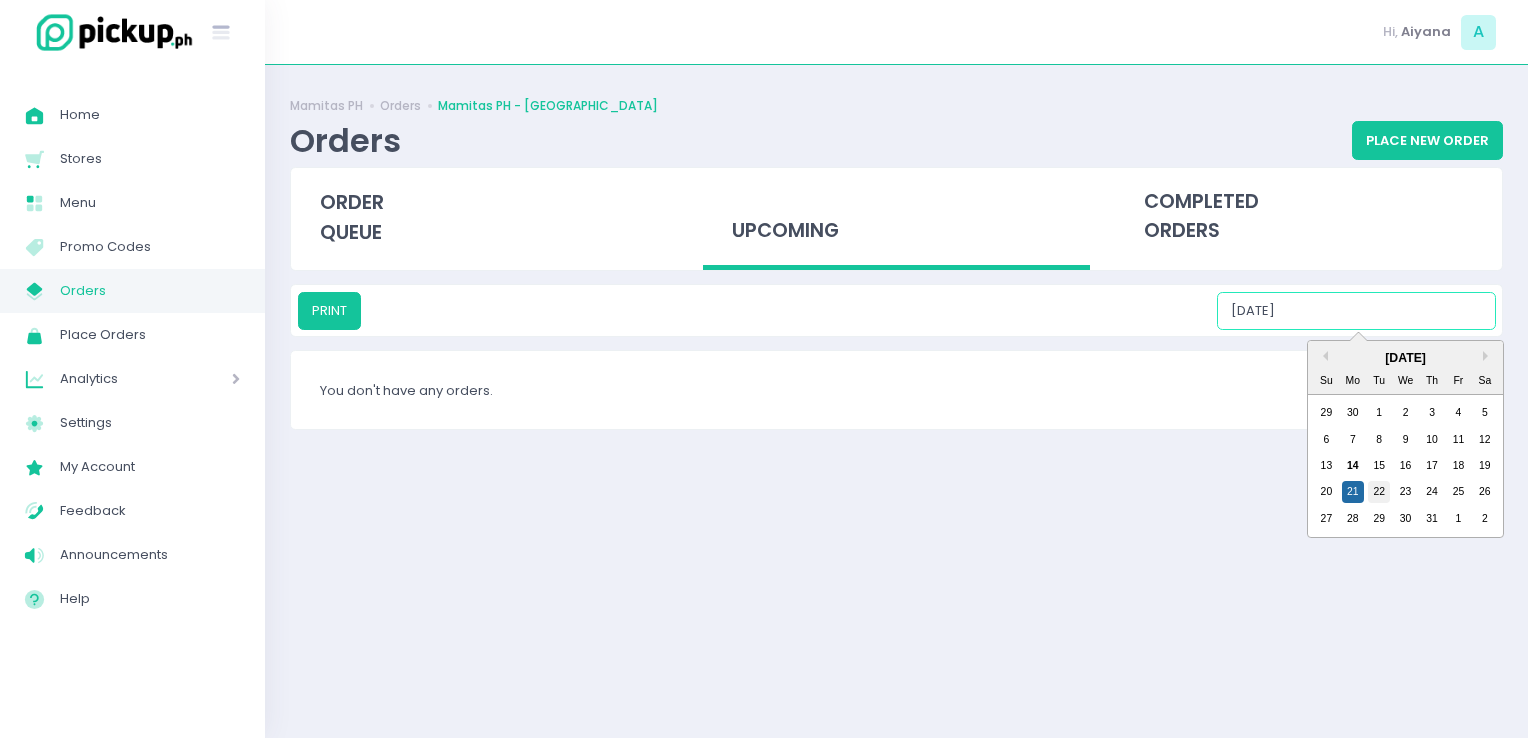 click on "22" at bounding box center [1379, 492] 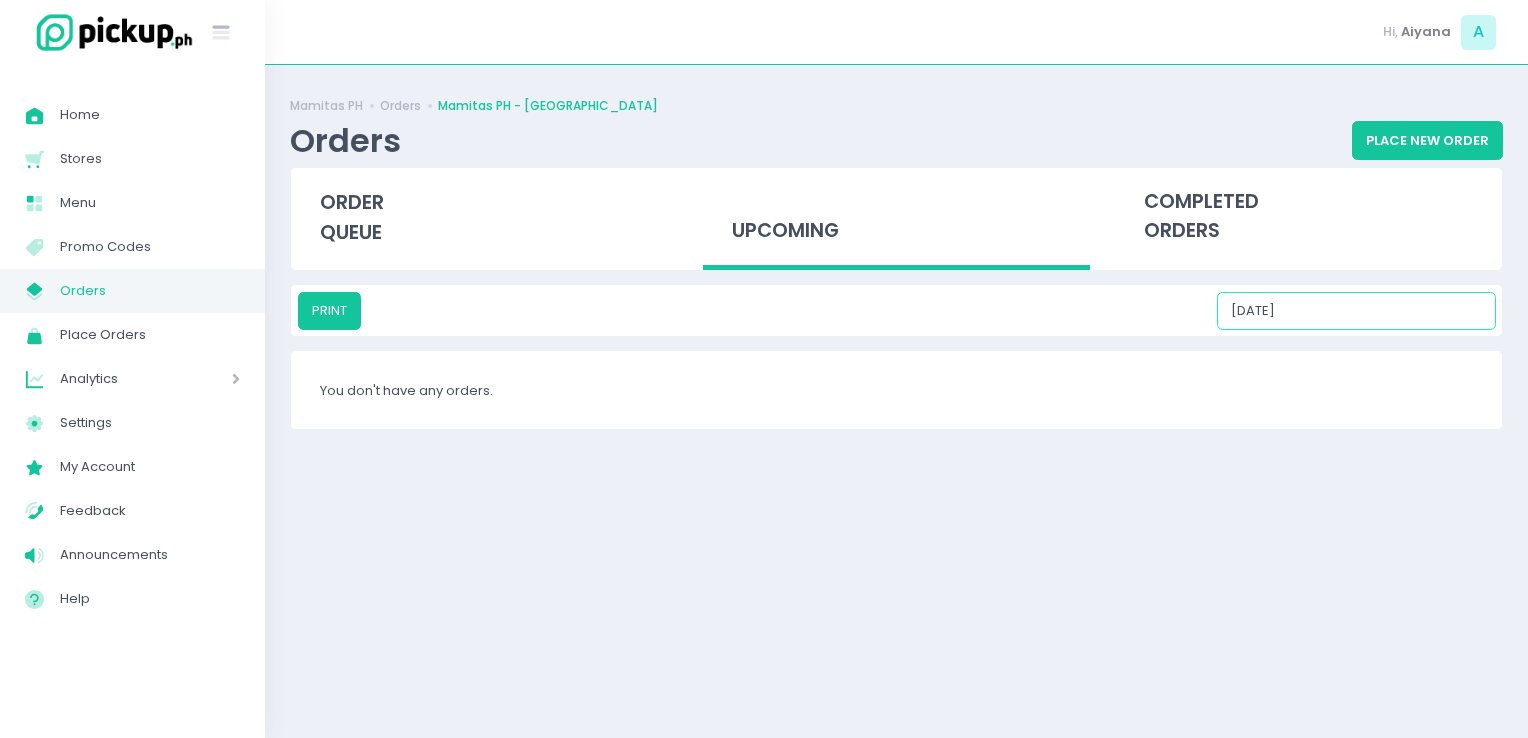 click on "07/22/2025" at bounding box center [1356, 311] 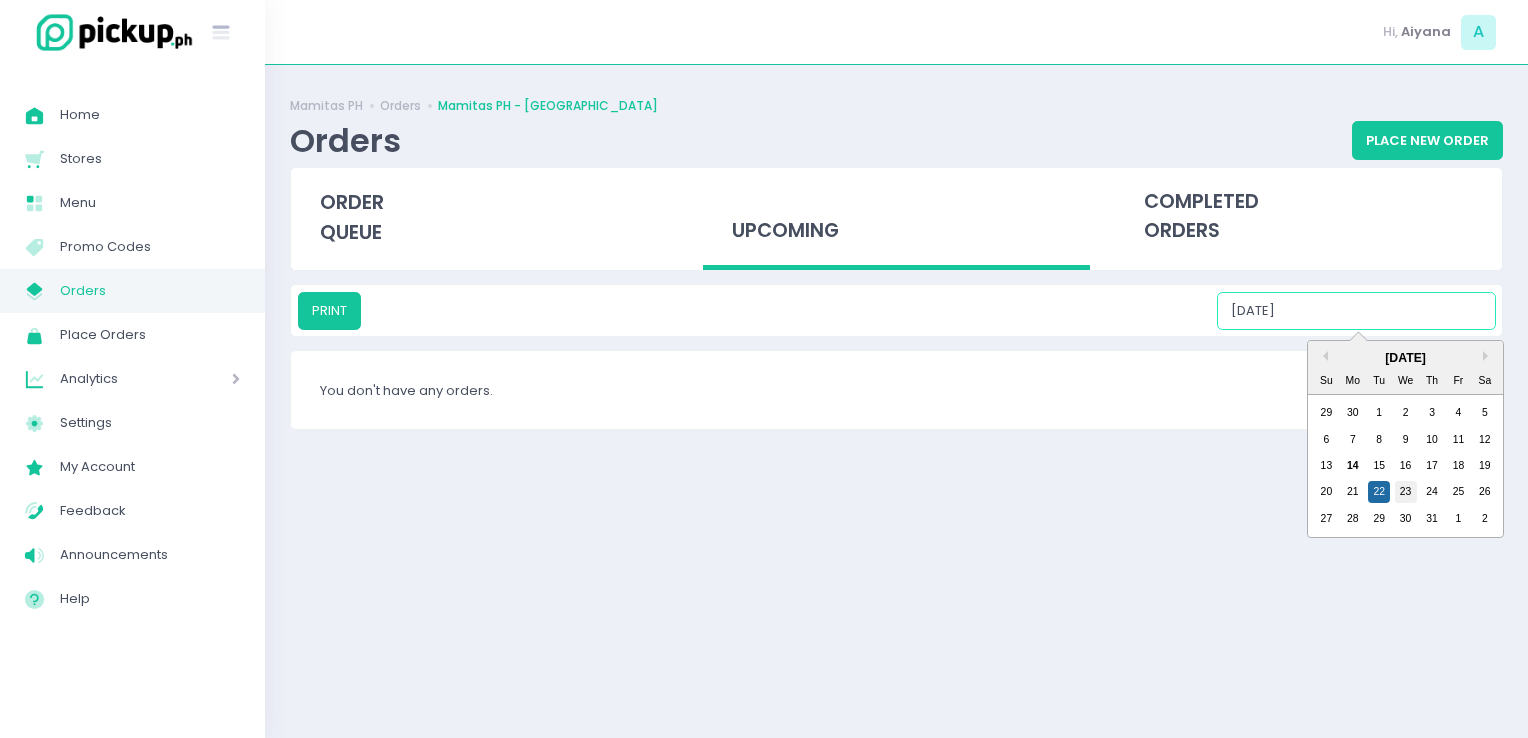 click on "23" at bounding box center [1406, 492] 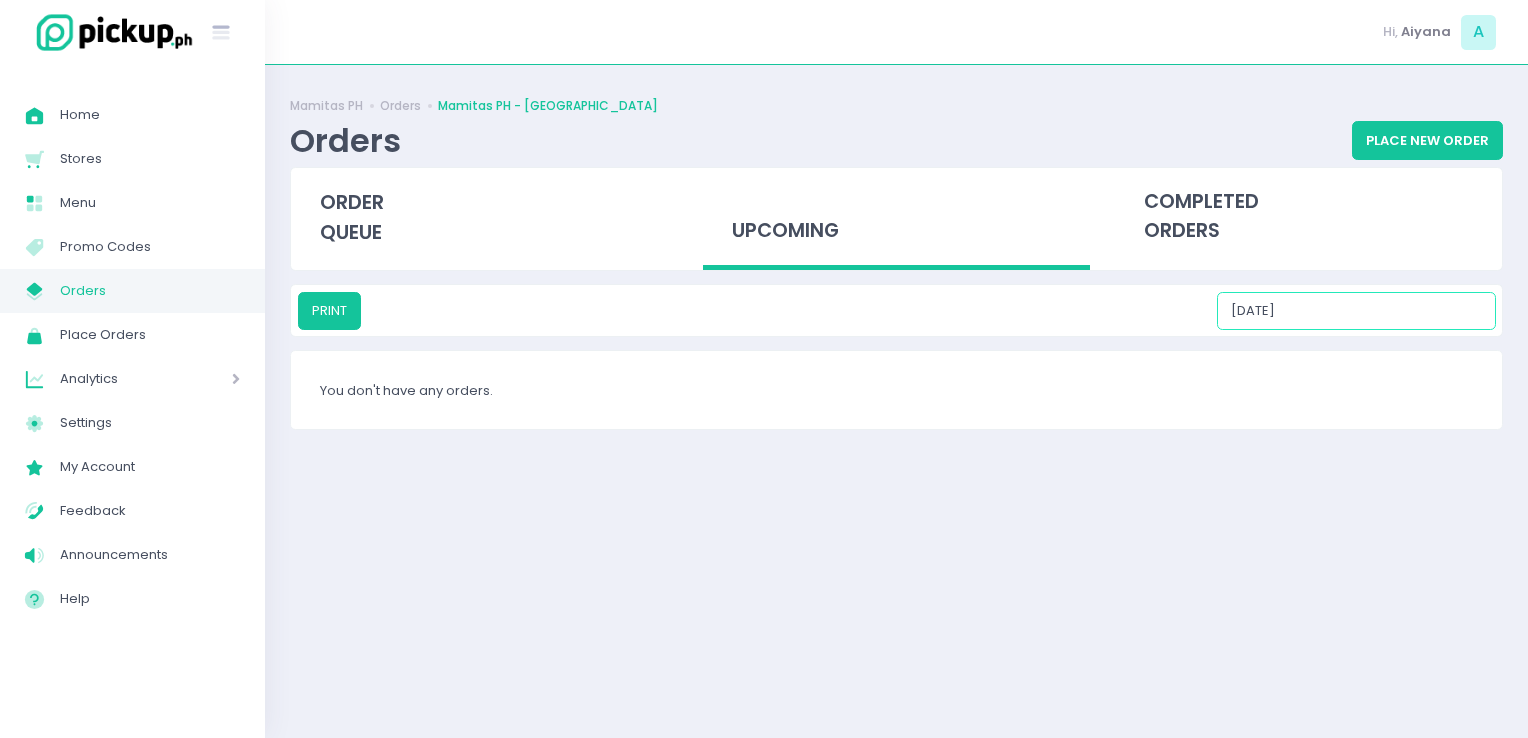 click on "07/23/2025" at bounding box center (1356, 311) 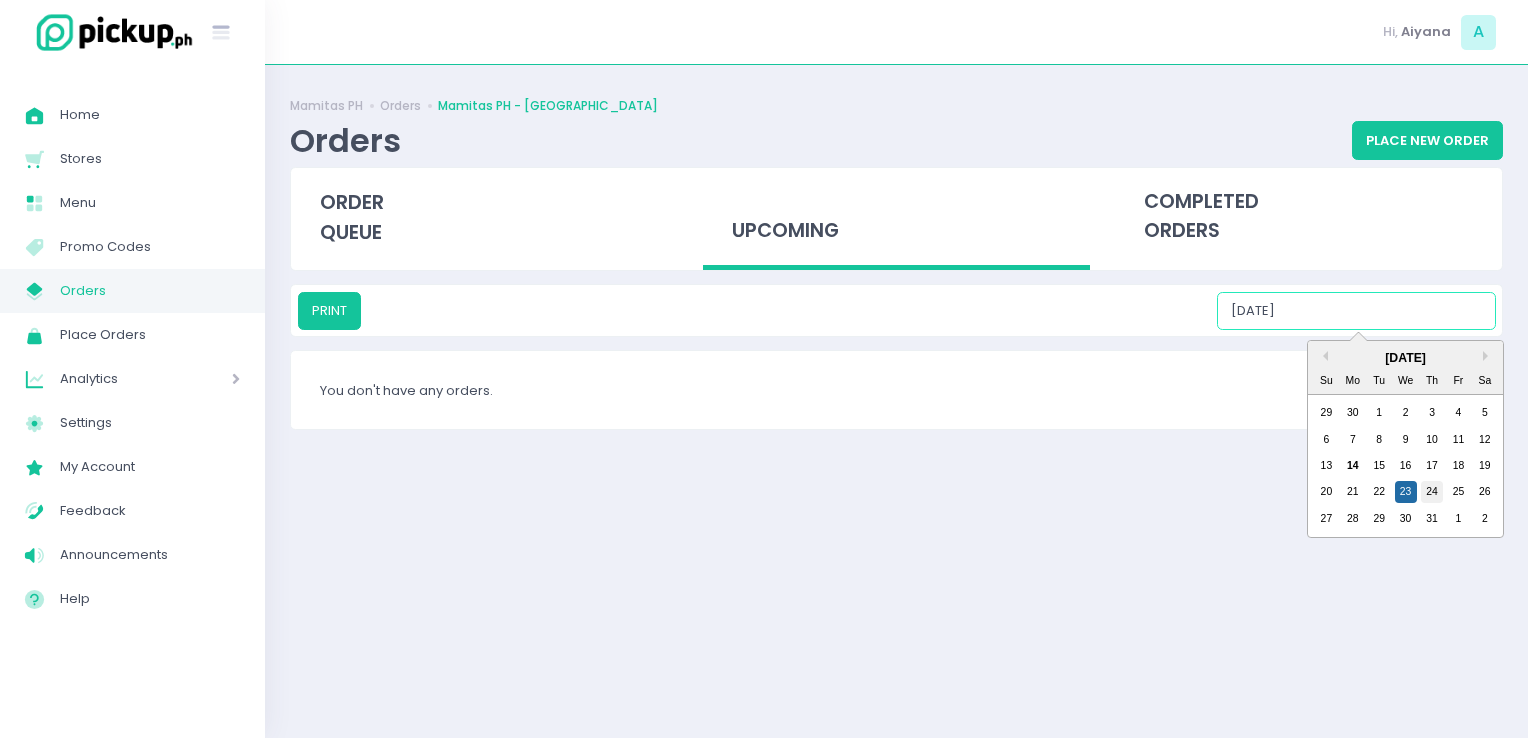 click on "24" at bounding box center (1432, 492) 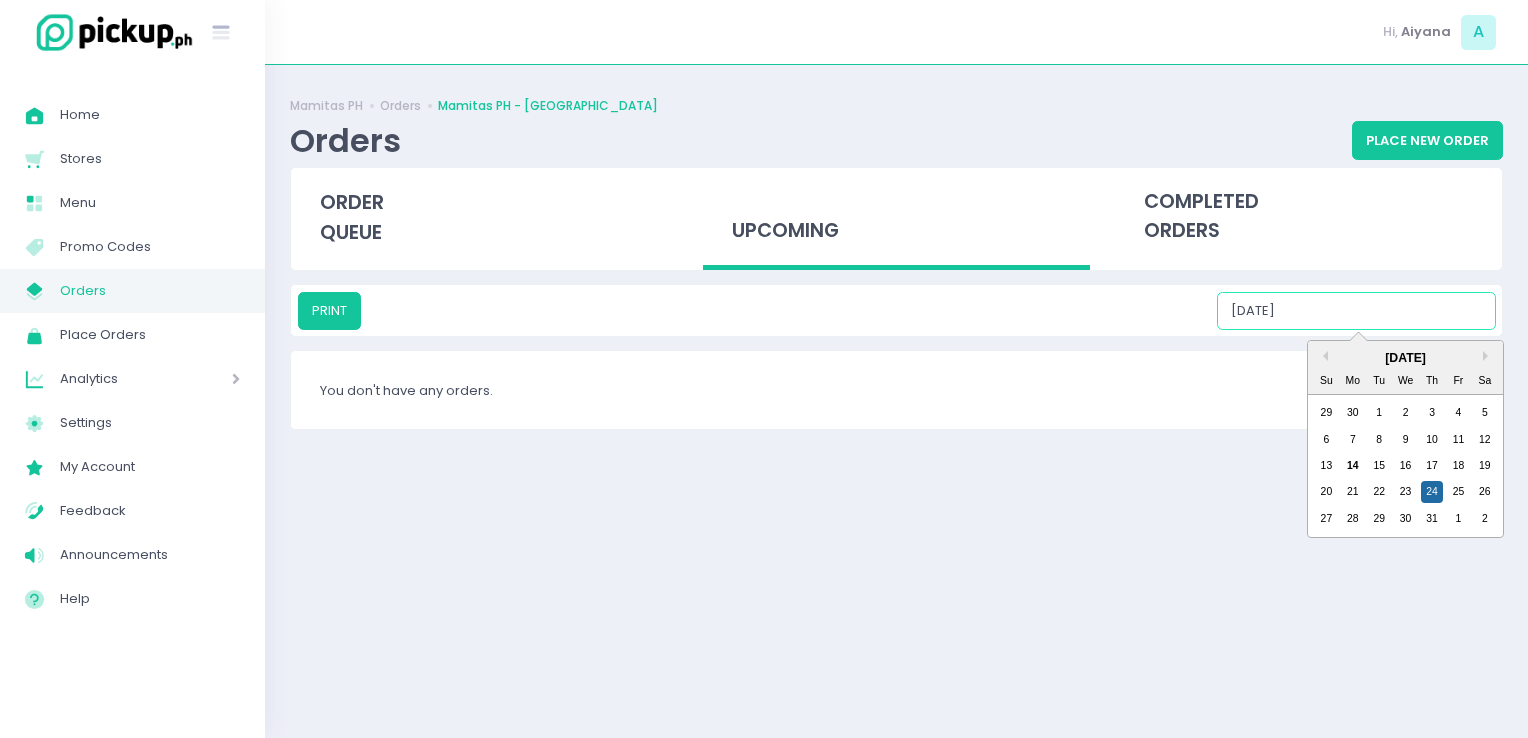 click on "07/24/2025" at bounding box center (1356, 311) 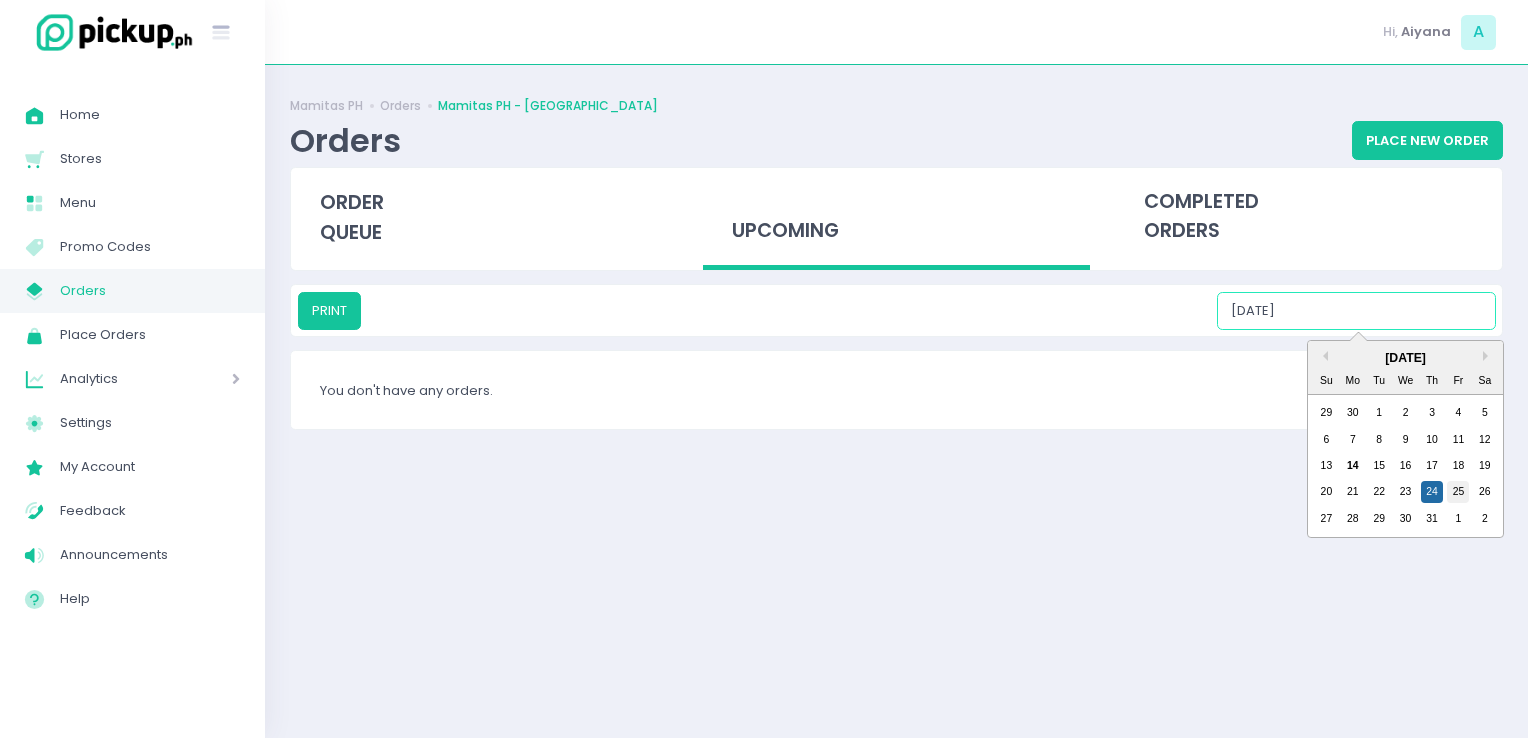 click on "25" at bounding box center [1458, 492] 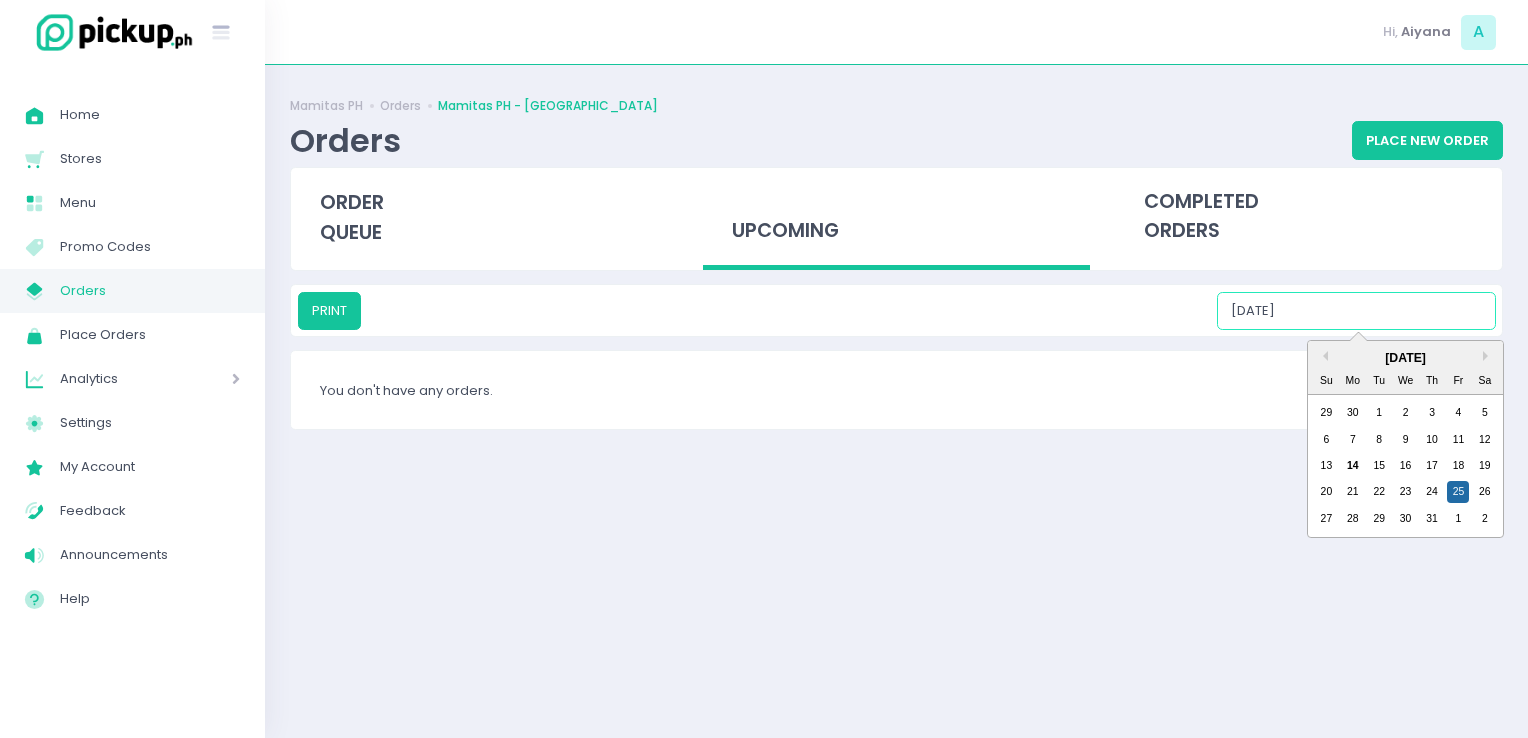 click on "07/25/2025" at bounding box center (1356, 311) 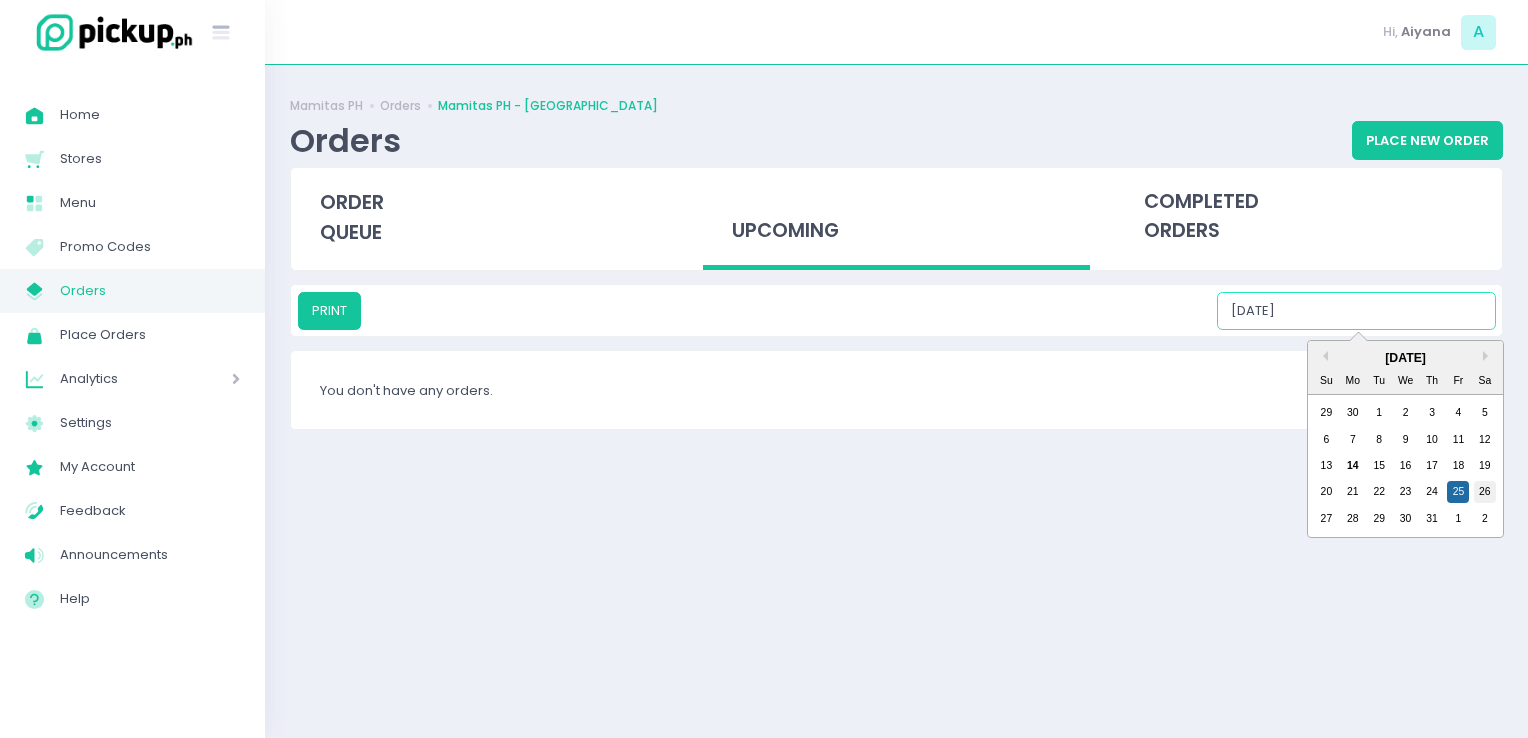 click on "26" at bounding box center (1485, 492) 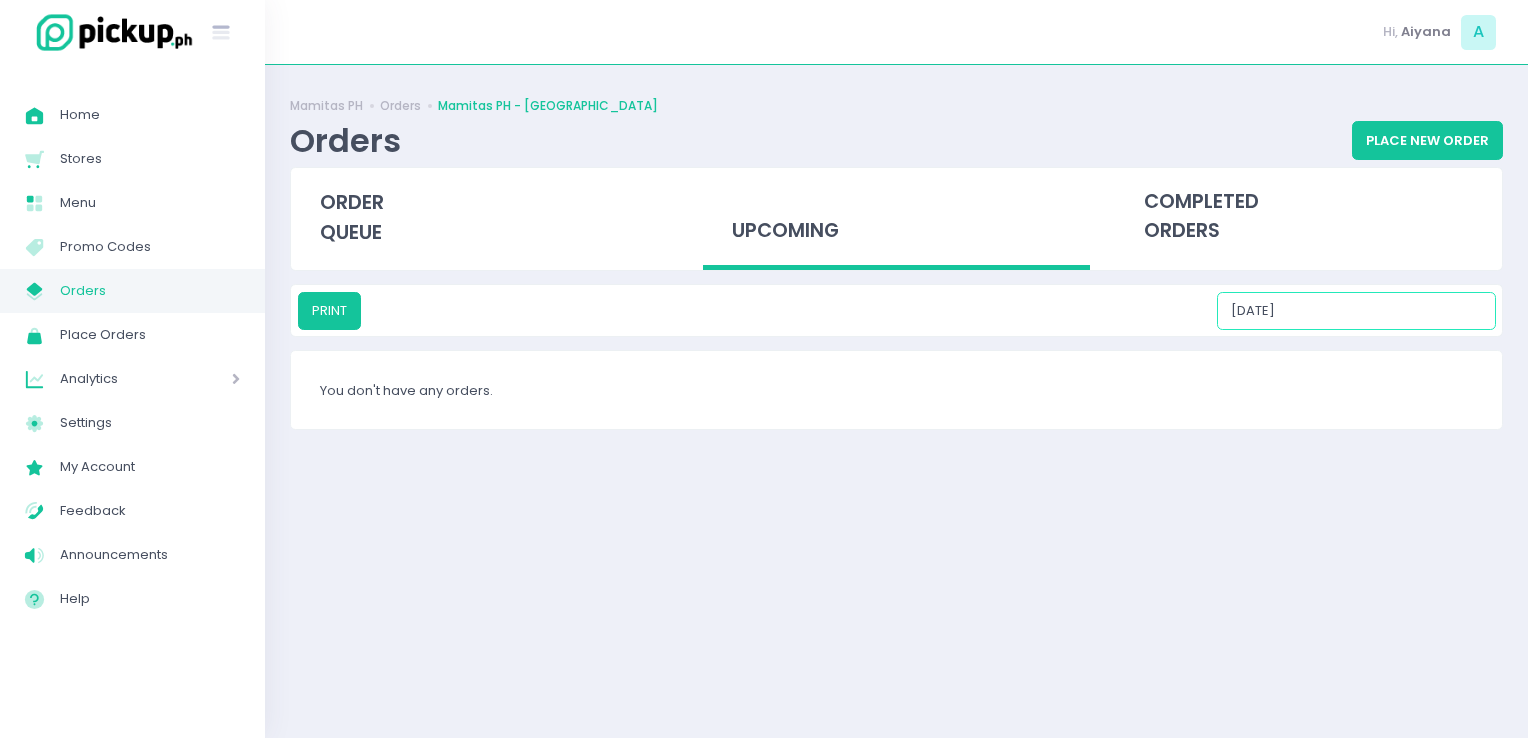 click on "07/26/2025" at bounding box center (1356, 311) 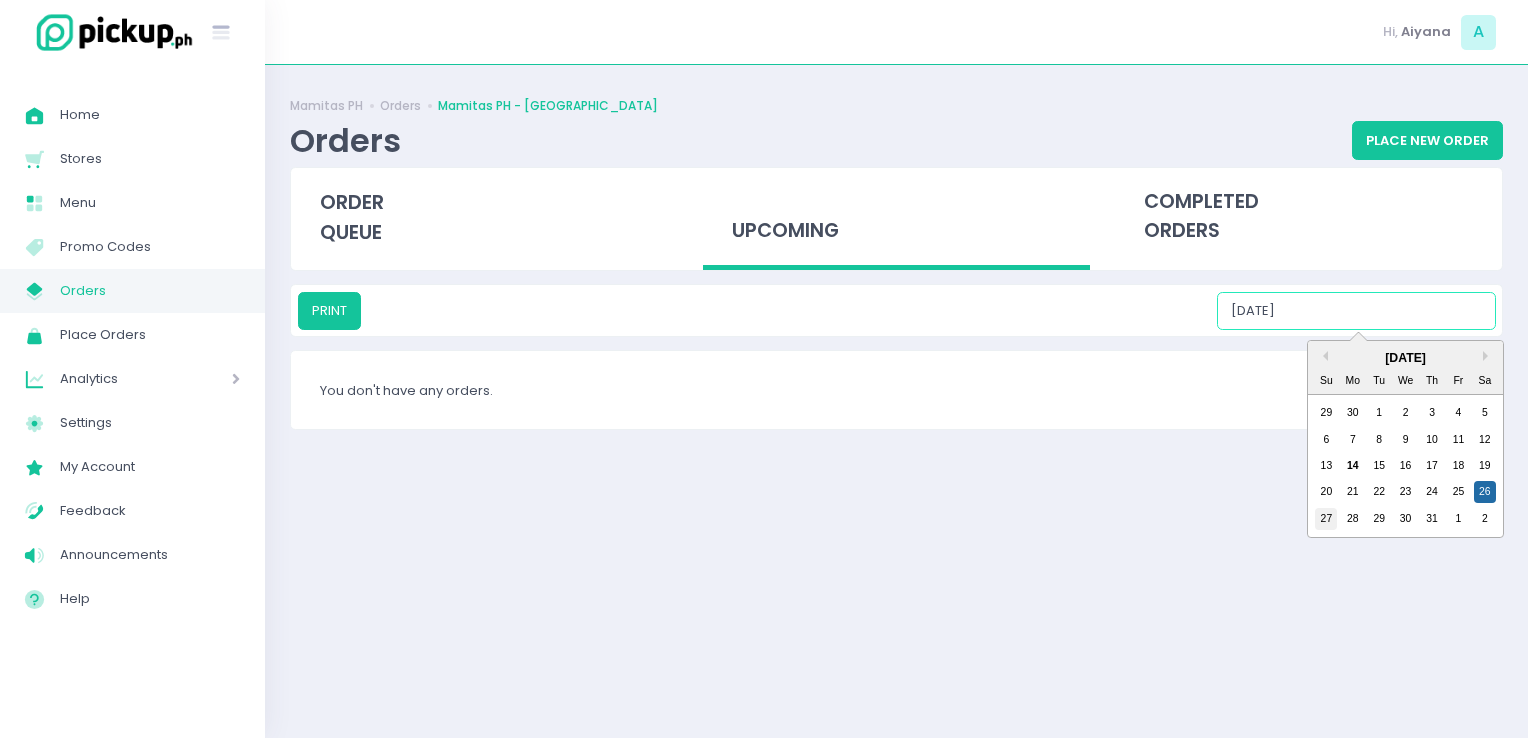 click on "27" at bounding box center [1326, 519] 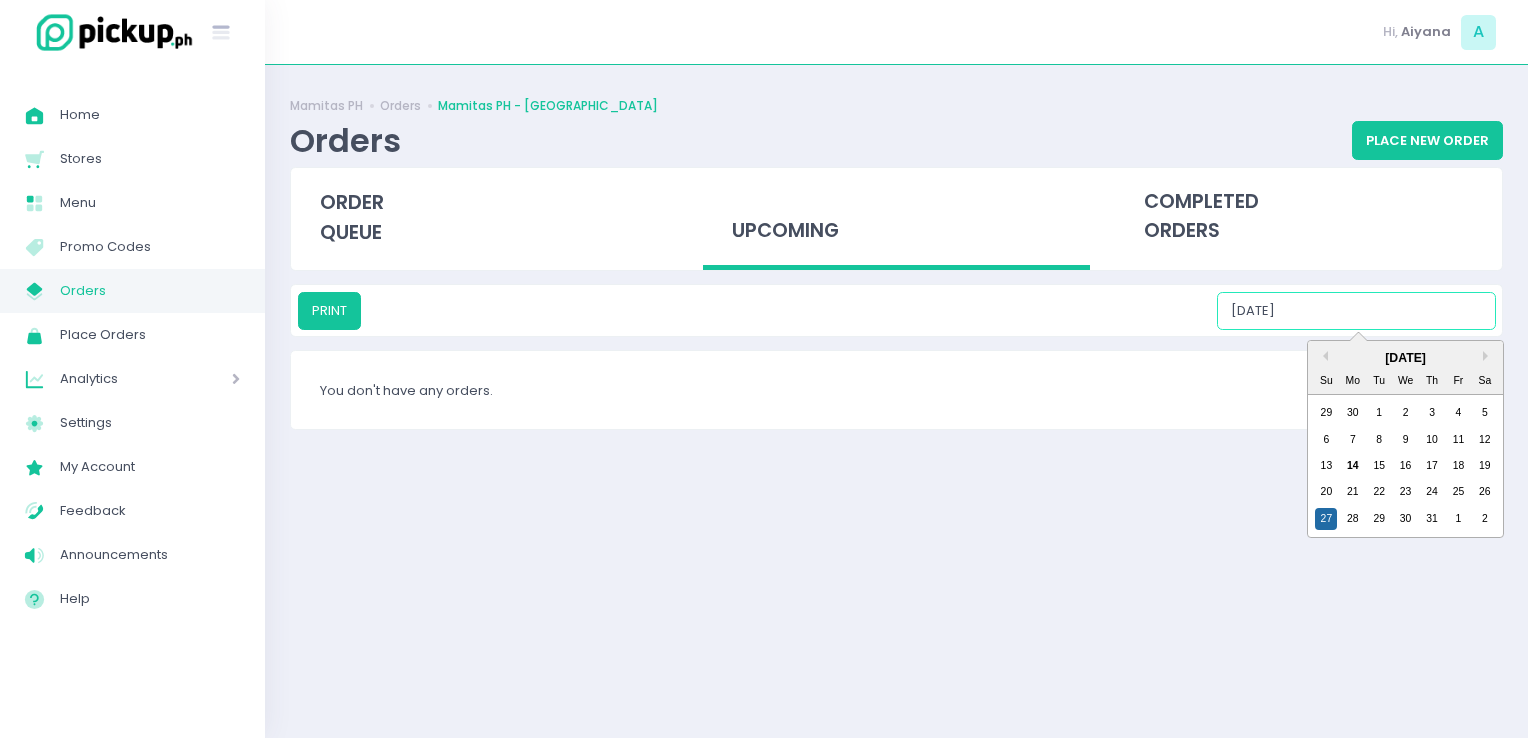 click on "07/27/2025" at bounding box center [1356, 311] 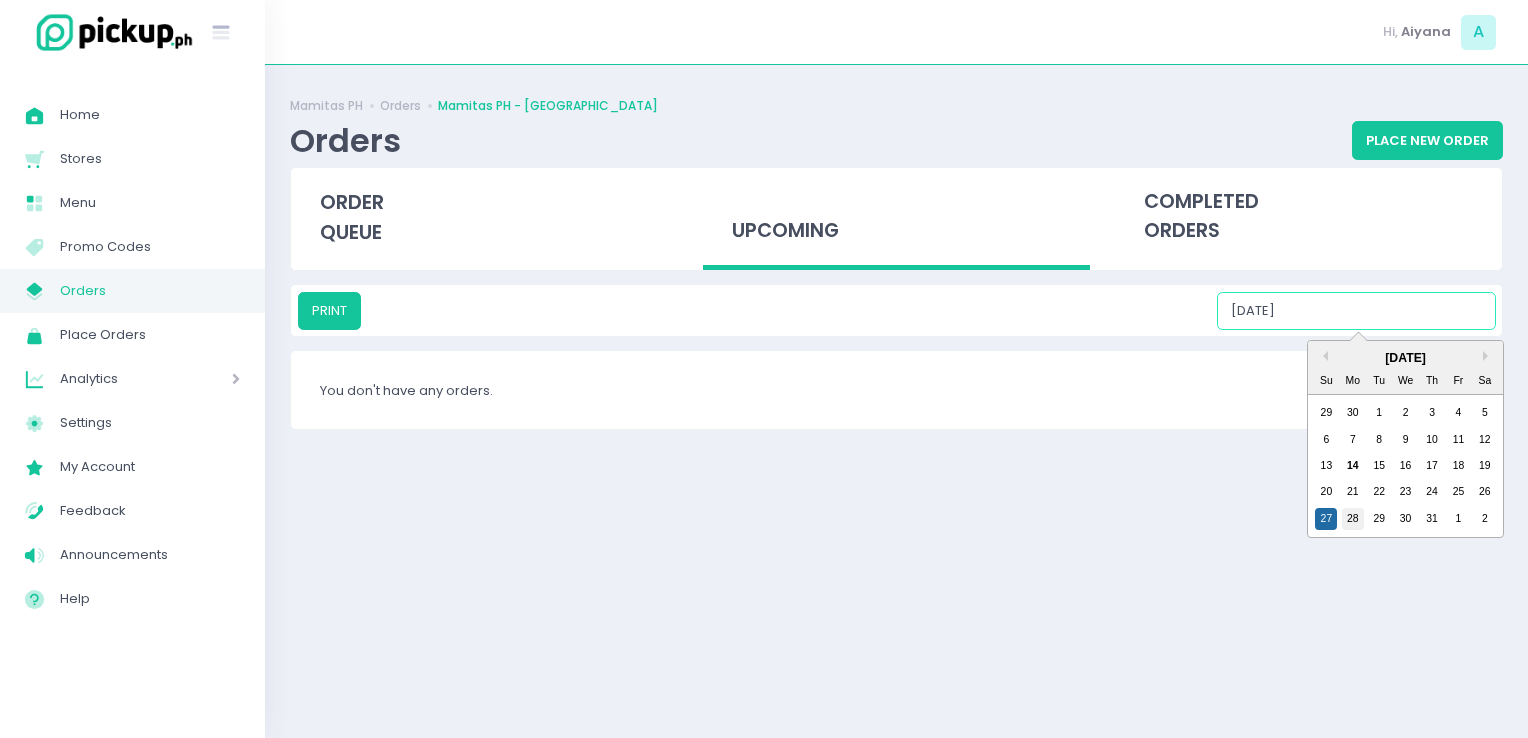 click on "28" at bounding box center [1353, 519] 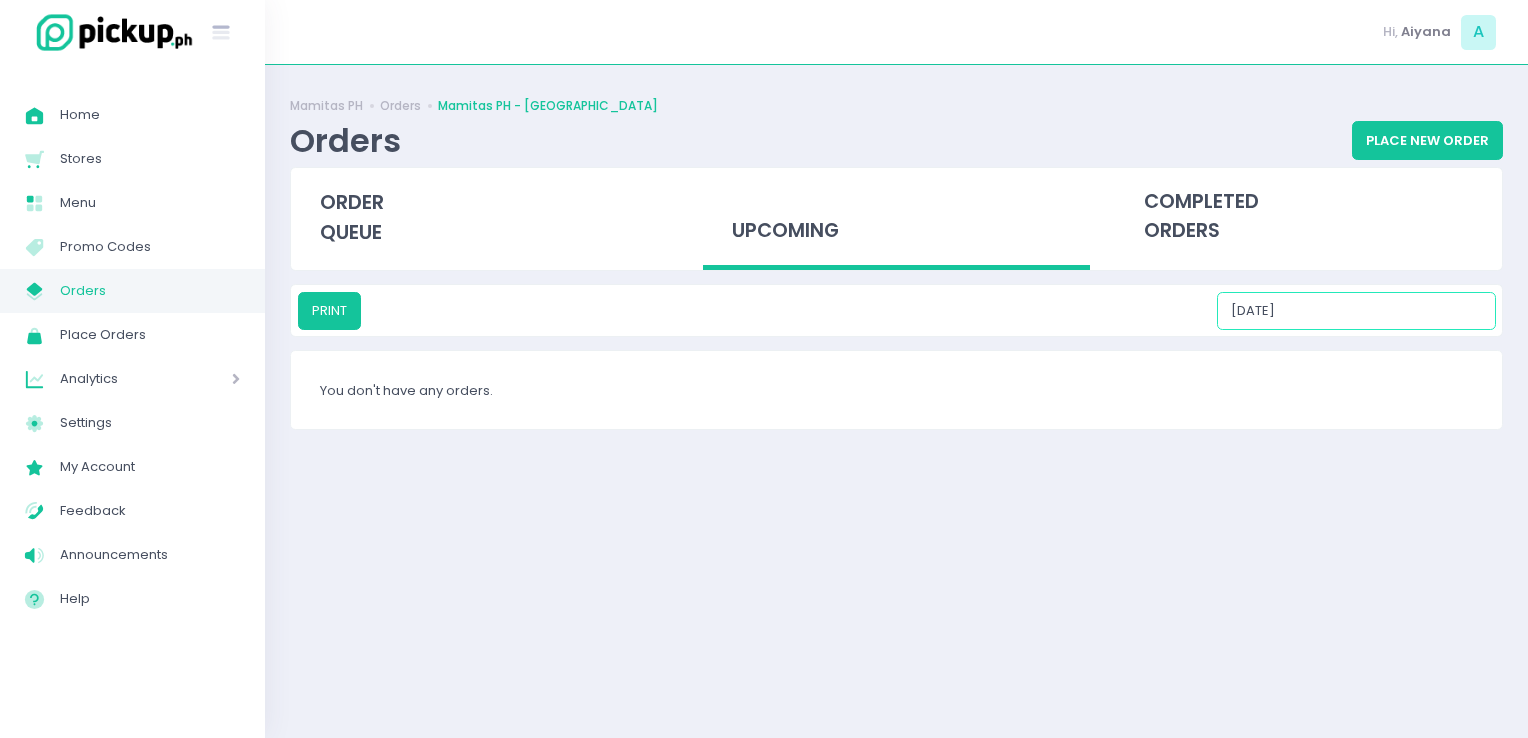 click on "07/28/2025" at bounding box center (1356, 311) 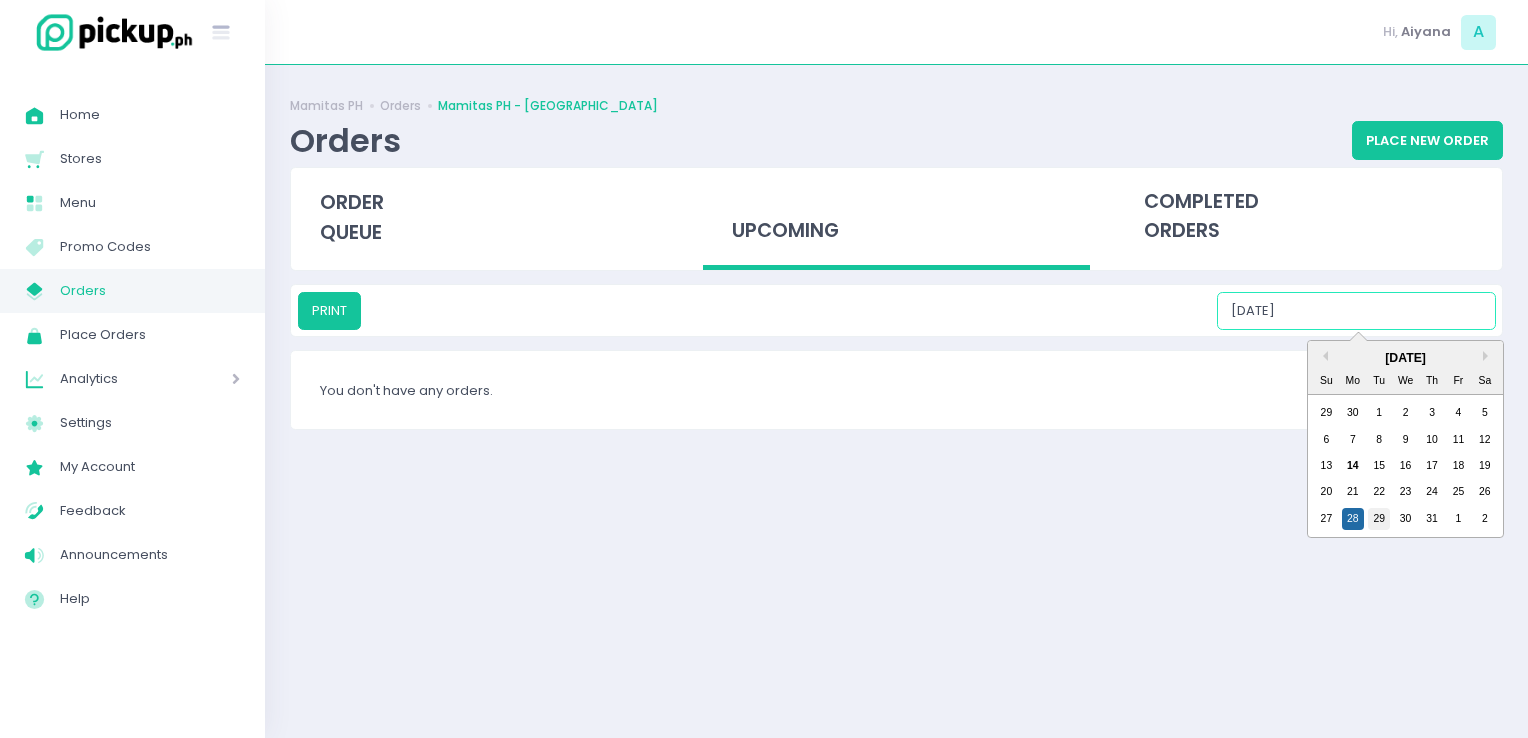 click on "29" at bounding box center [1379, 519] 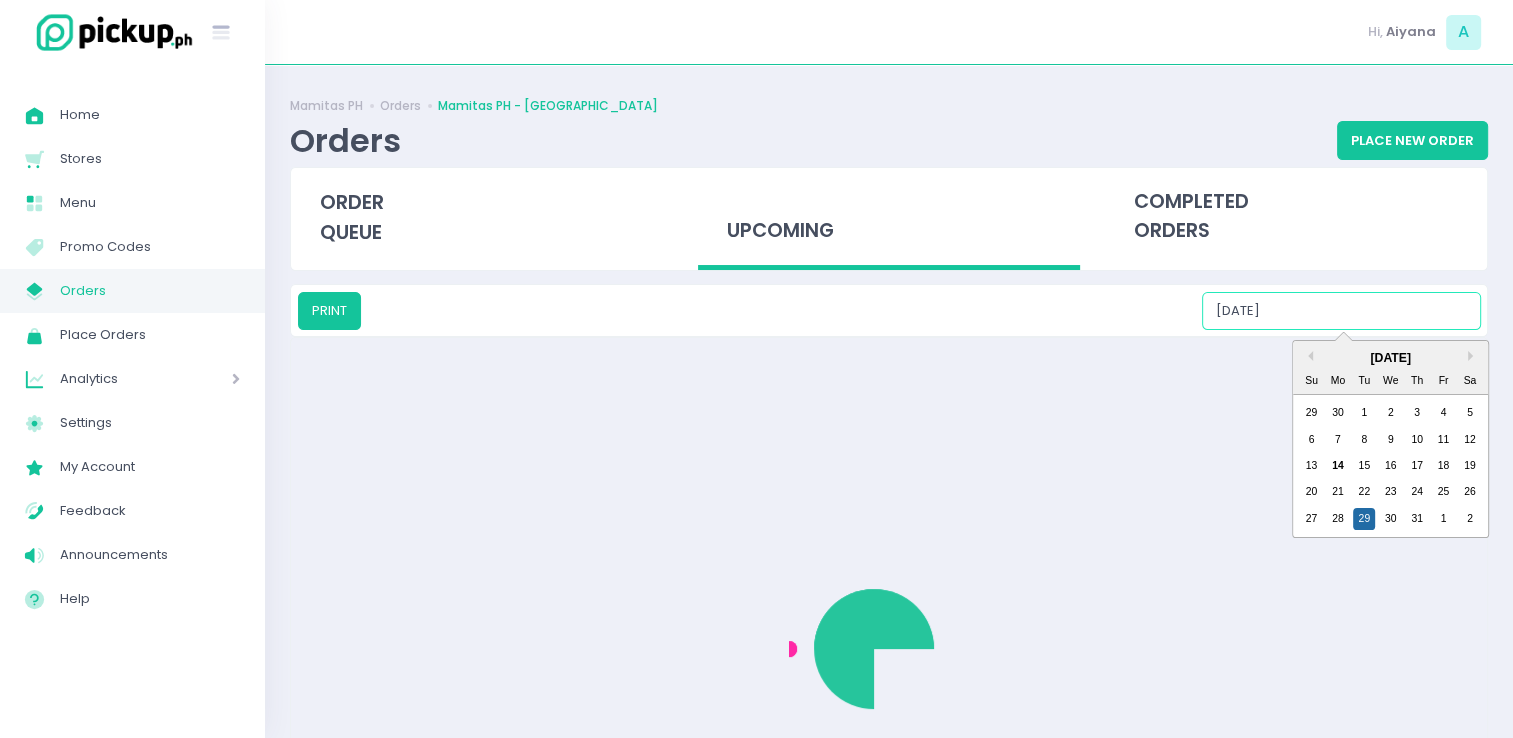 click on "07/29/2025" at bounding box center [1341, 311] 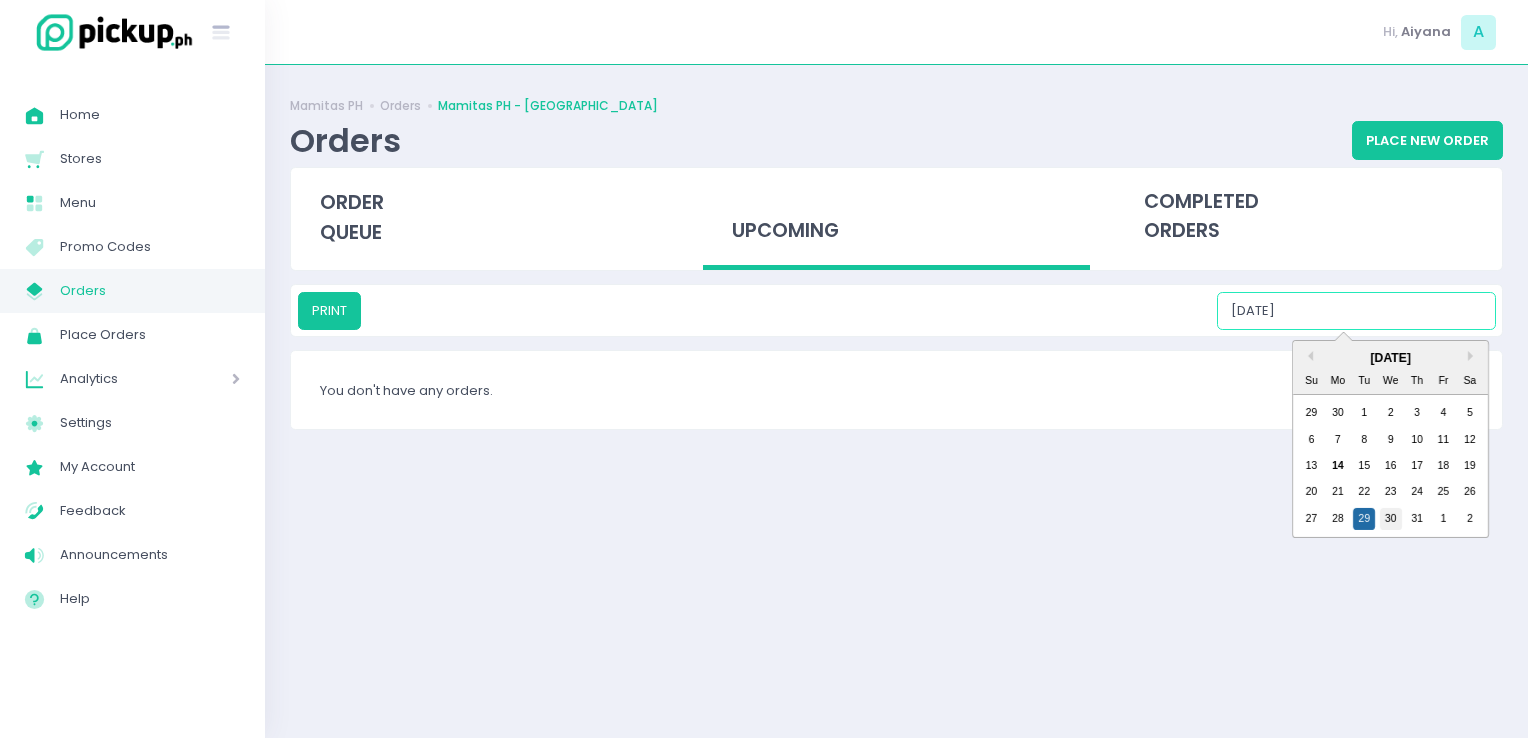 click on "30" at bounding box center [1391, 519] 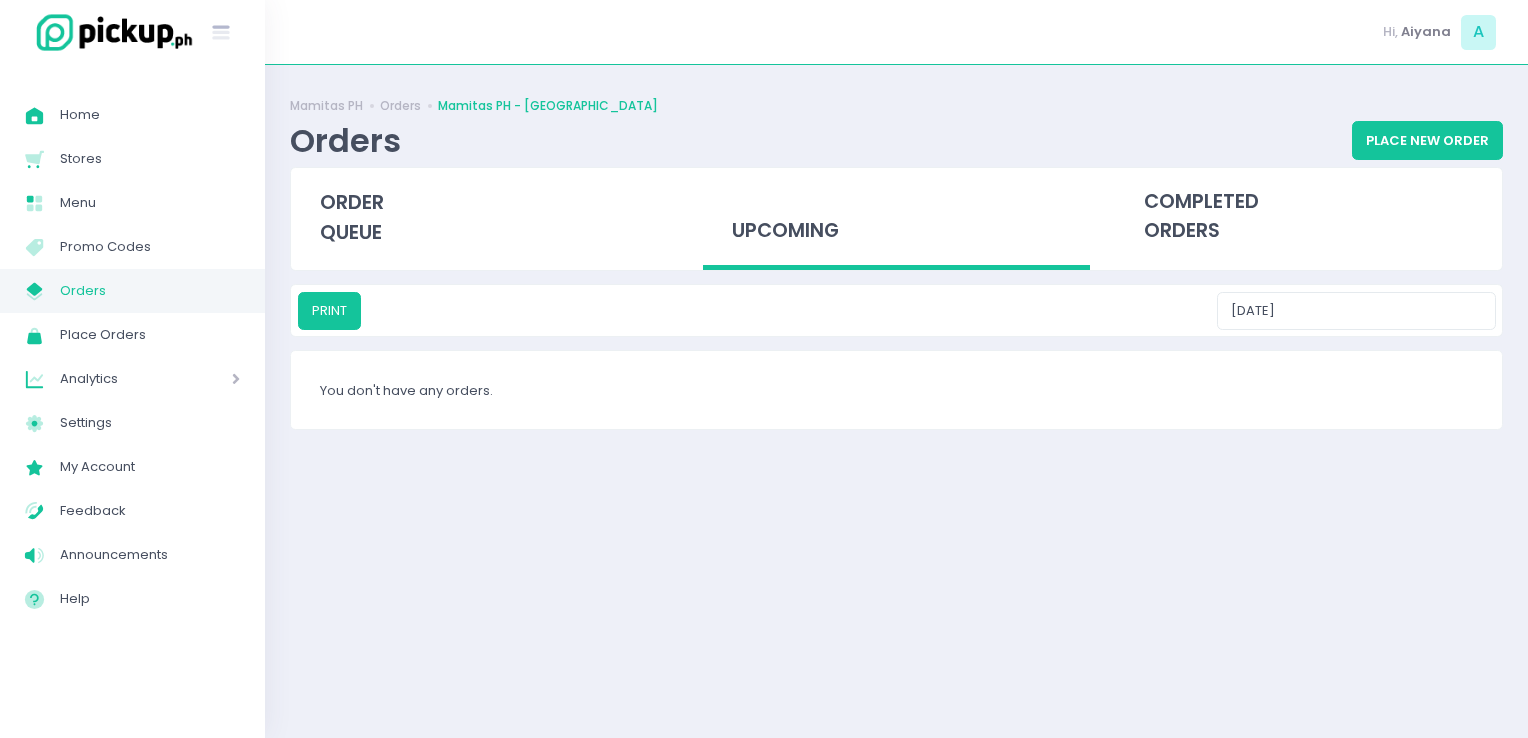 drag, startPoint x: 1385, startPoint y: 272, endPoint x: 1384, endPoint y: 304, distance: 32.01562 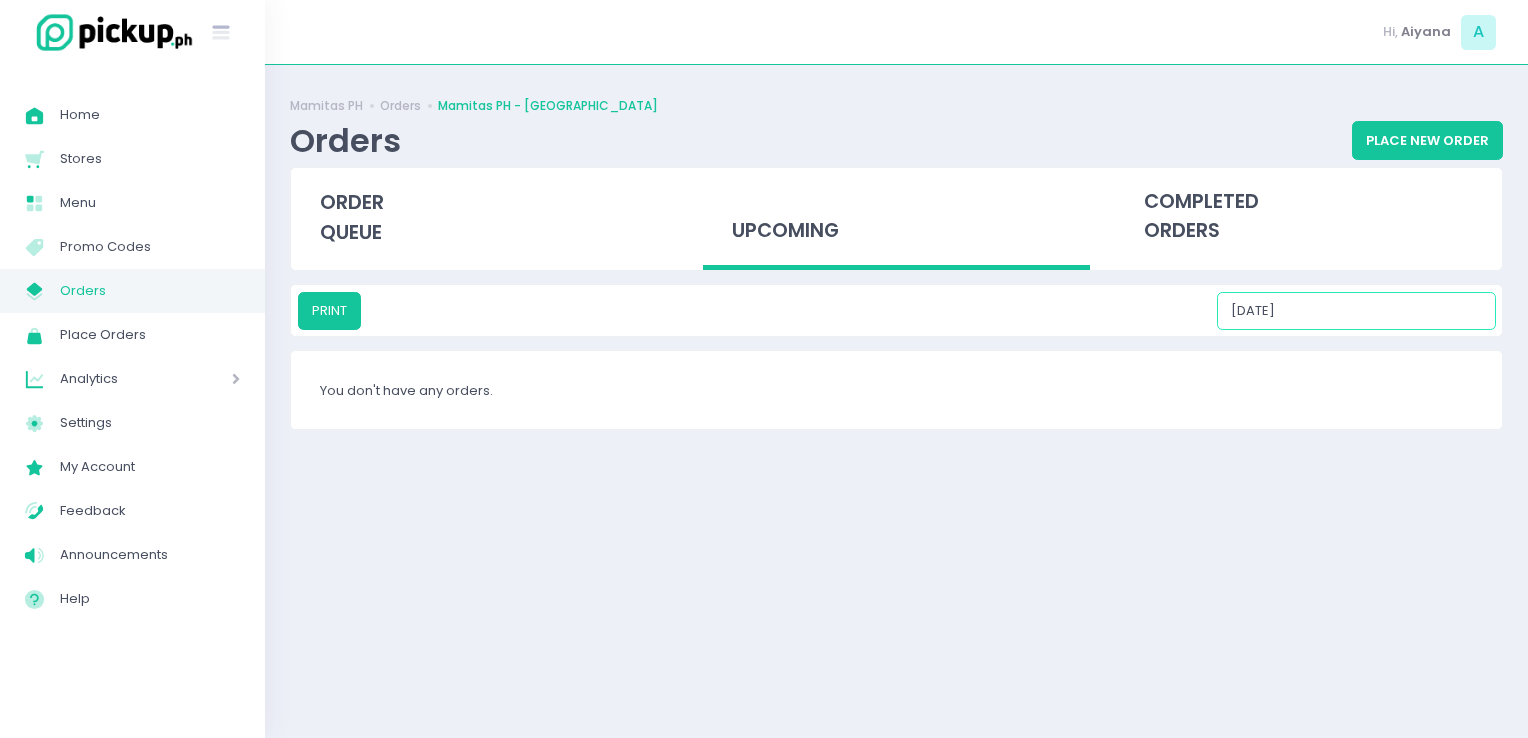 click on "07/30/2025" at bounding box center [1356, 311] 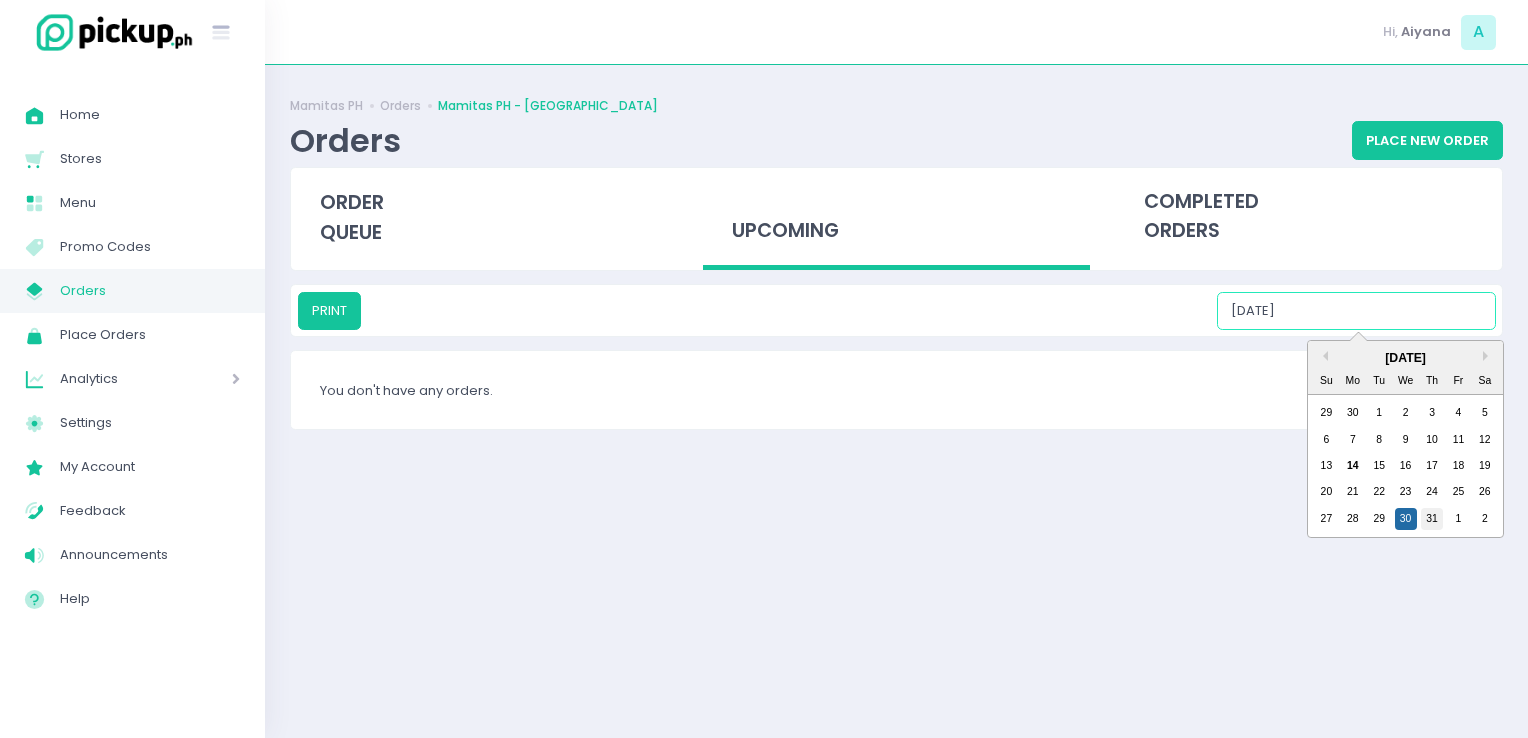 click on "31" at bounding box center (1432, 519) 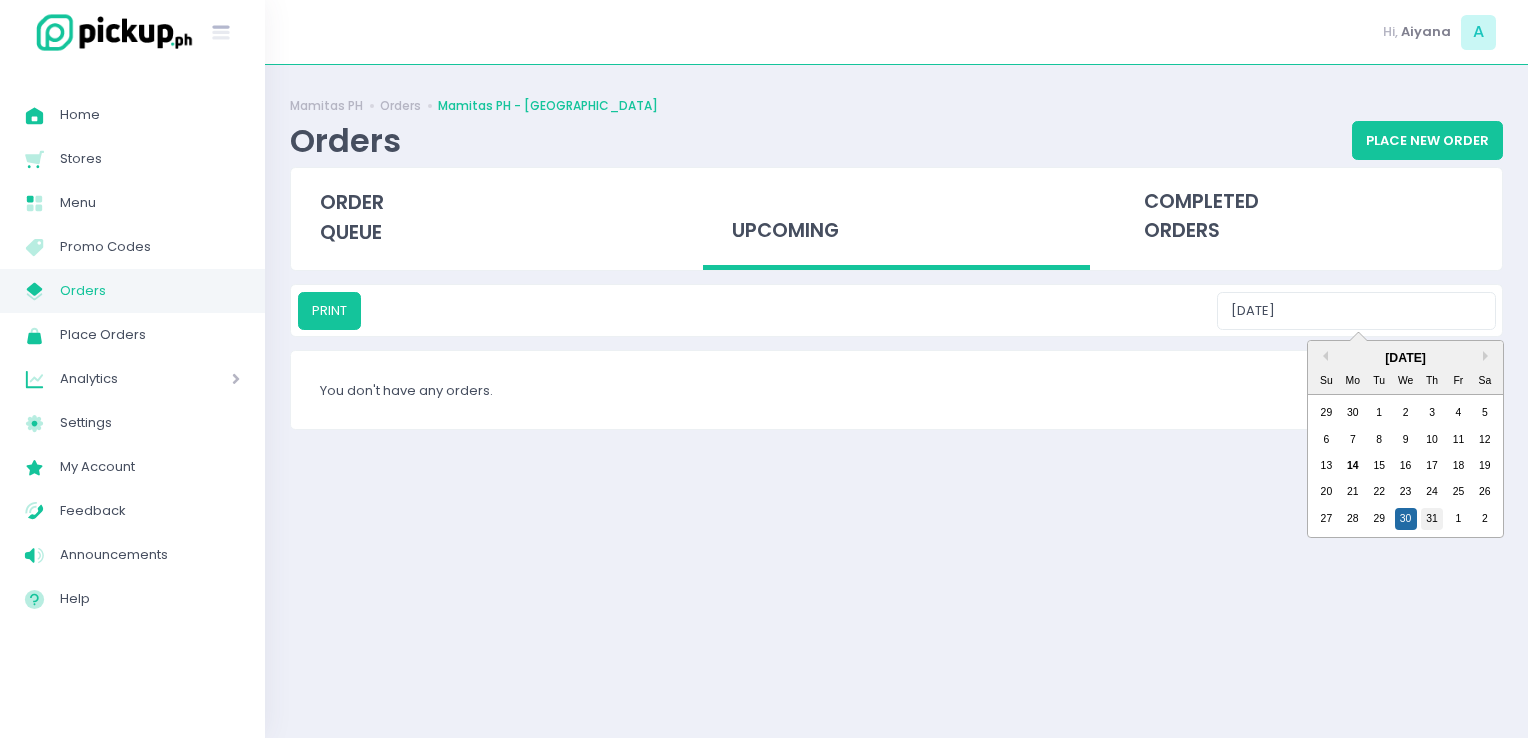 type on "07/31/2025" 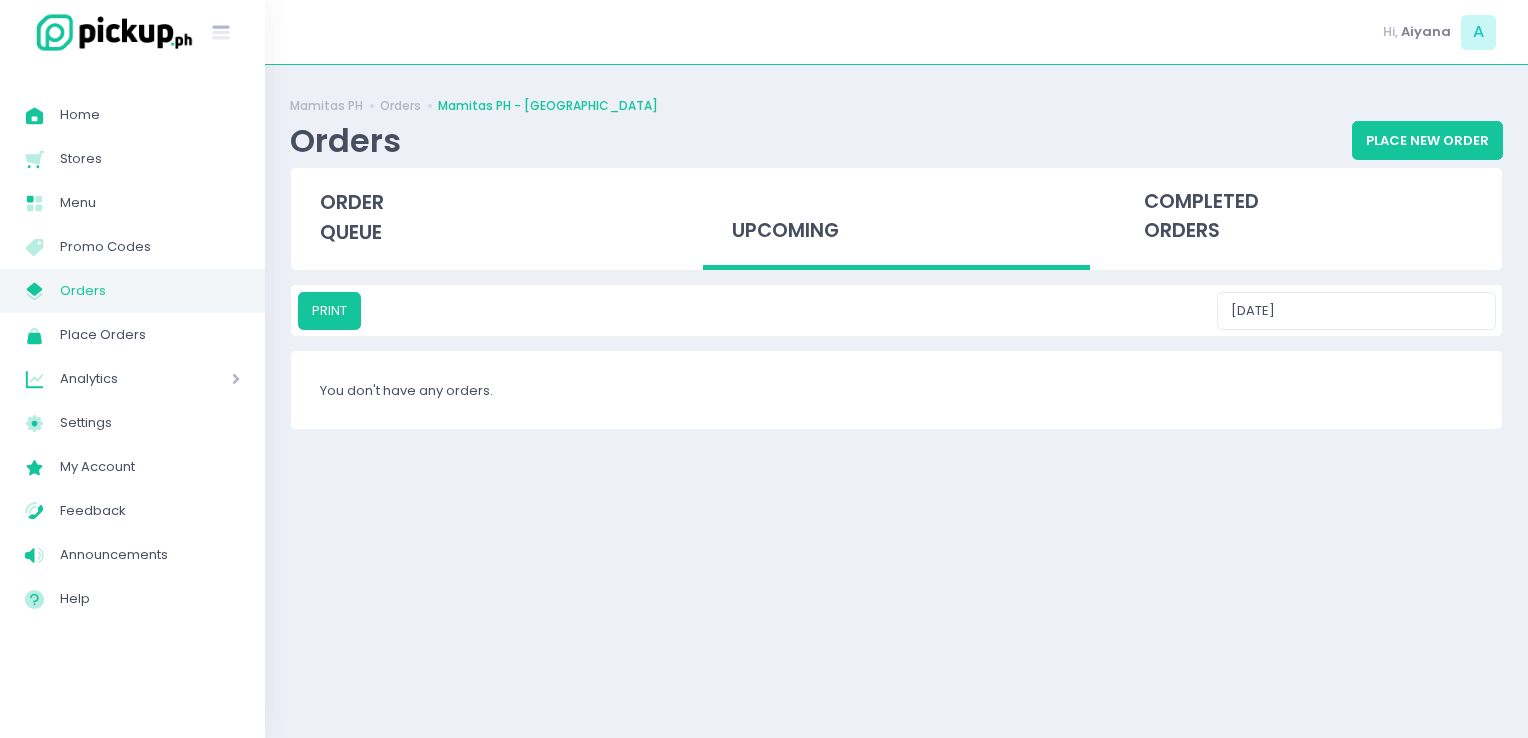 click on "My Store Created with Sketch. Orders" at bounding box center [132, 291] 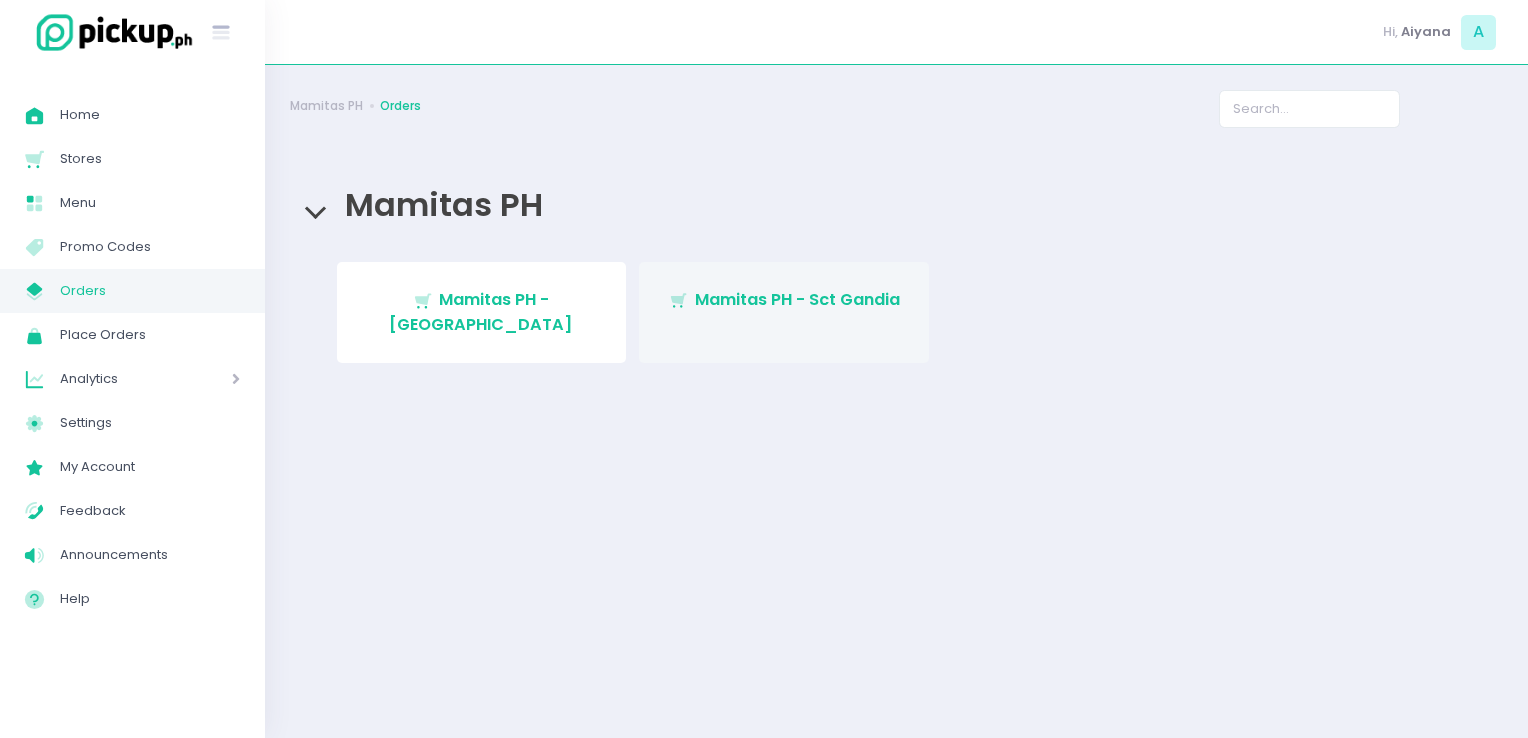 click on "Stockholm-icons / Shopping / Cart1 Created with Sketch. Mamitas PH - Sct Gandia" at bounding box center (784, 312) 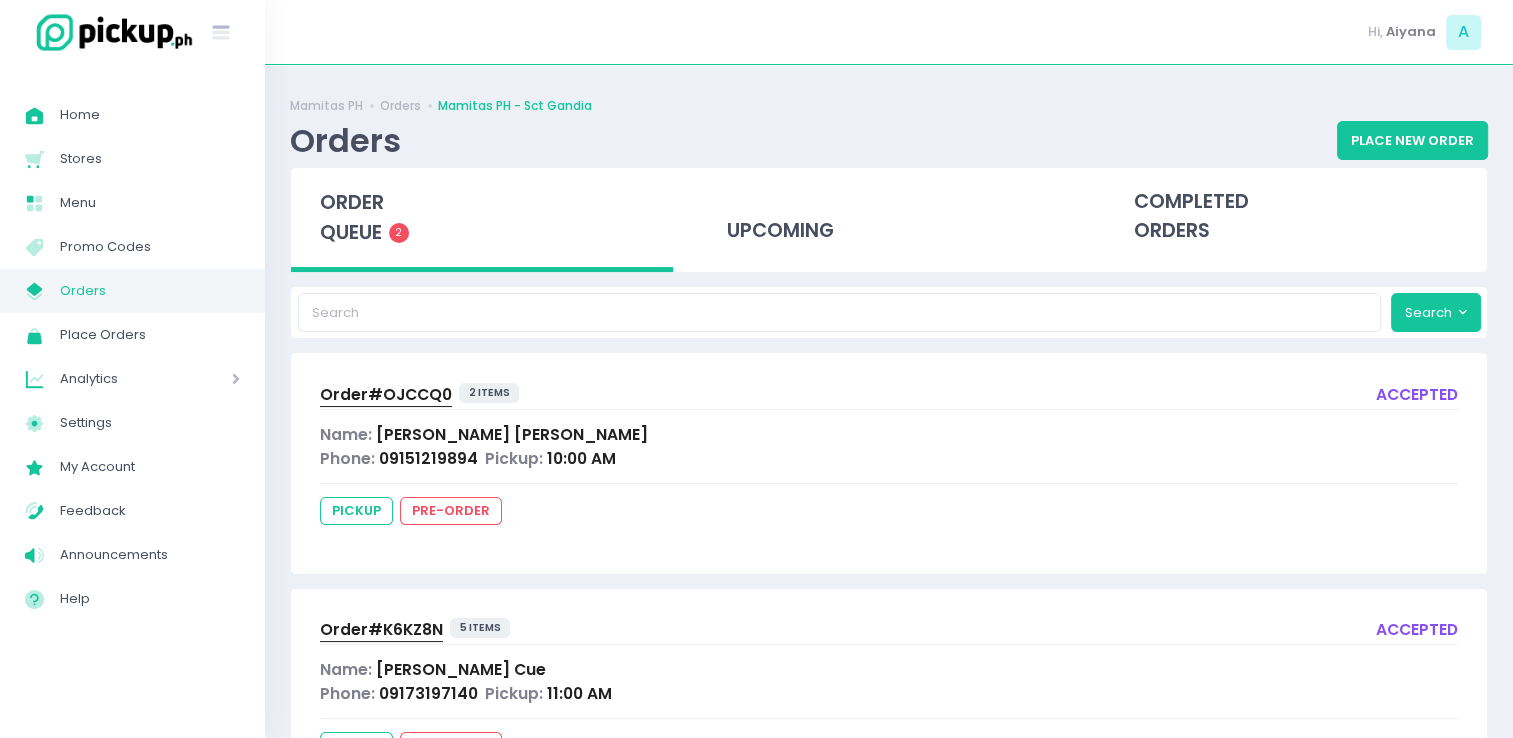 click on "My Store Created with Sketch. Orders" at bounding box center (132, 291) 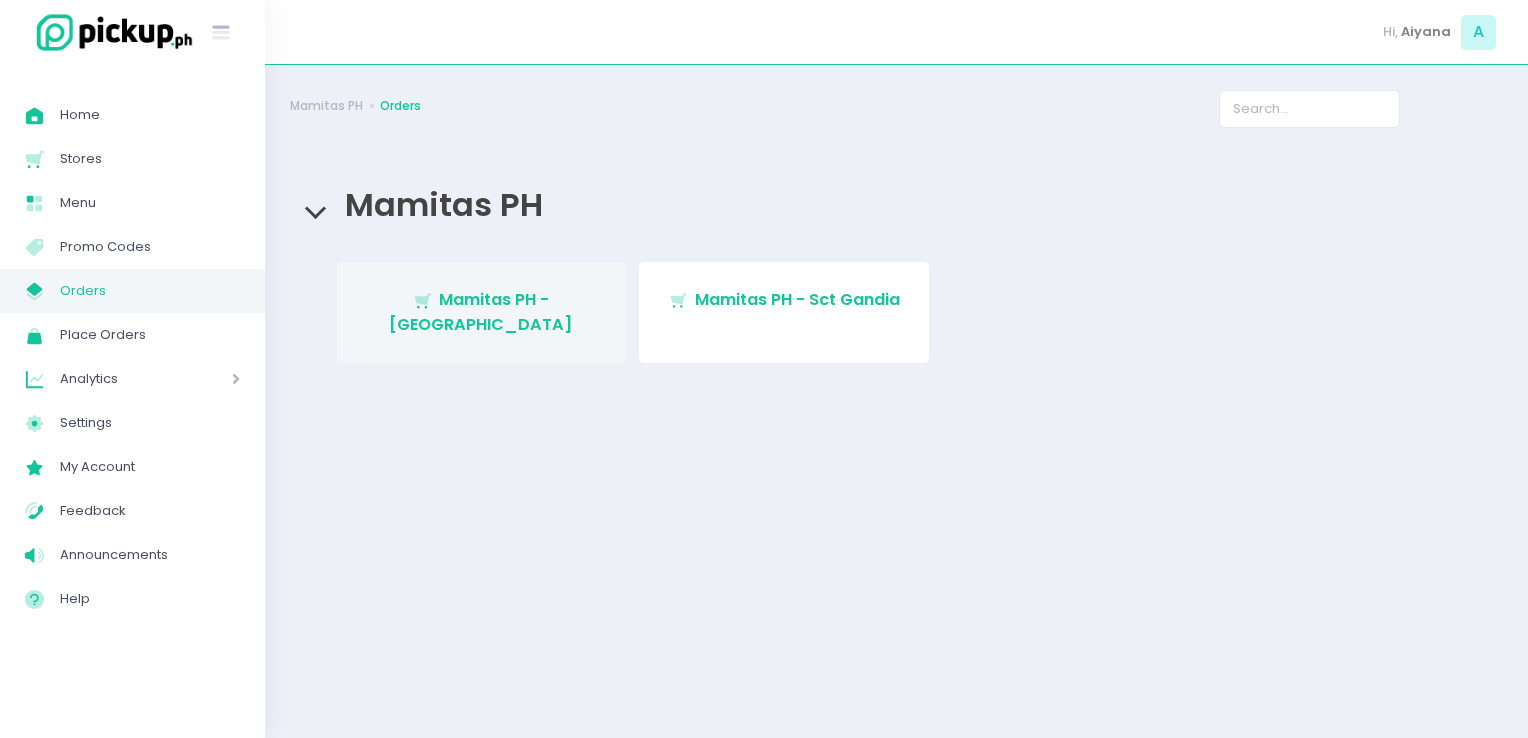 click on "Mamitas PH - [GEOGRAPHIC_DATA]" at bounding box center (481, 311) 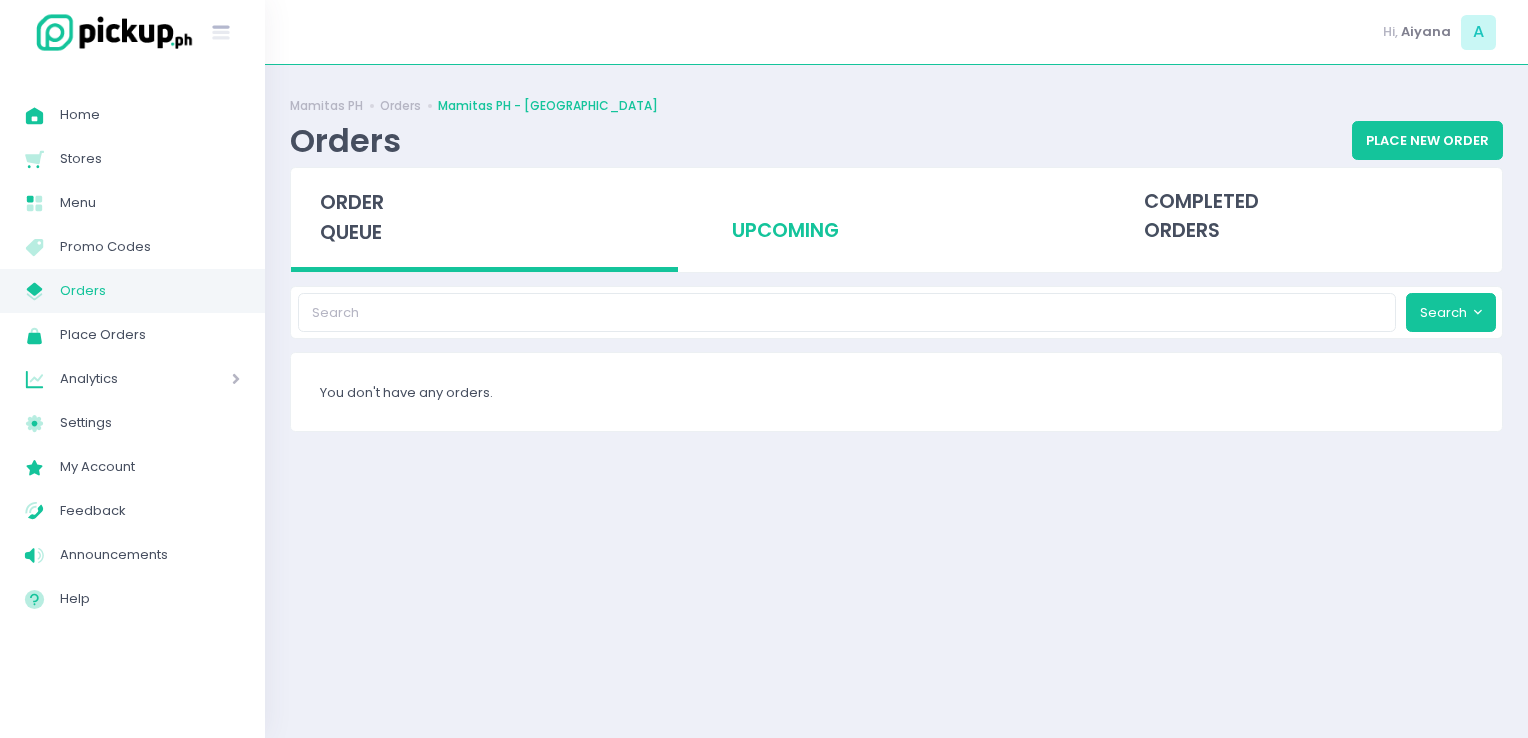 click on "upcoming" at bounding box center (896, 217) 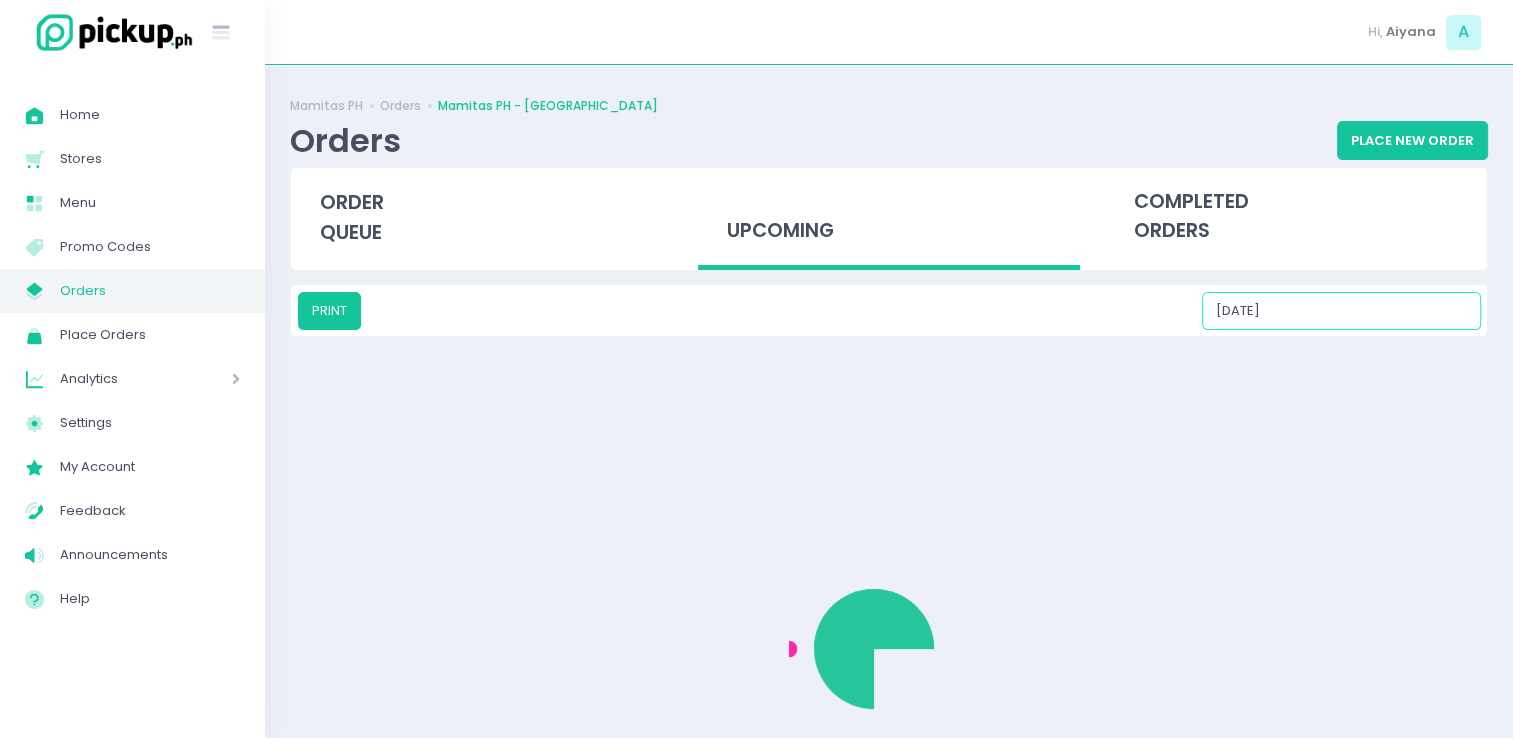 click on "[DATE]" at bounding box center (1341, 311) 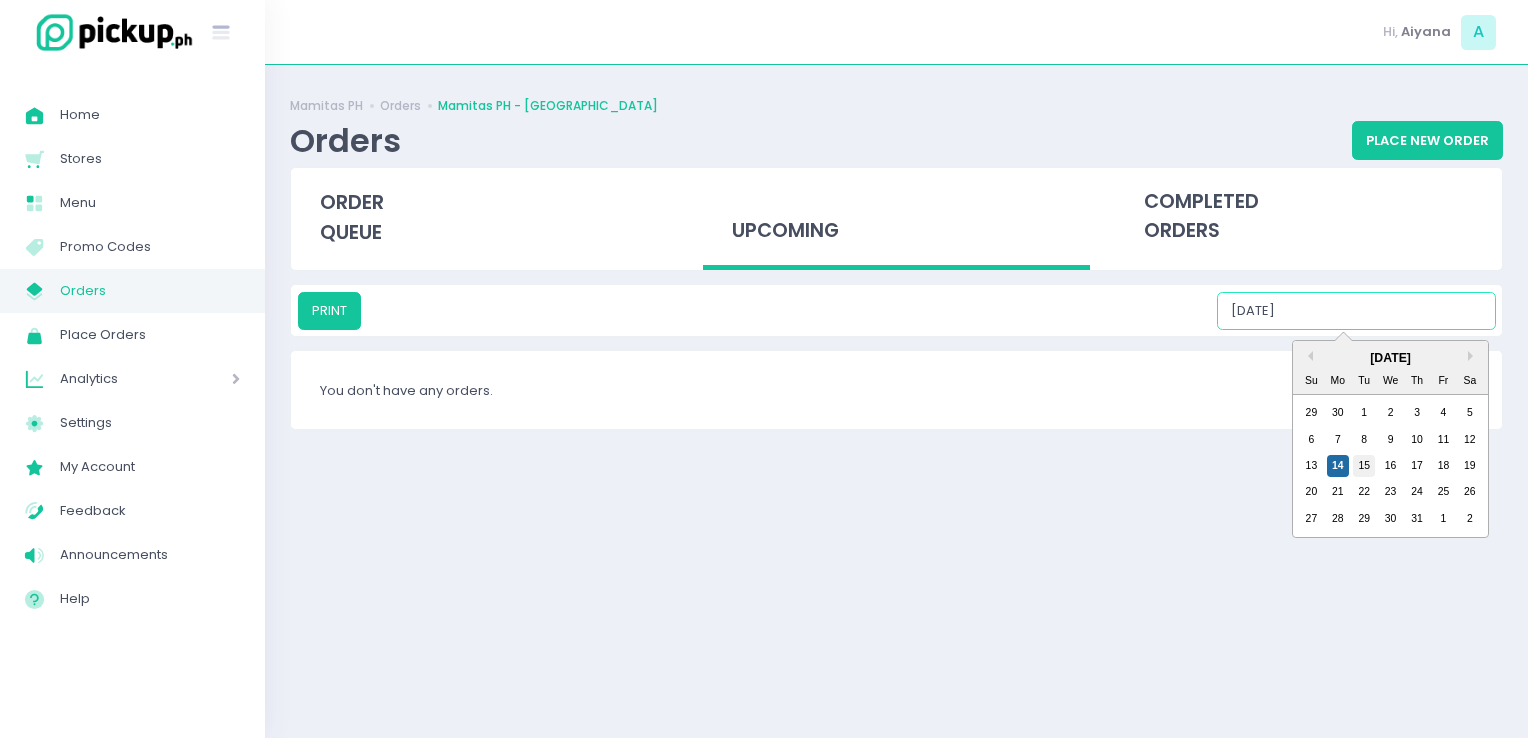 click on "15" at bounding box center (1364, 466) 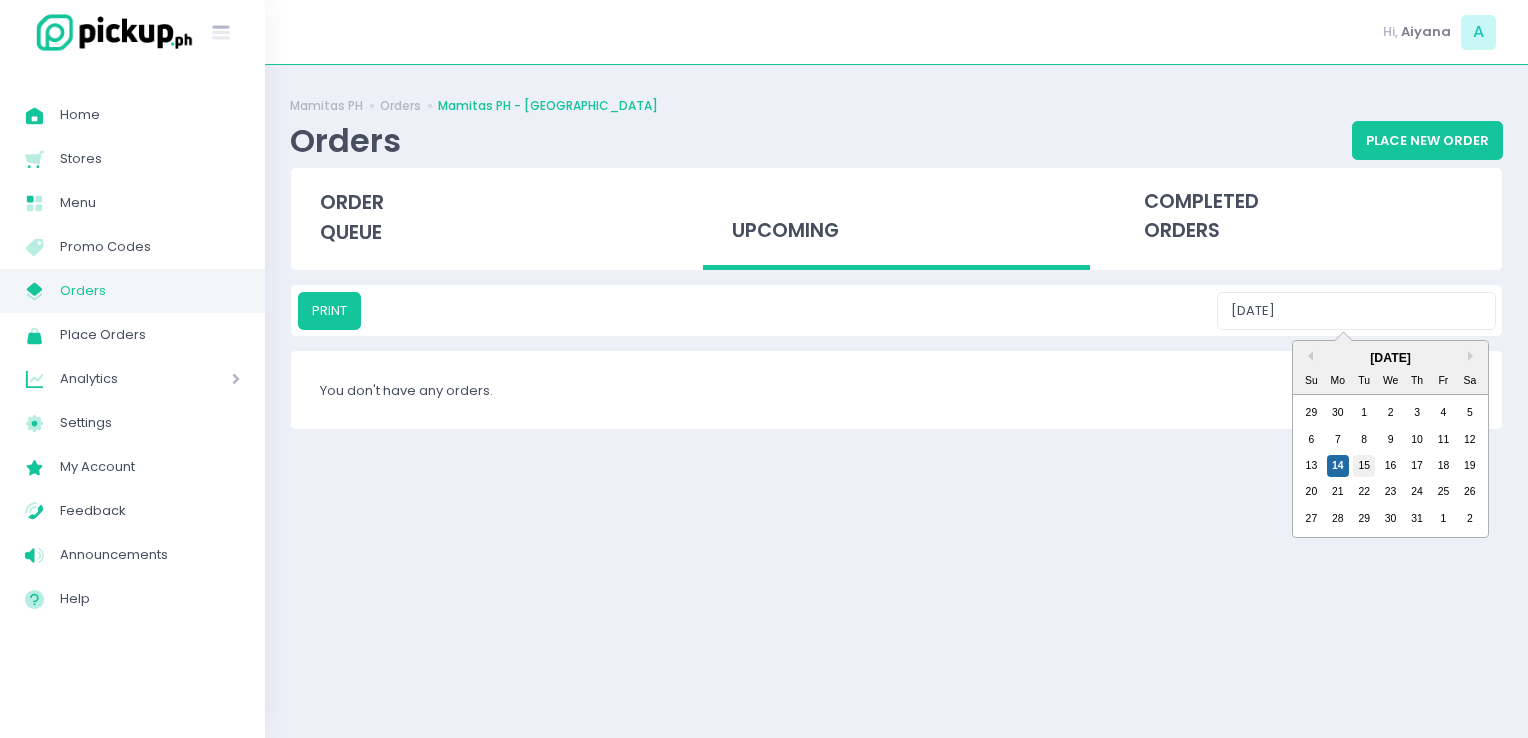 type on "07/15/2025" 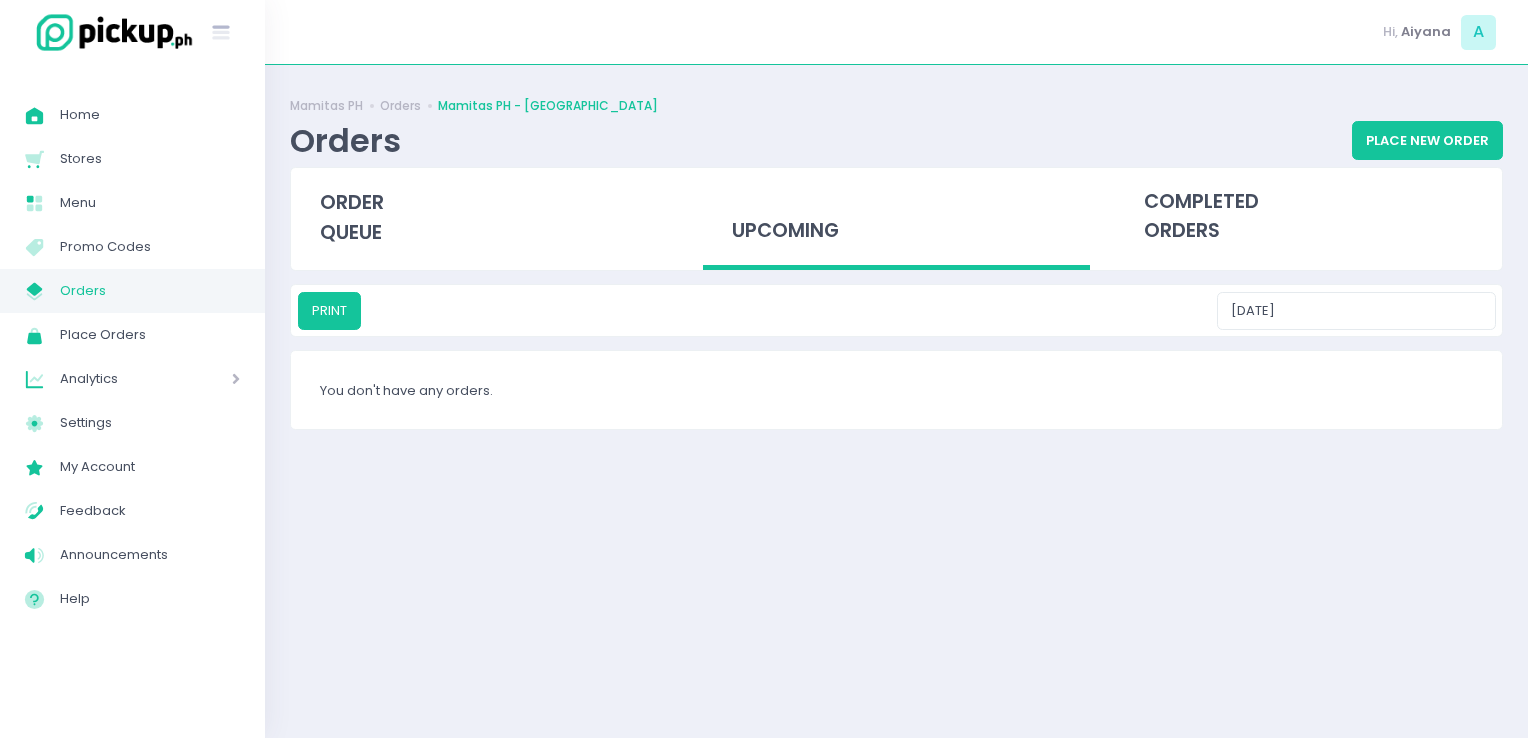 click on "Orders" at bounding box center (150, 291) 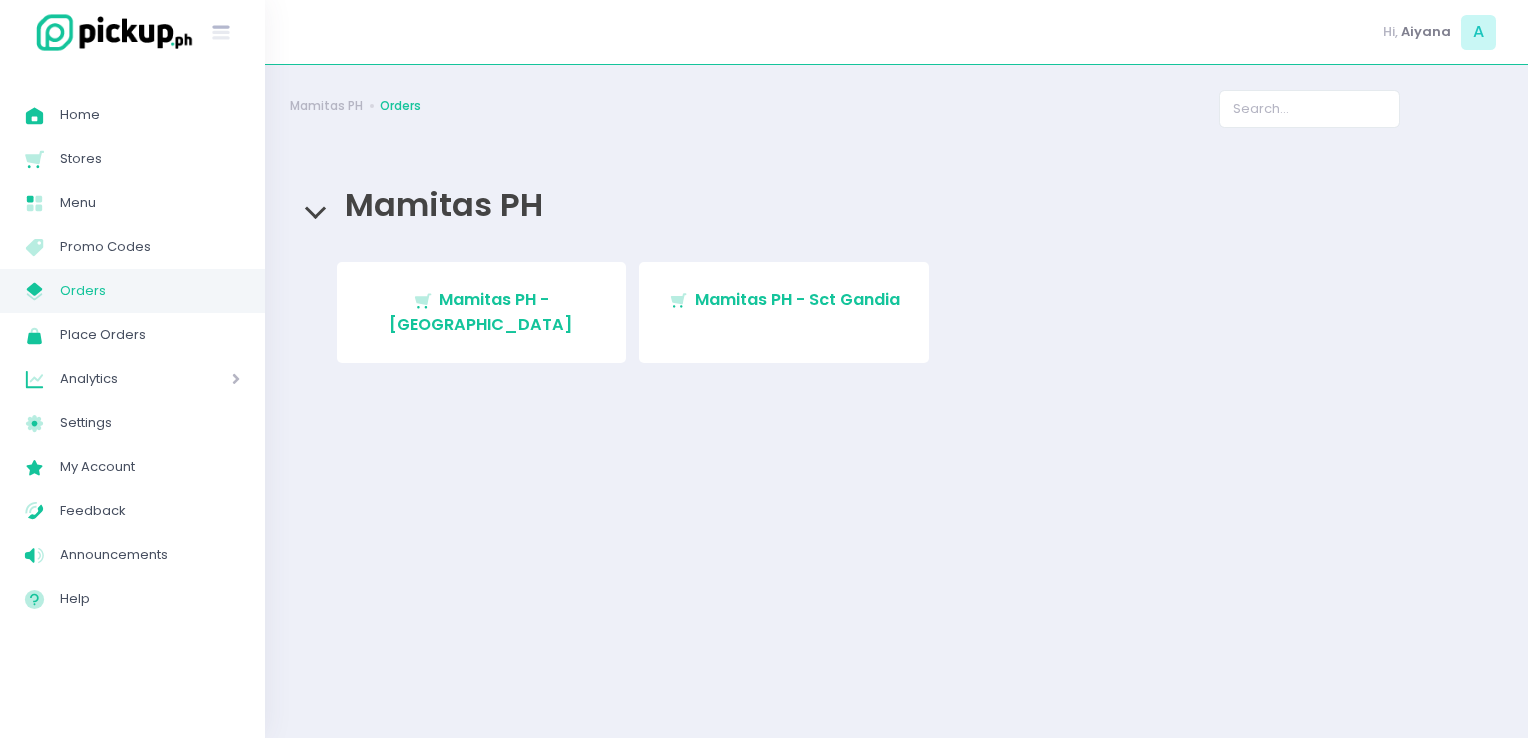 click on "Stockholm-icons / Shopping / Cart1 Created with Sketch. Mamitas PH - Blue Ridge Stockholm-icons / Shopping / Cart1 Created with Sketch. Mamitas PH - Sct Gandia" at bounding box center [896, 328] 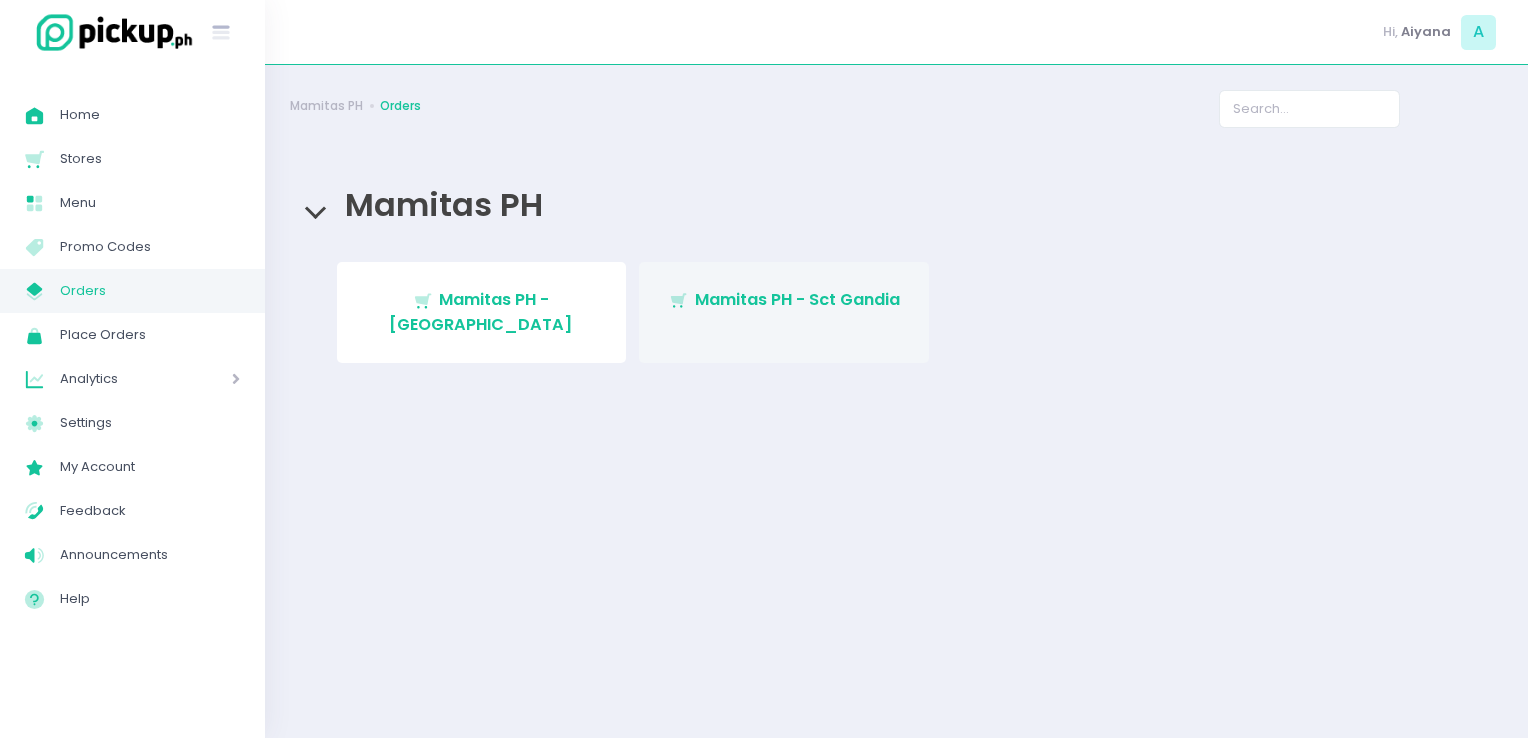 click on "Stockholm-icons / Shopping / Cart1 Created with Sketch. Mamitas PH - Sct Gandia" at bounding box center (784, 312) 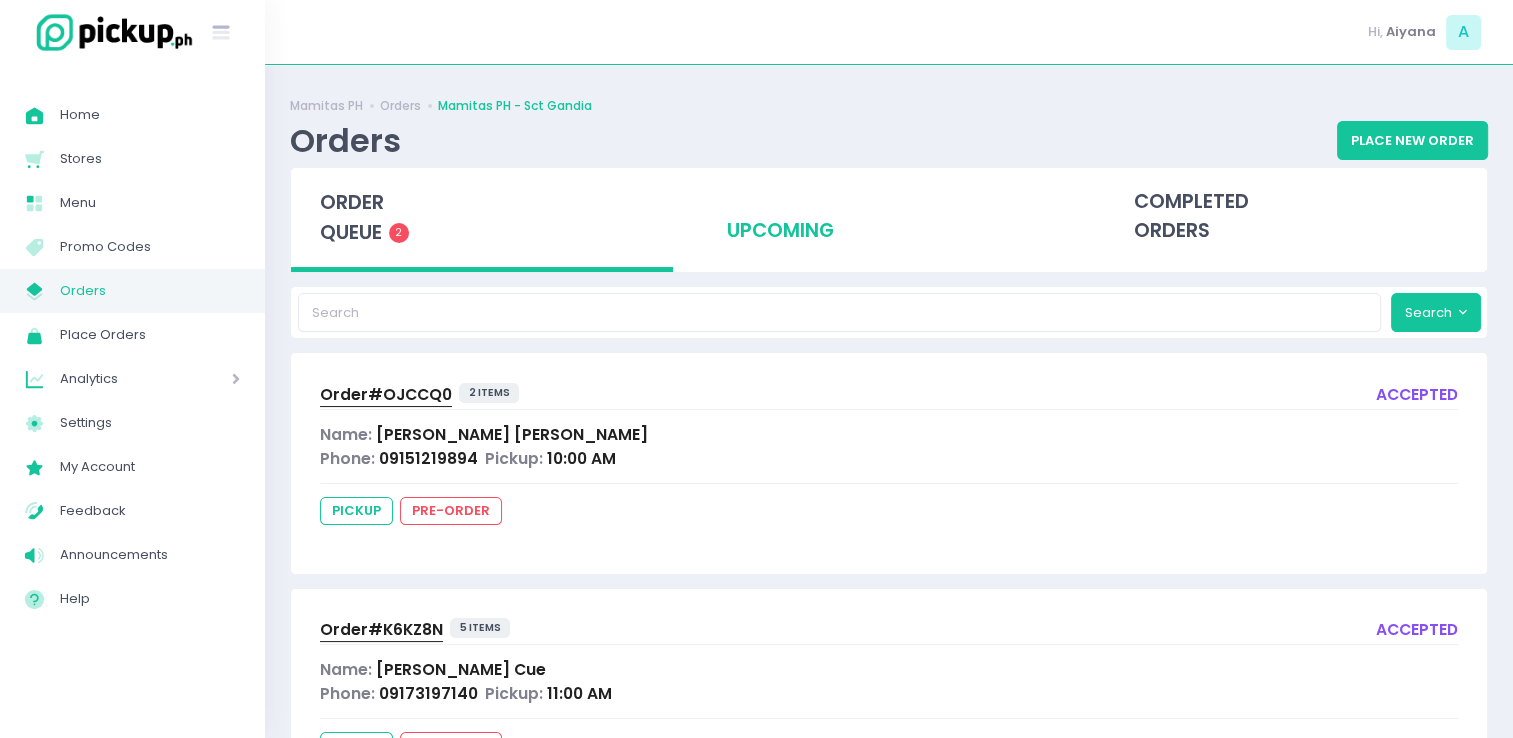 click on "upcoming" at bounding box center [889, 217] 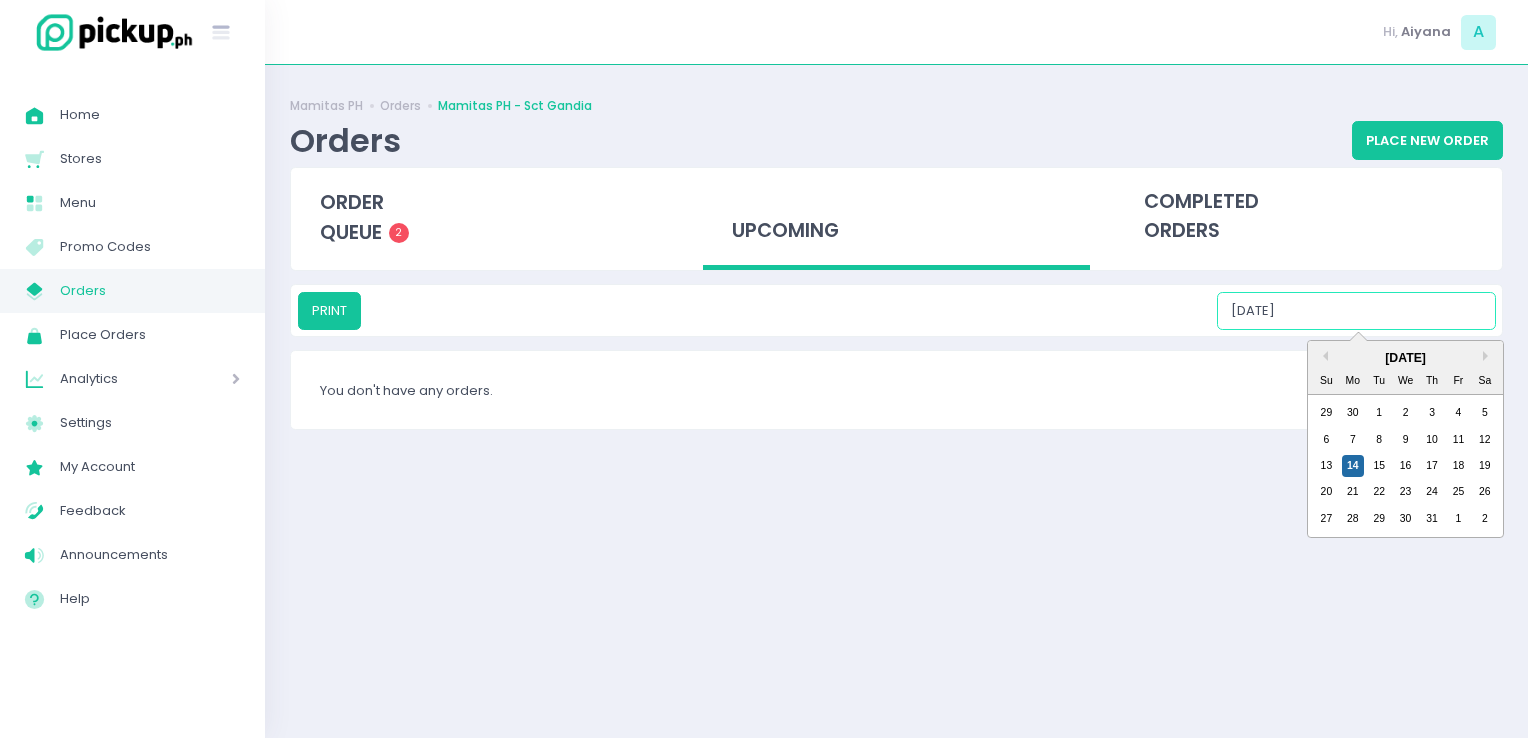 click on "[DATE]" at bounding box center [1356, 311] 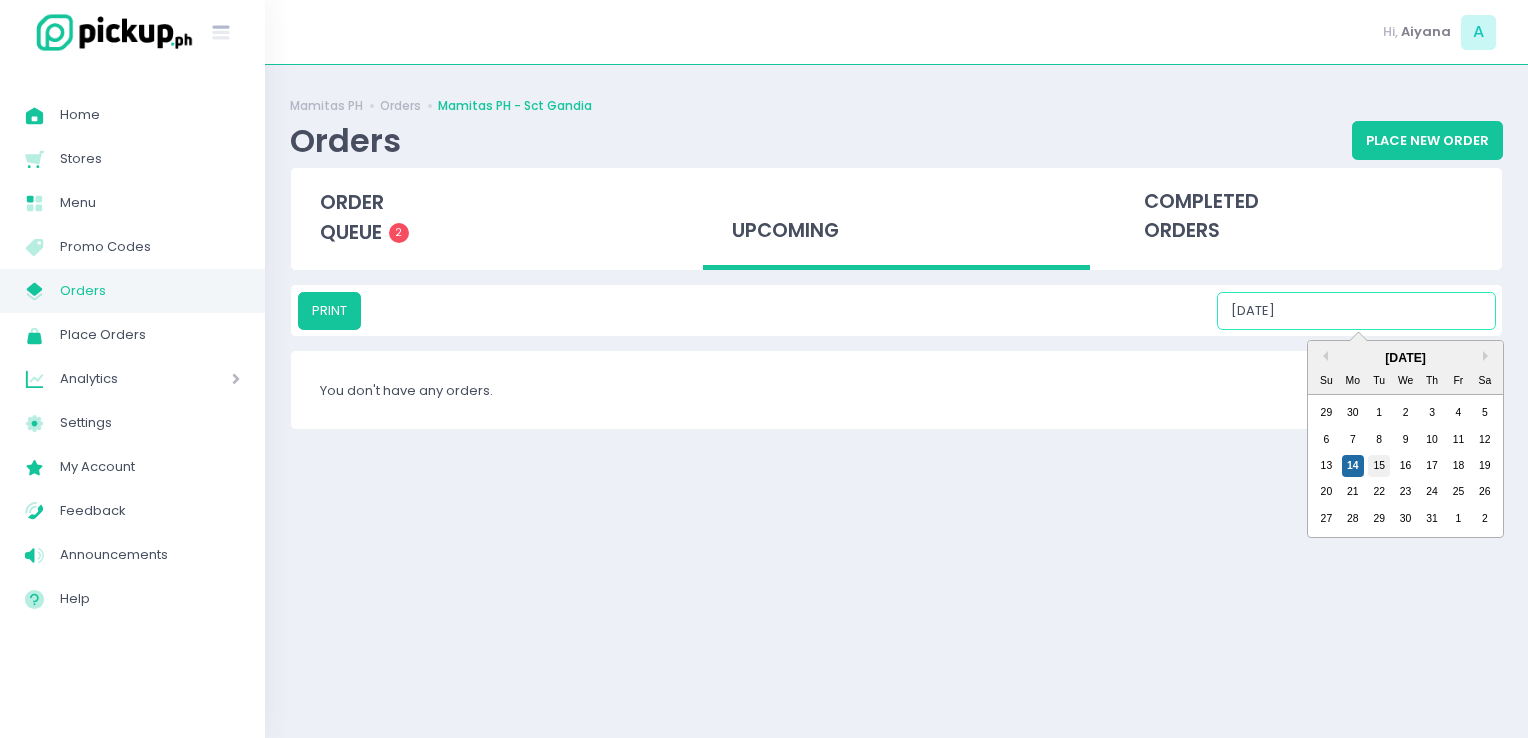click on "15" at bounding box center (1379, 466) 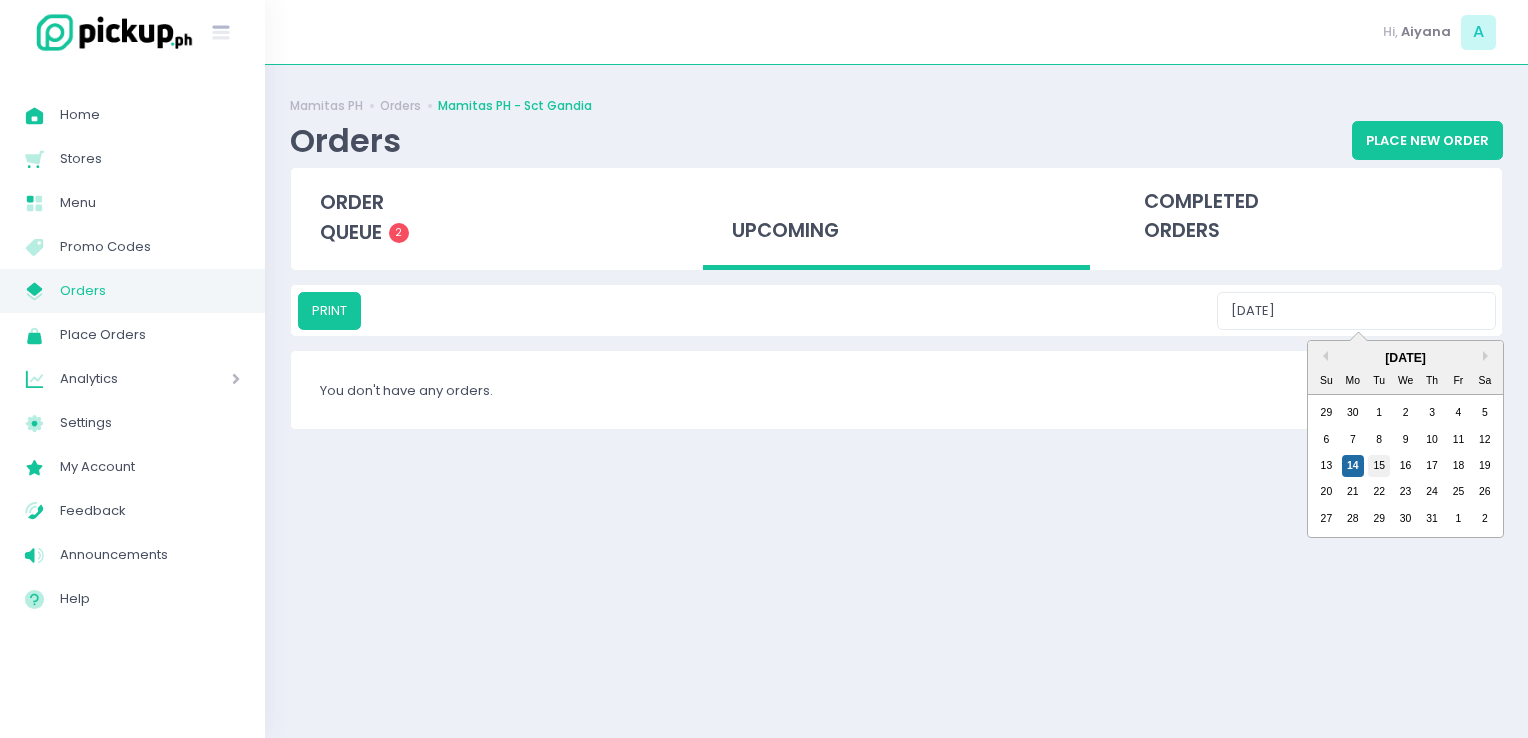 type on "07/15/2025" 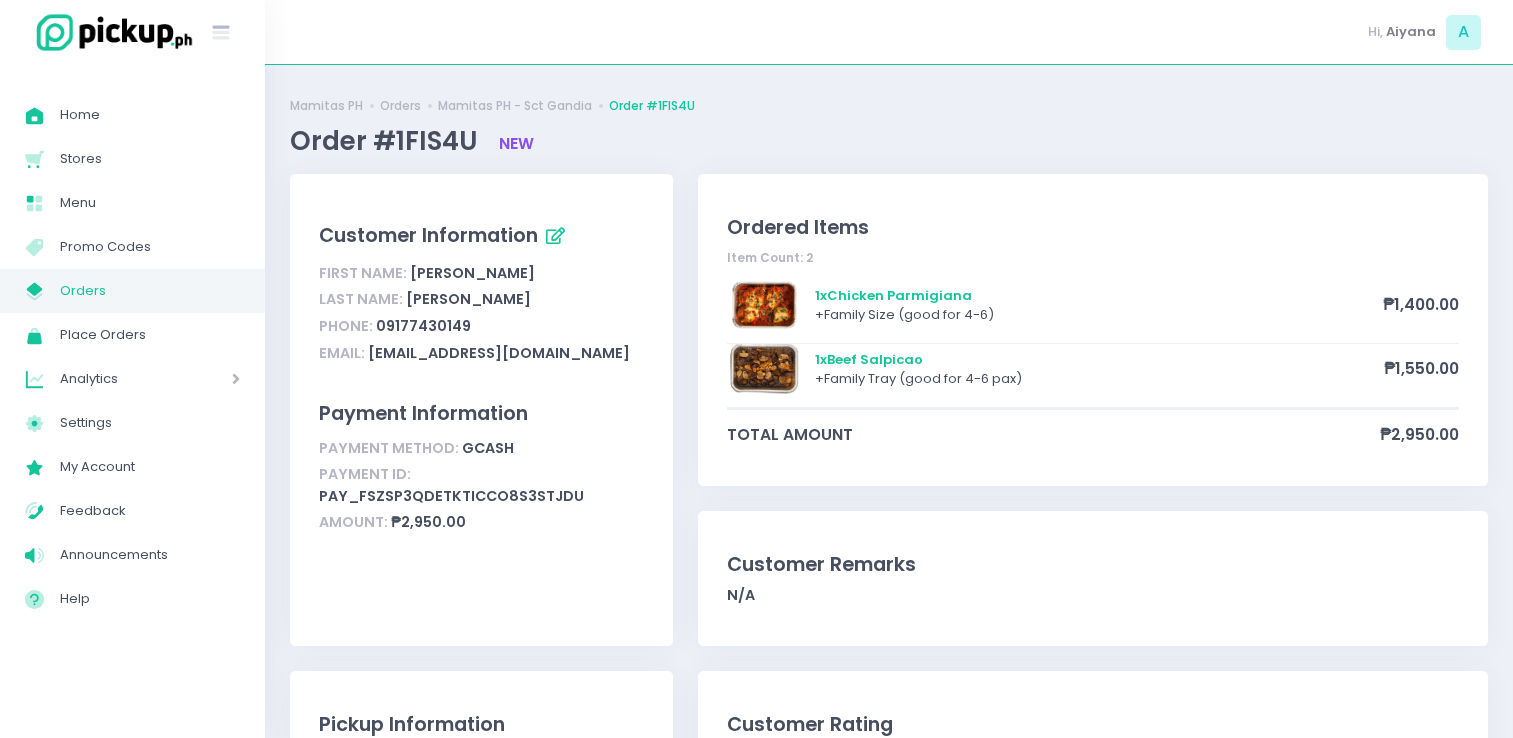 scroll, scrollTop: 0, scrollLeft: 0, axis: both 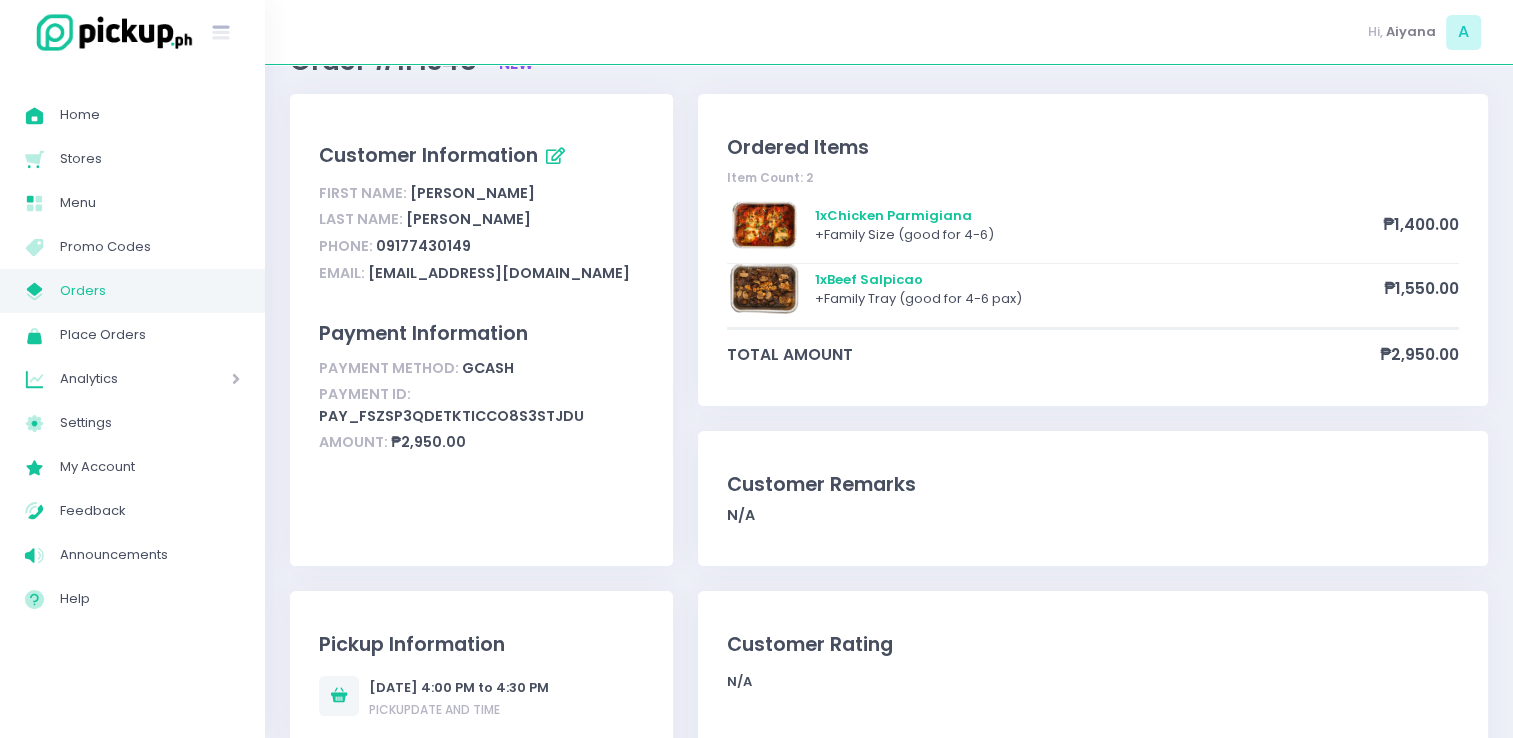 click on "My Store Created with Sketch. Orders" at bounding box center [132, 291] 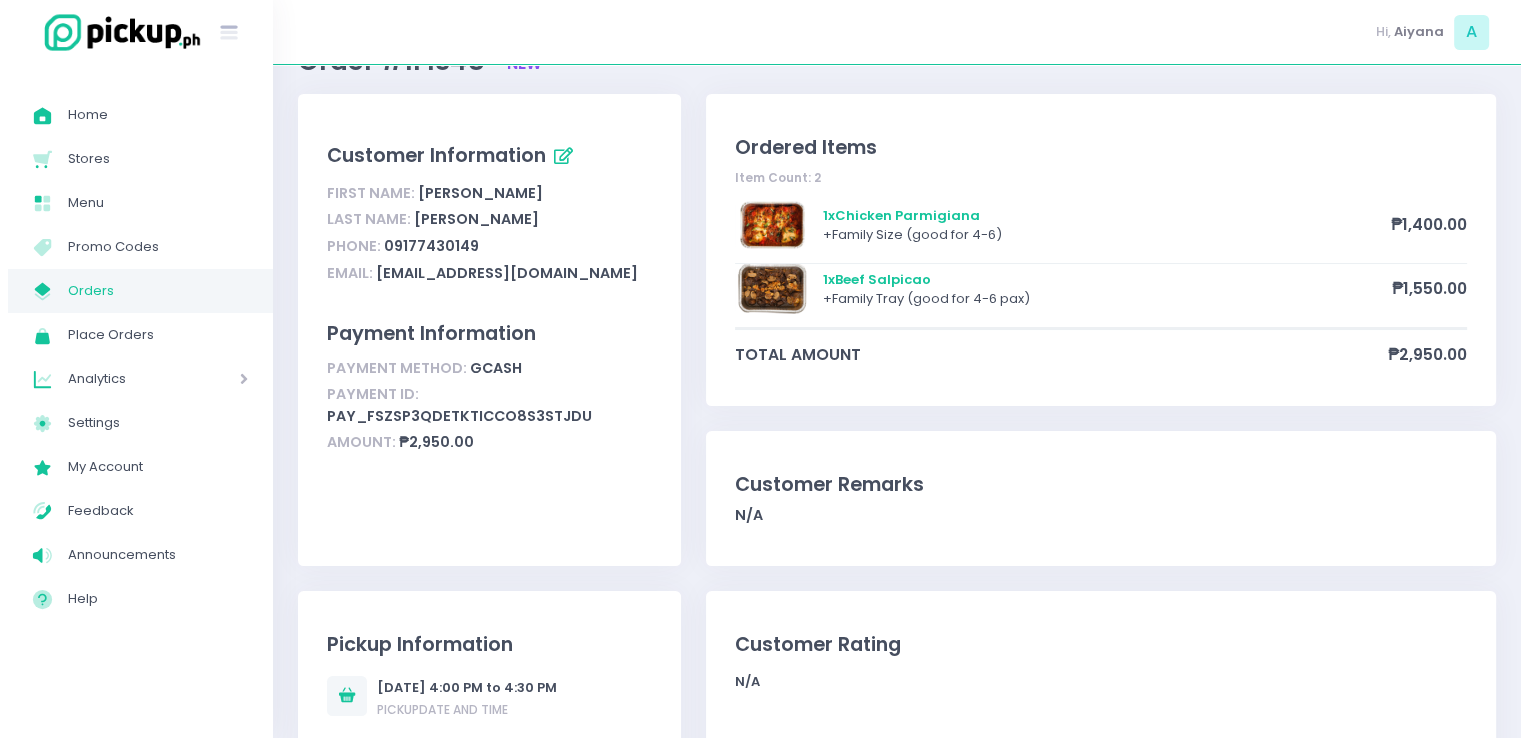 scroll, scrollTop: 0, scrollLeft: 0, axis: both 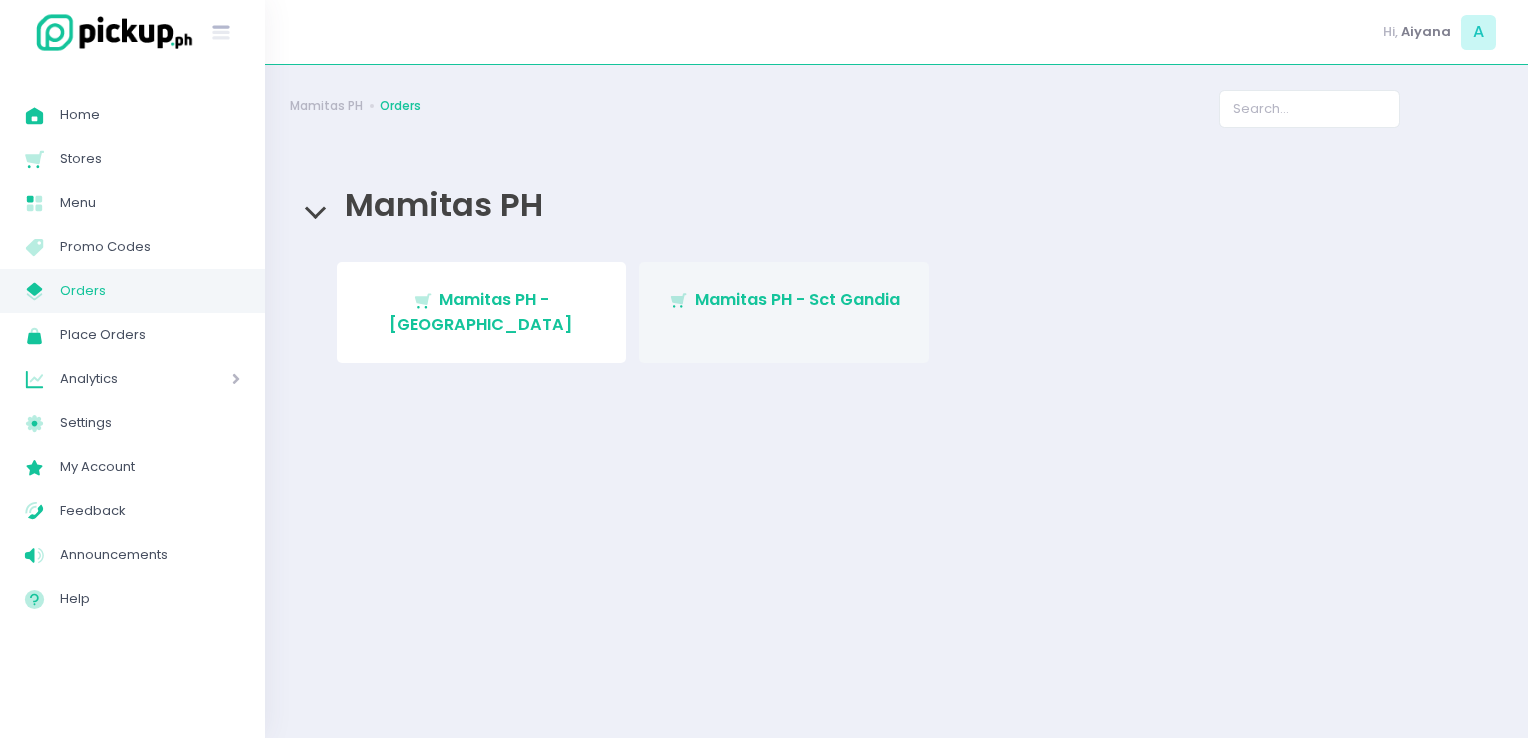 click on "Stockholm-icons / Shopping / Cart1 Created with Sketch. Mamitas PH - Sct Gandia" at bounding box center [784, 312] 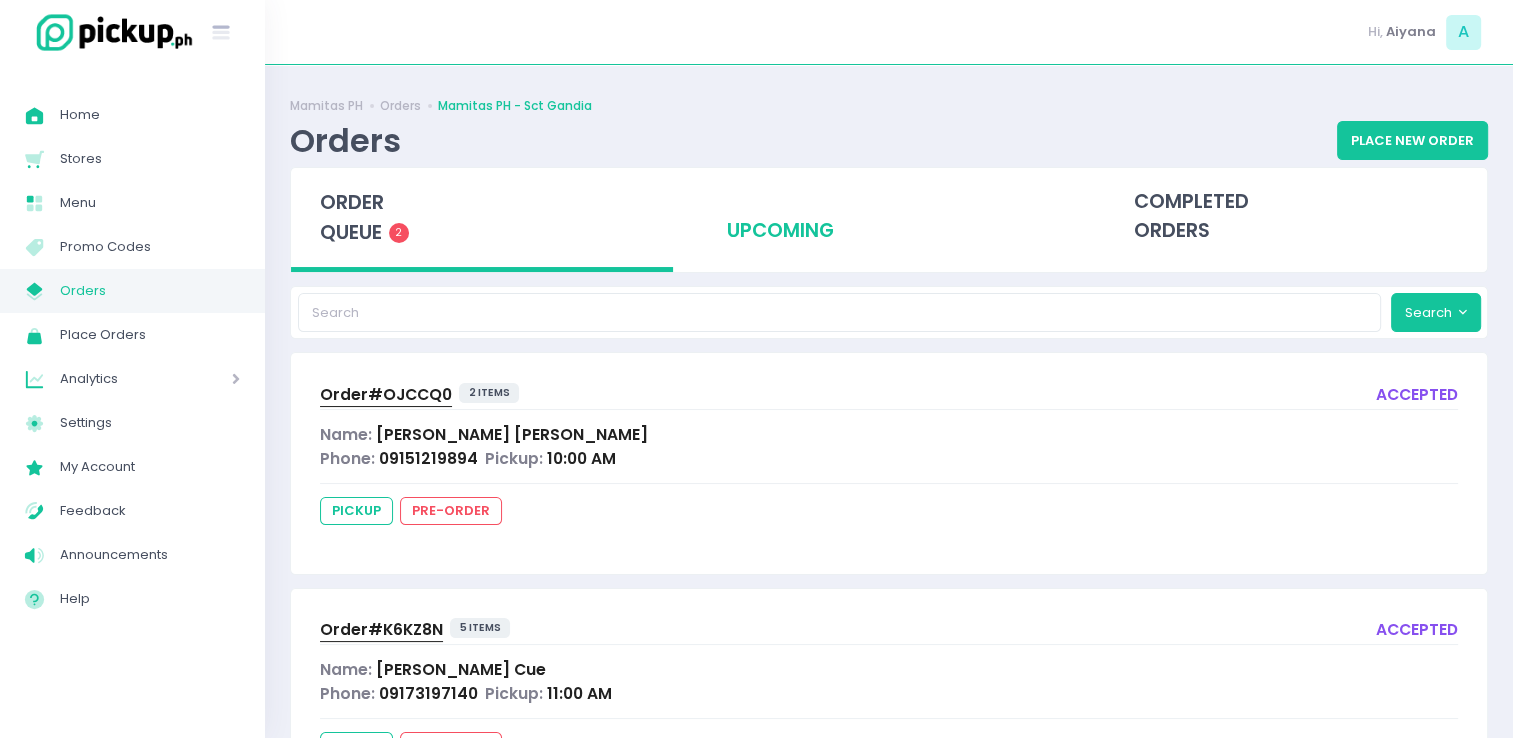 click on "upcoming" at bounding box center [889, 217] 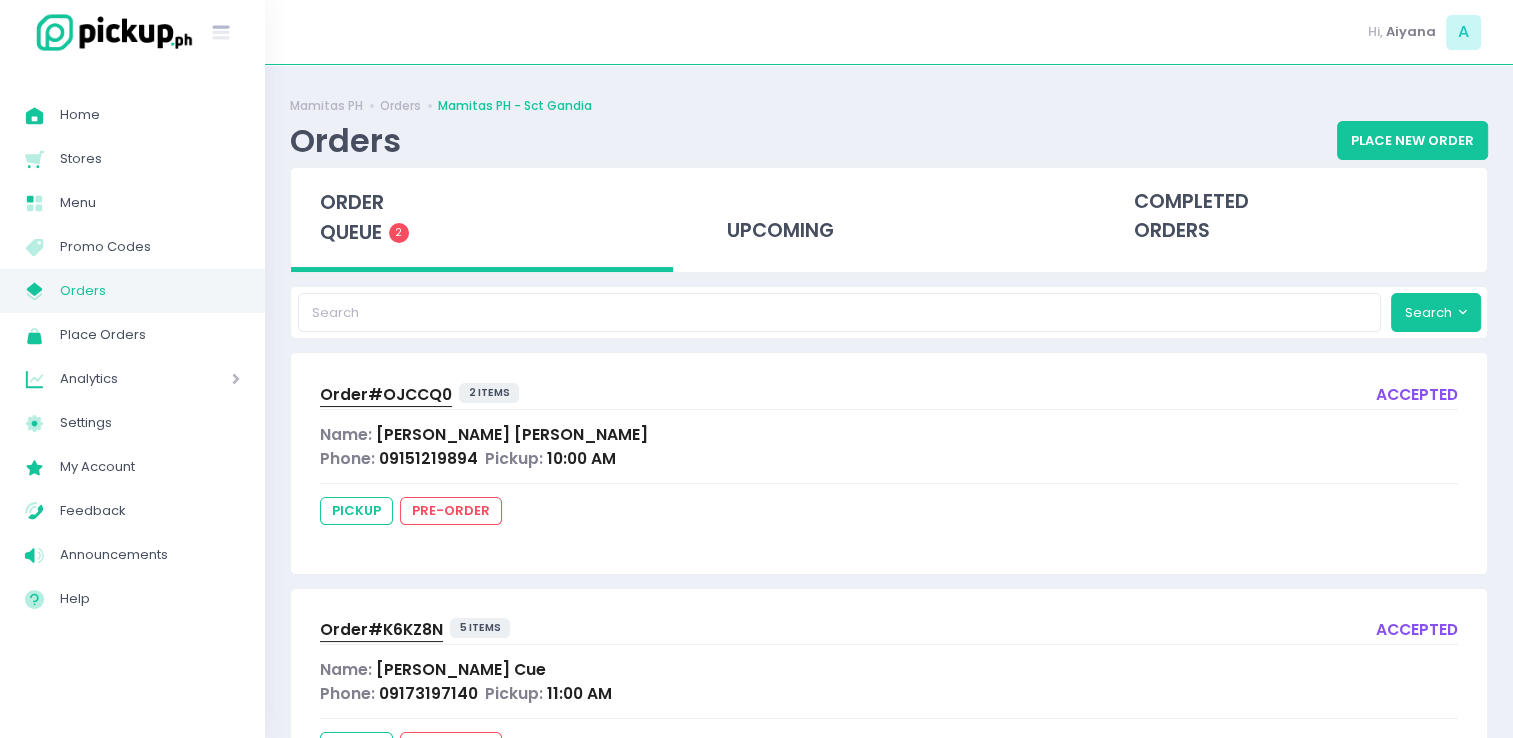 click on "order   queue 2" at bounding box center [482, 220] 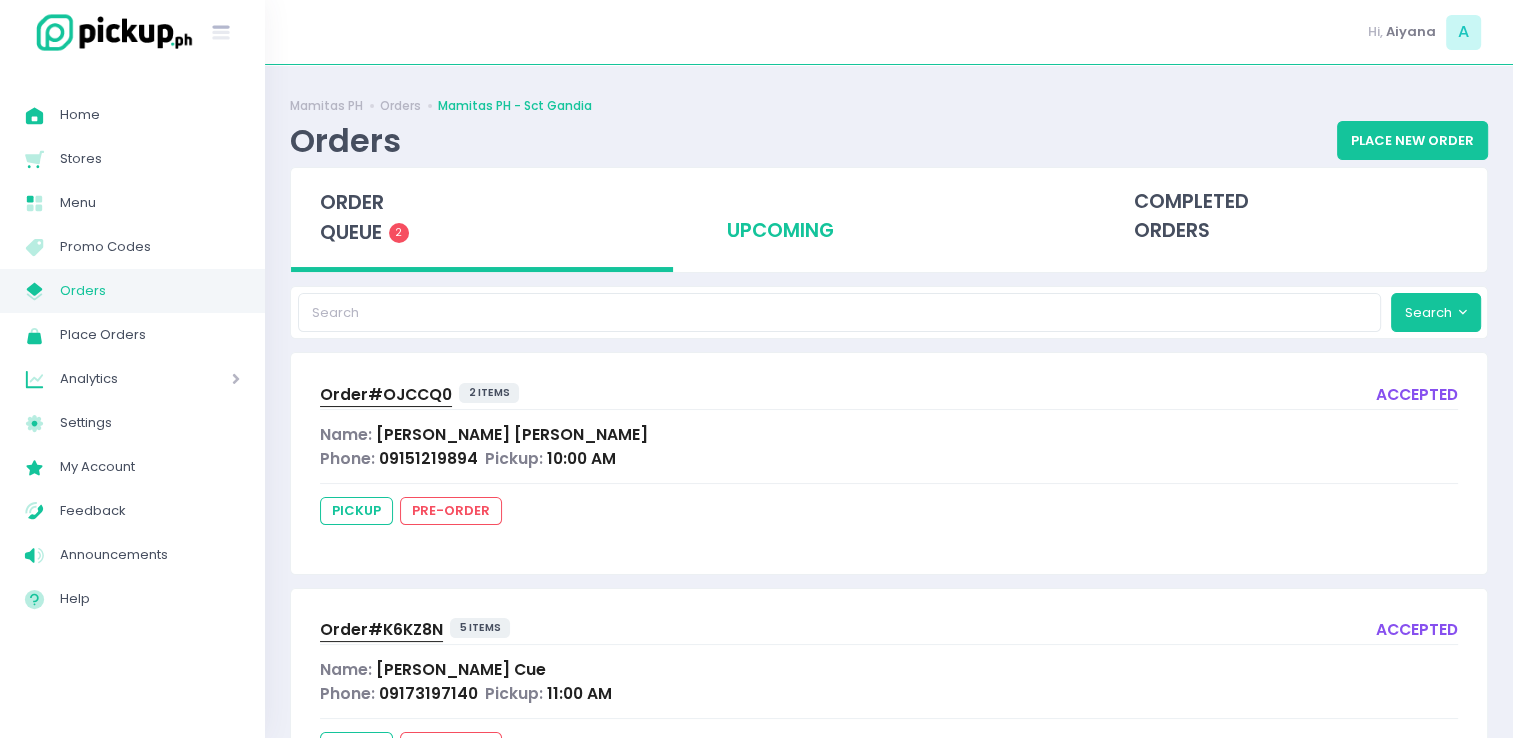 click on "upcoming" at bounding box center [889, 217] 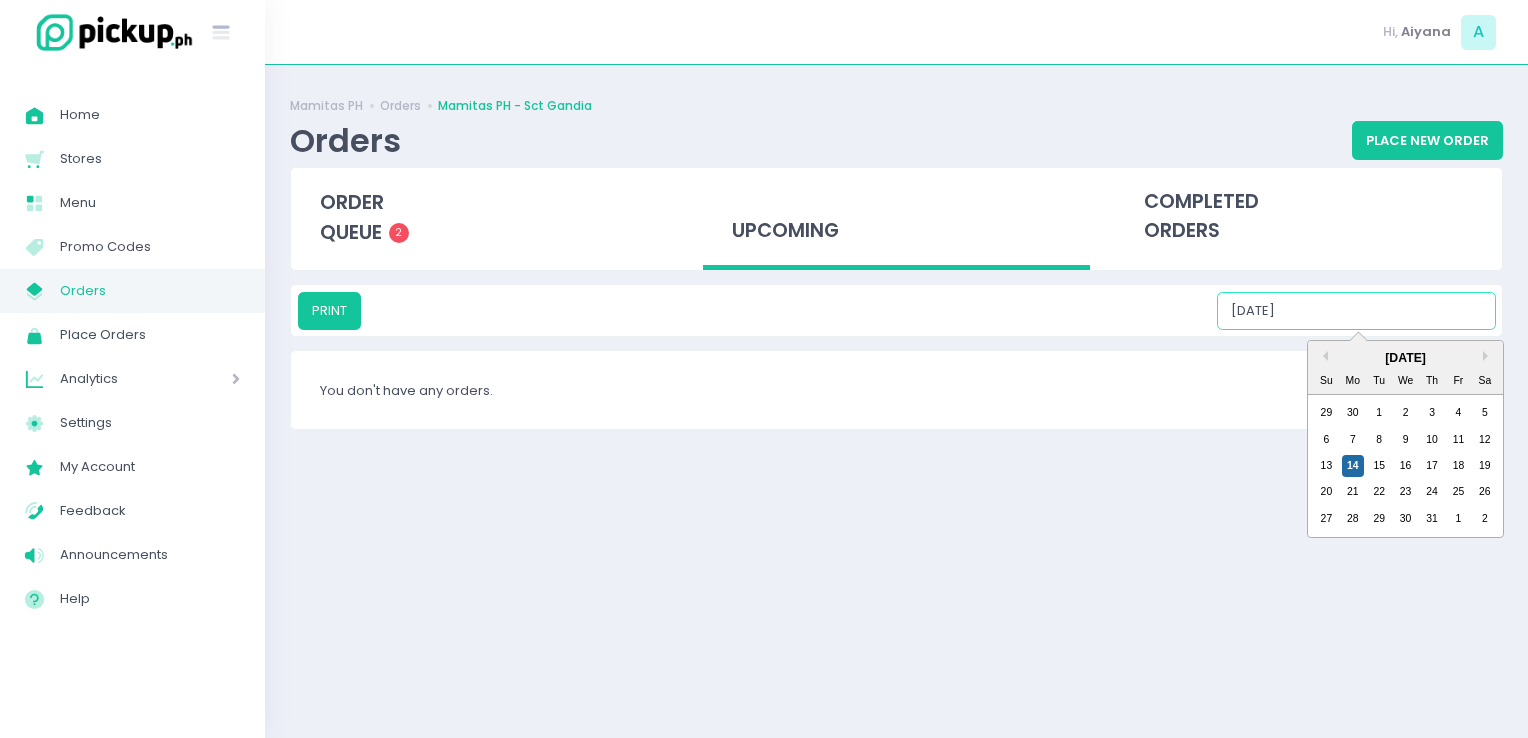 click on "[DATE]" at bounding box center [1356, 311] 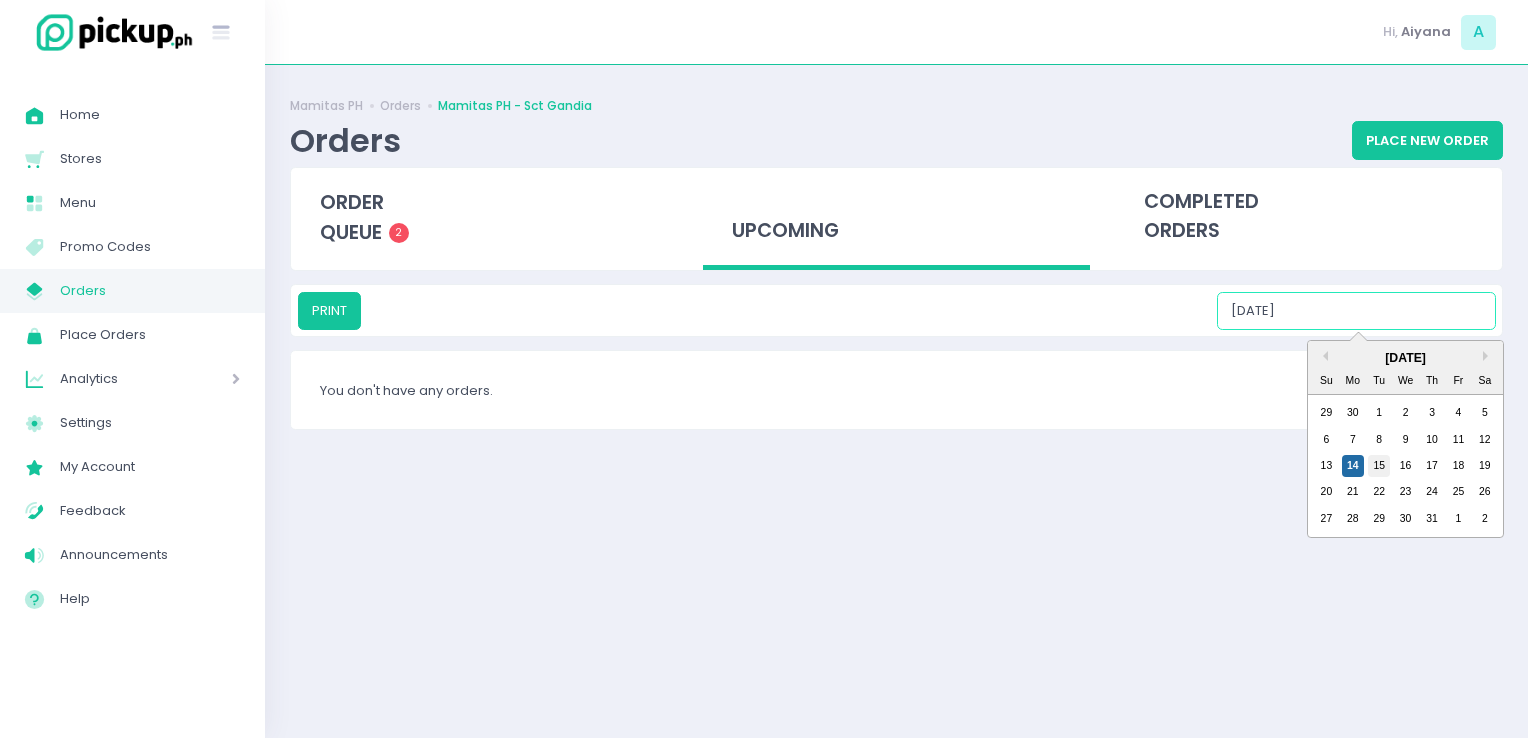 click on "15" at bounding box center [1379, 466] 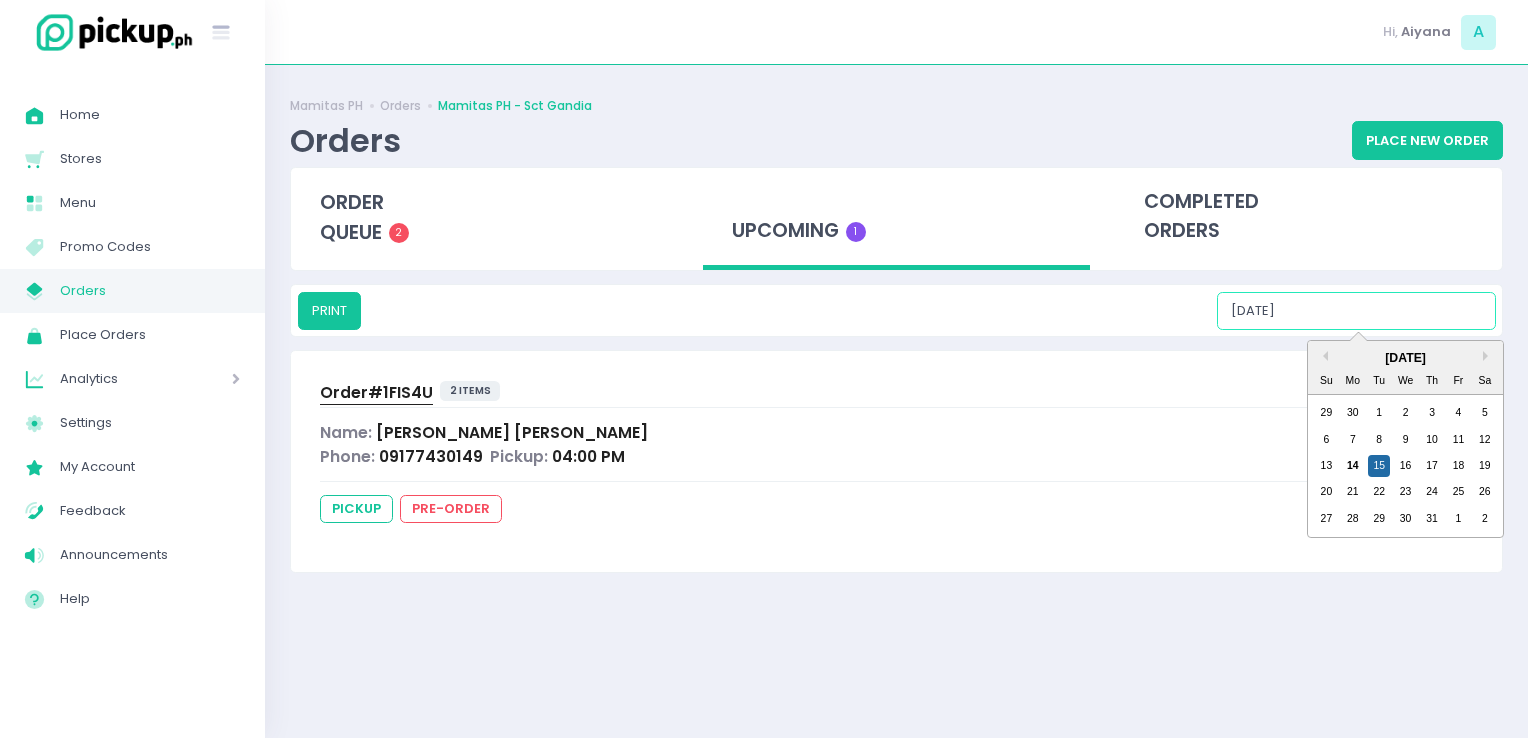 click on "07/15/2025" at bounding box center (1356, 311) 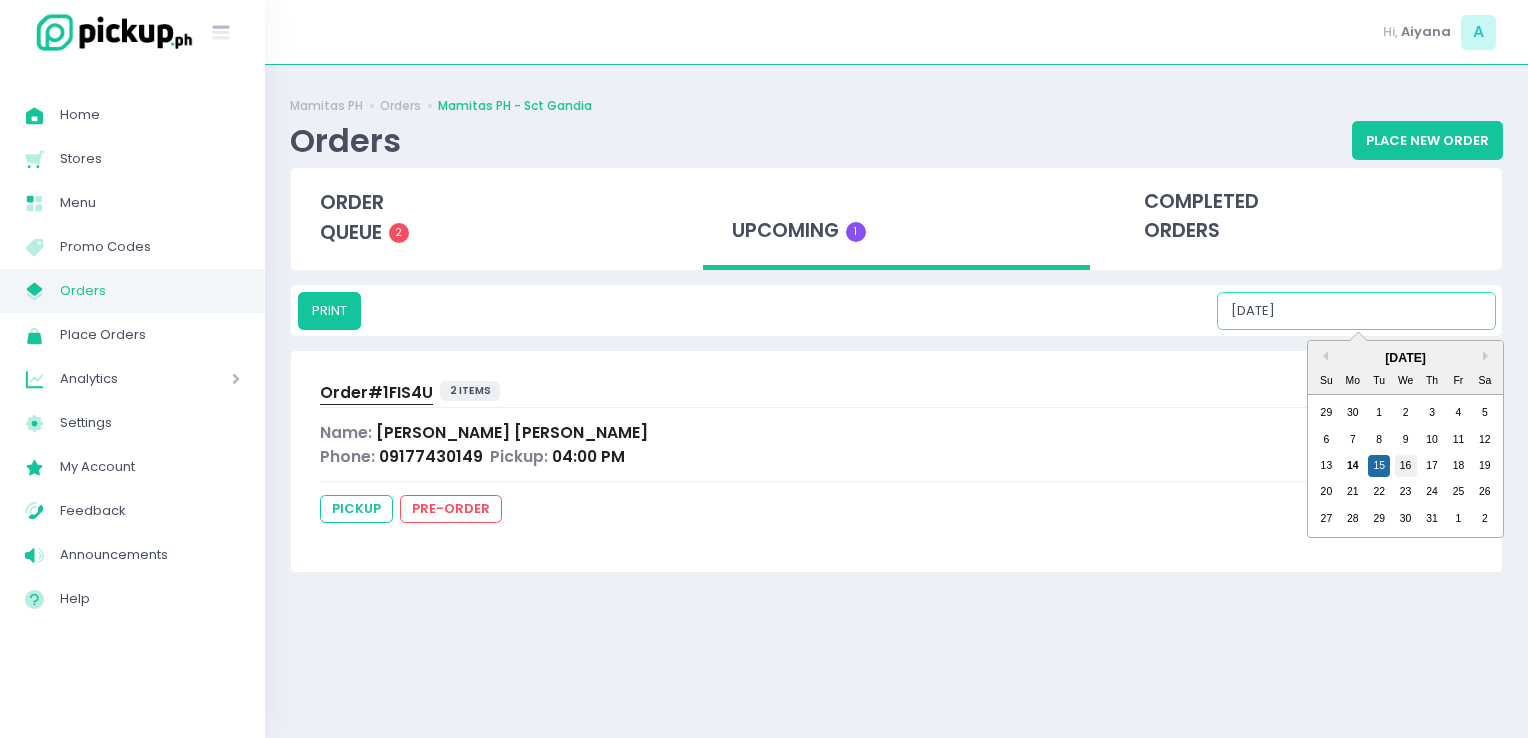click on "16" at bounding box center (1406, 466) 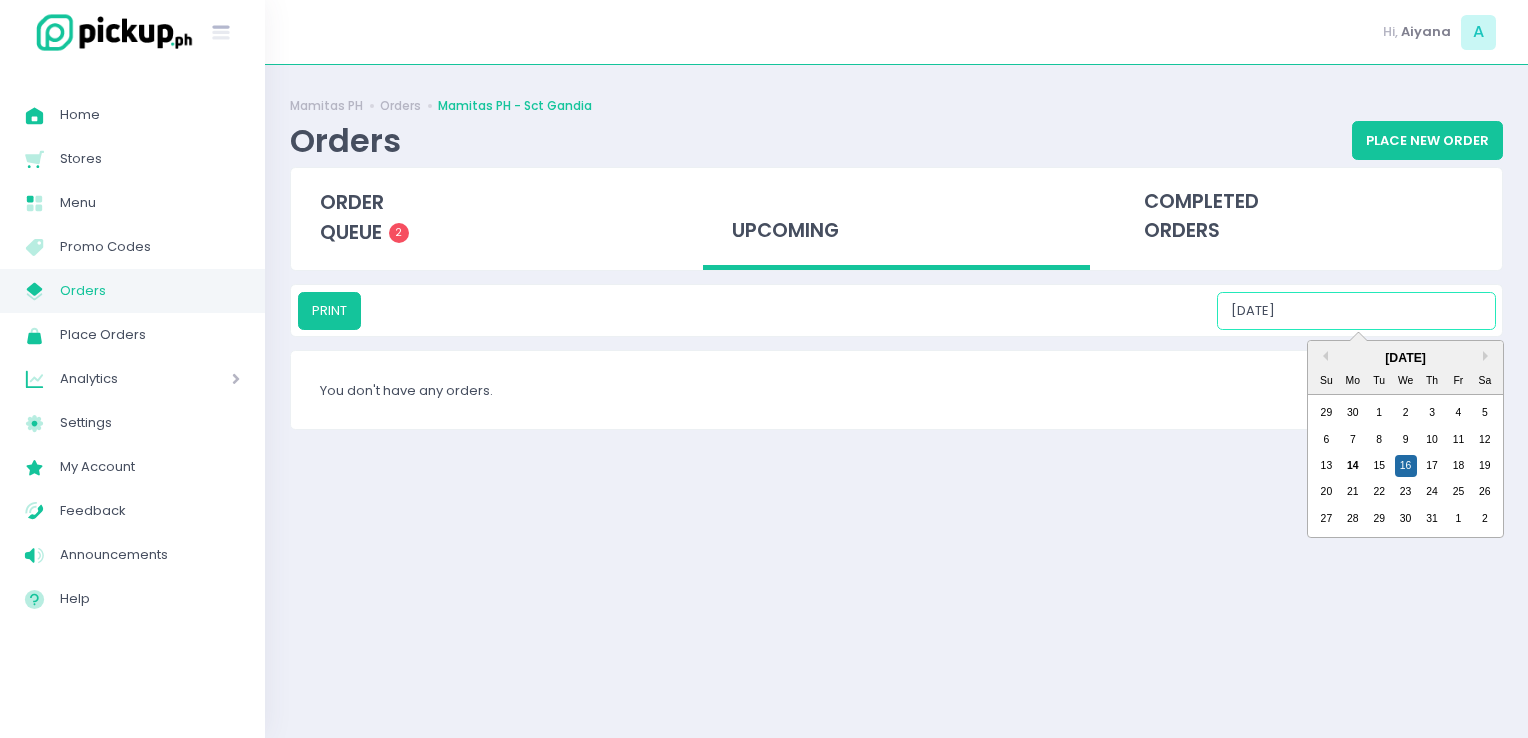 click on "07/16/2025" at bounding box center (1356, 311) 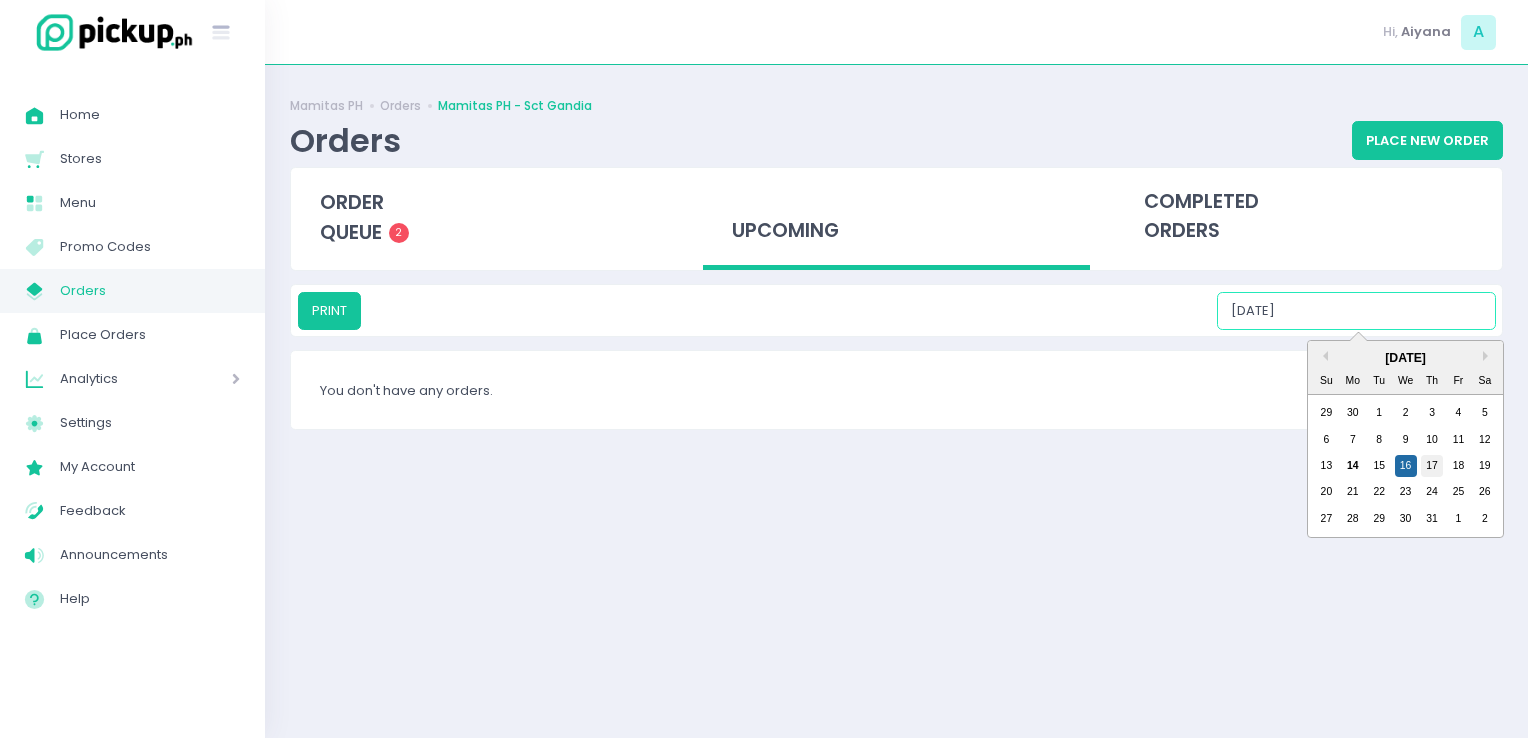click on "17" at bounding box center (1432, 466) 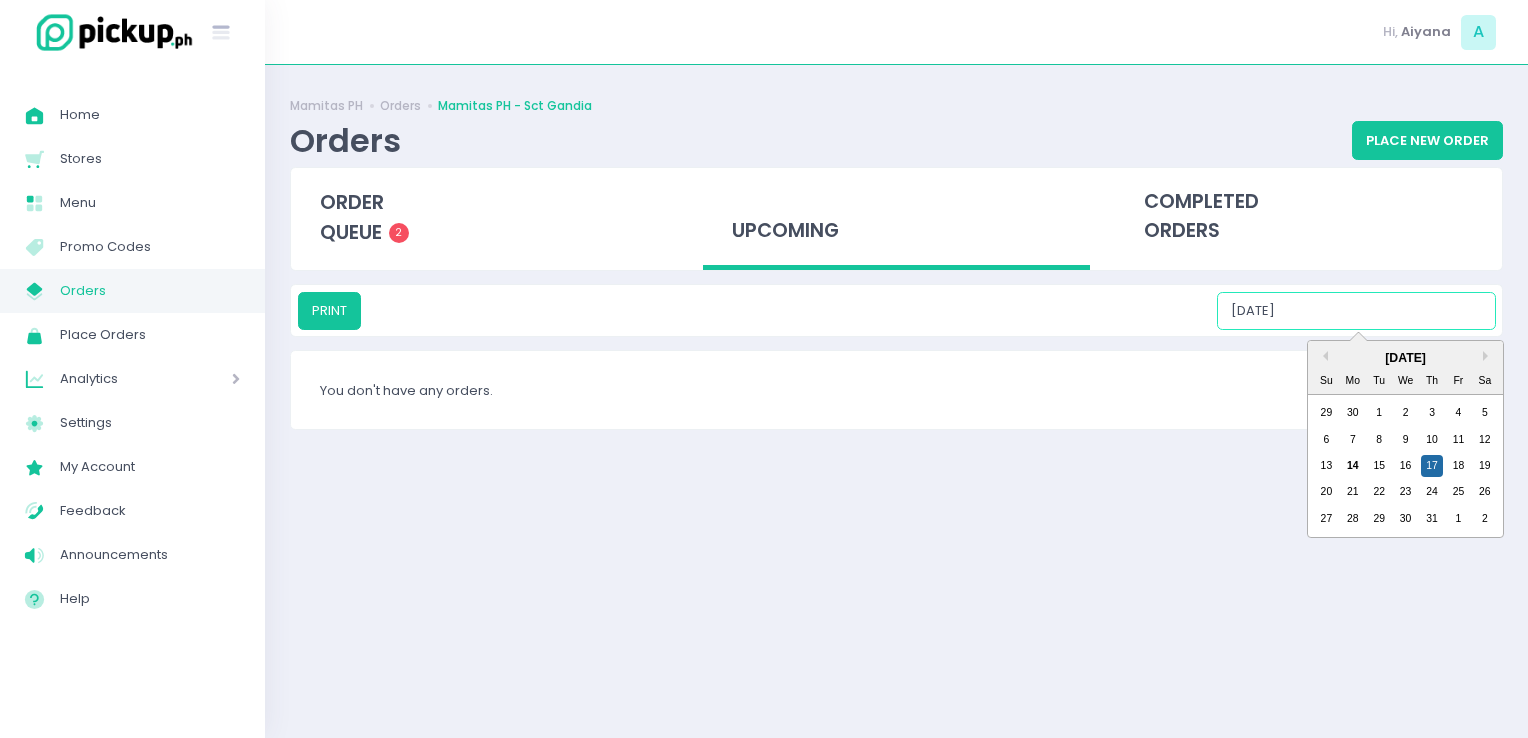 click on "07/17/2025" at bounding box center (1356, 311) 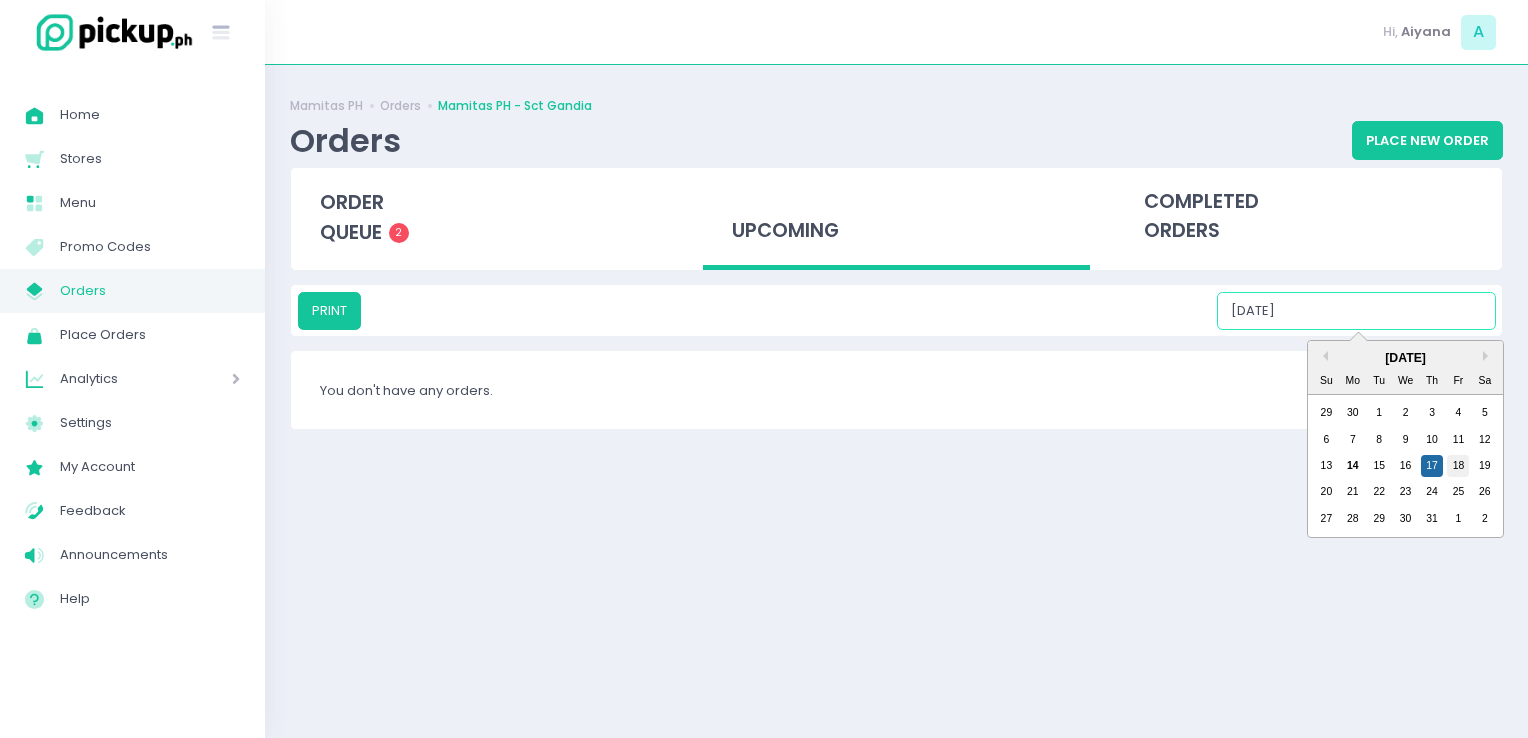 click on "18" at bounding box center (1458, 466) 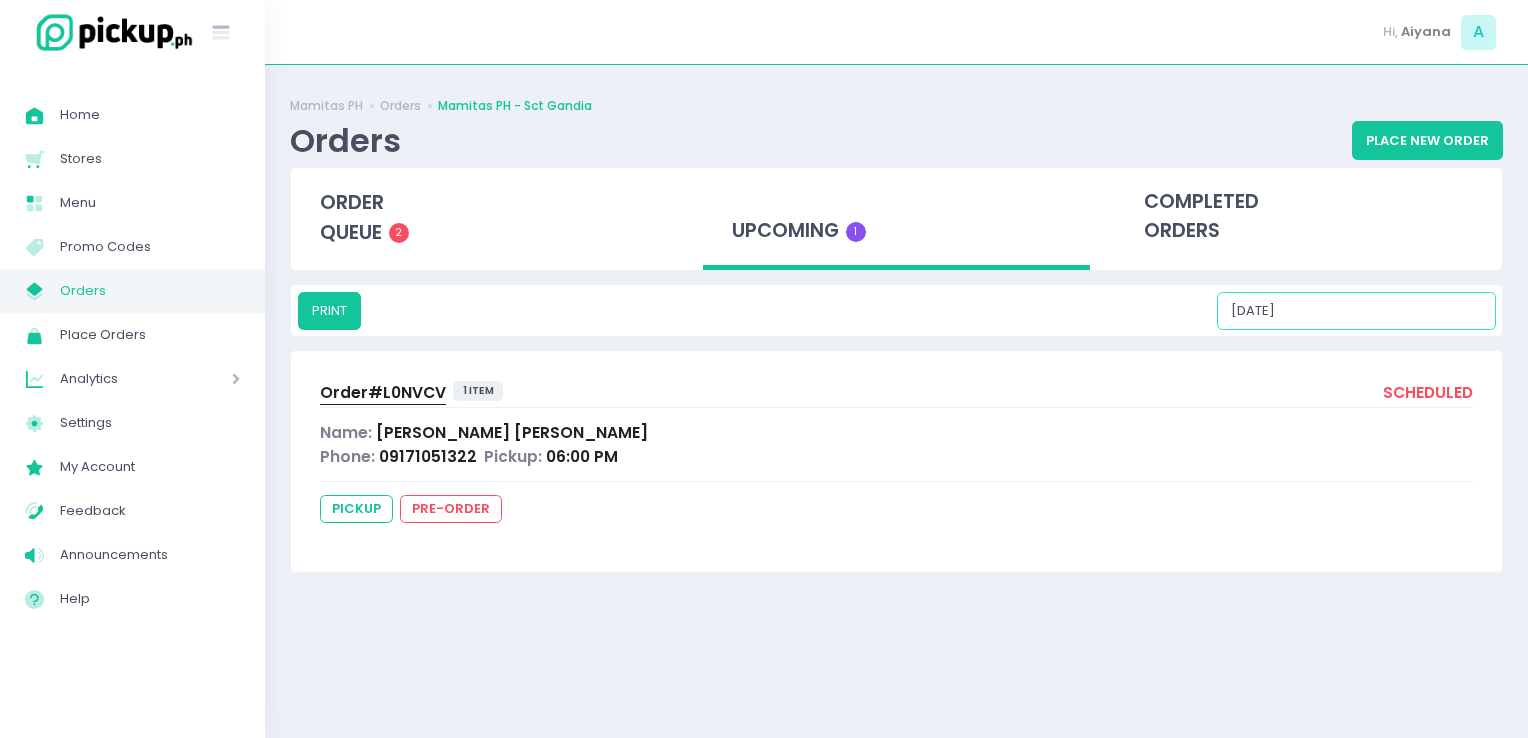 click on "07/18/2025" at bounding box center [1356, 311] 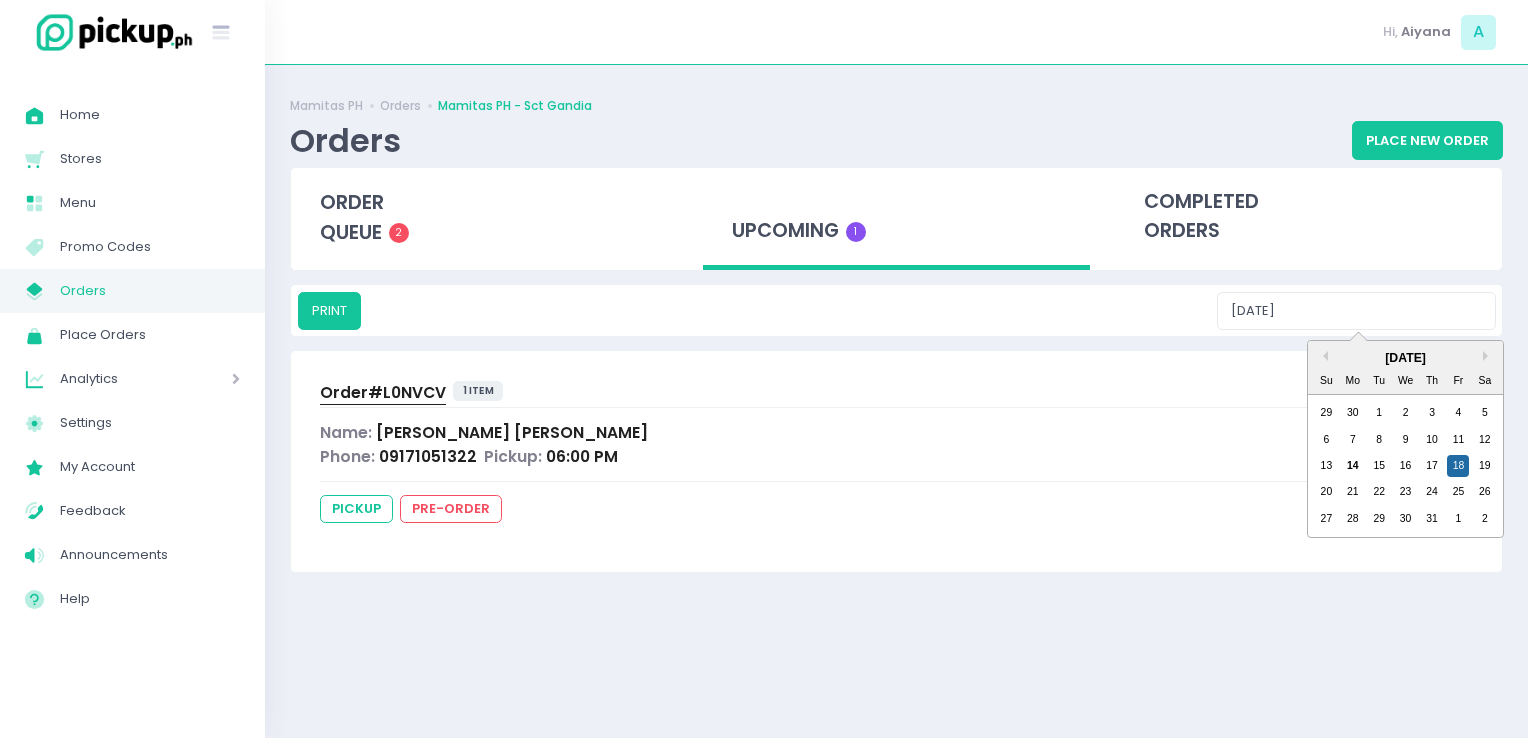 click on "pickup pre-order" at bounding box center (896, 512) 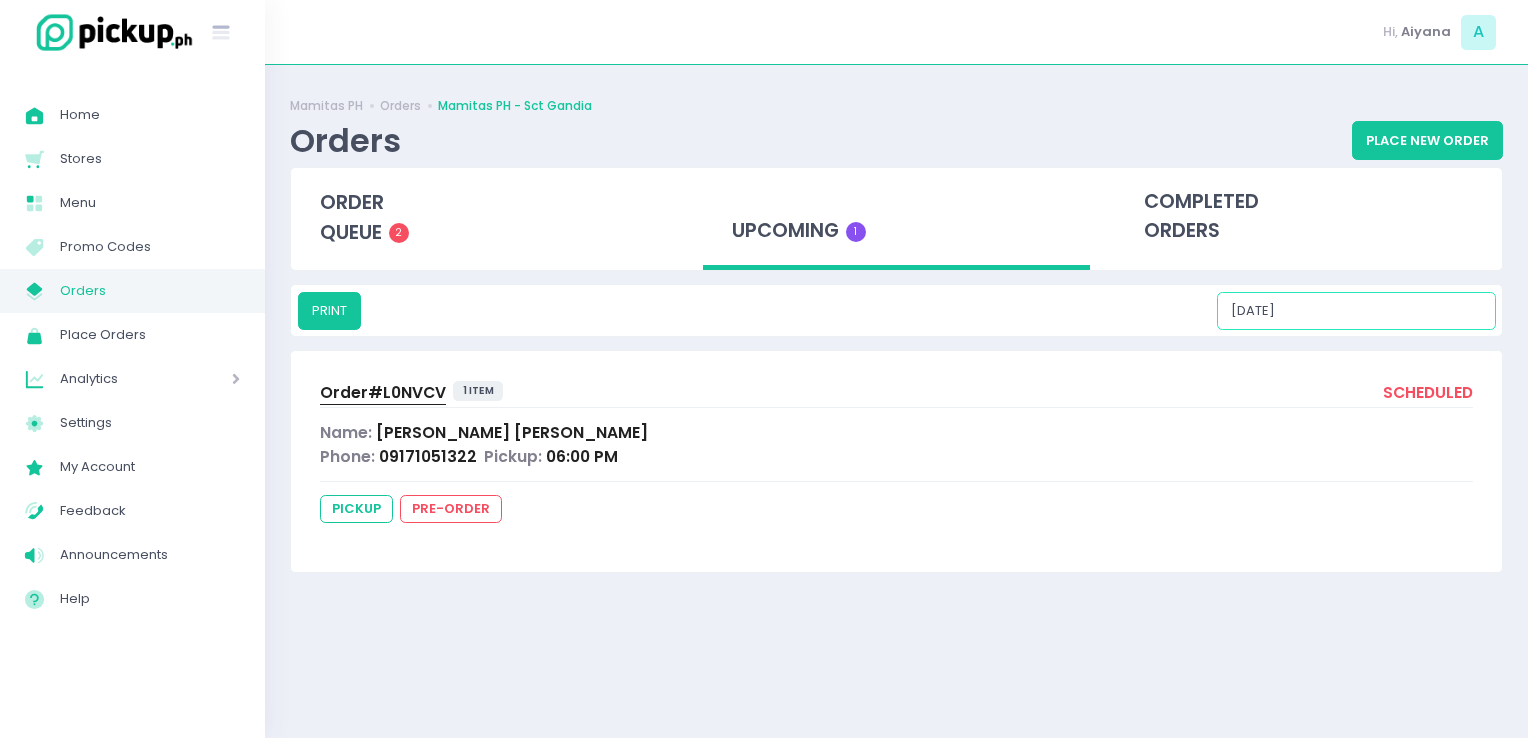click on "07/18/2025" at bounding box center [1356, 311] 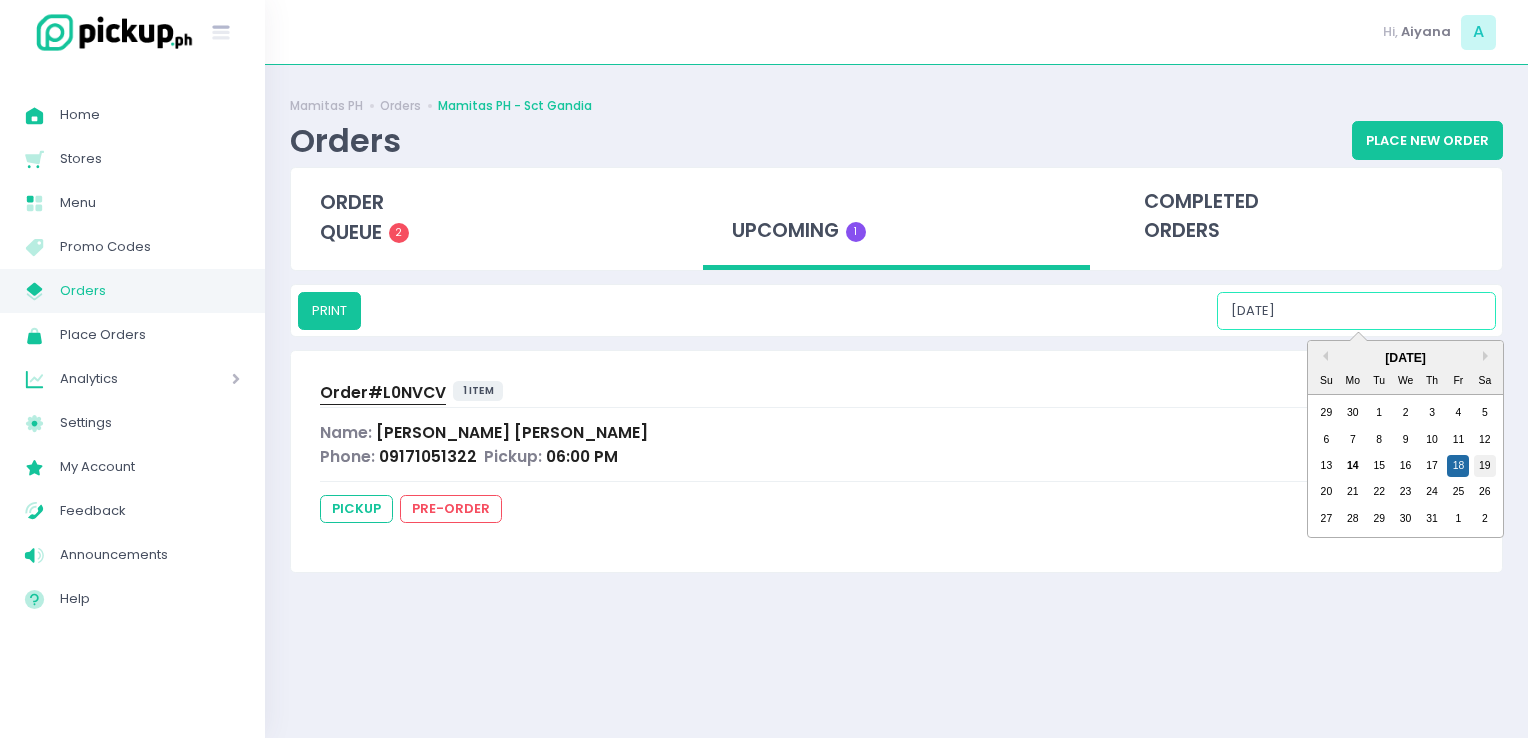 click on "19" at bounding box center [1485, 466] 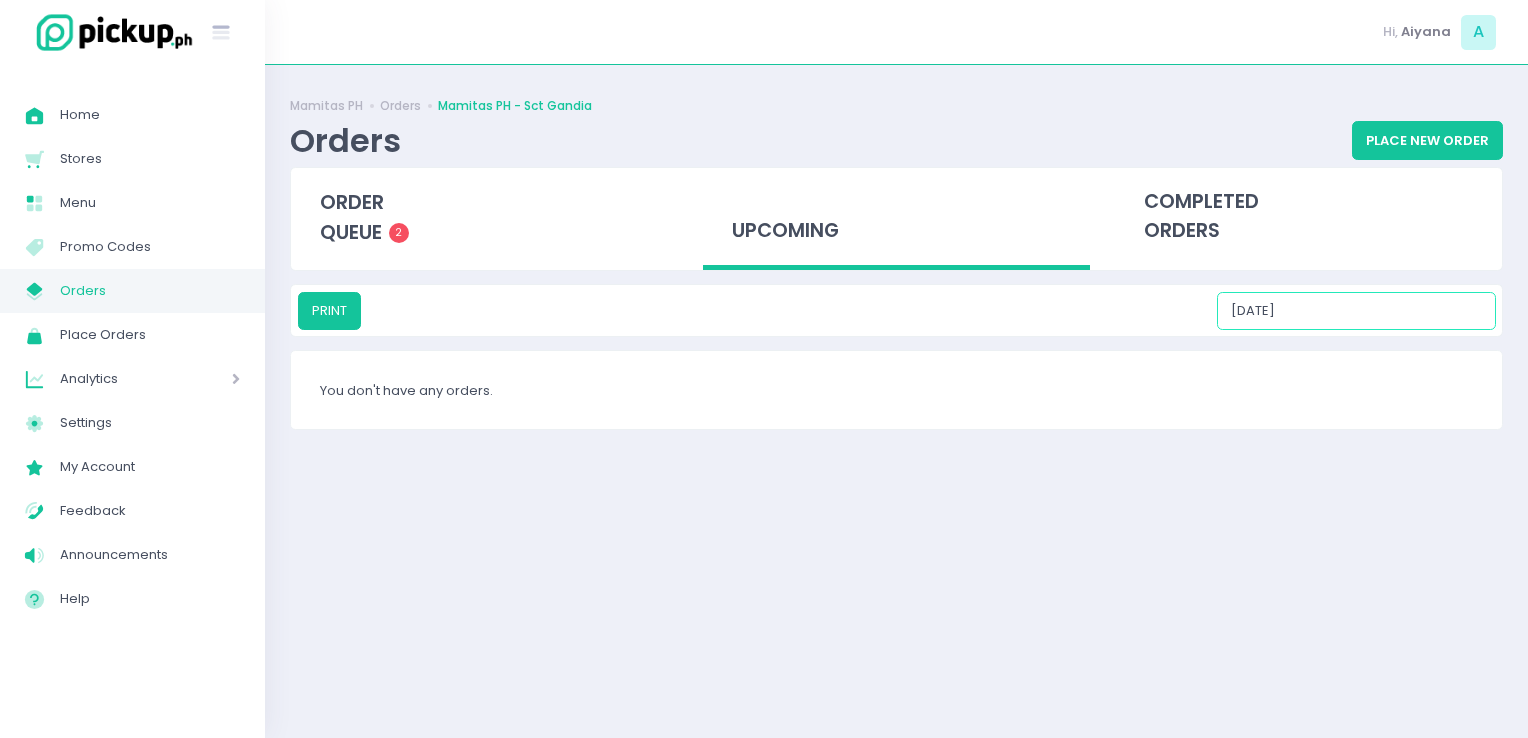 click on "07/19/2025" at bounding box center [1356, 311] 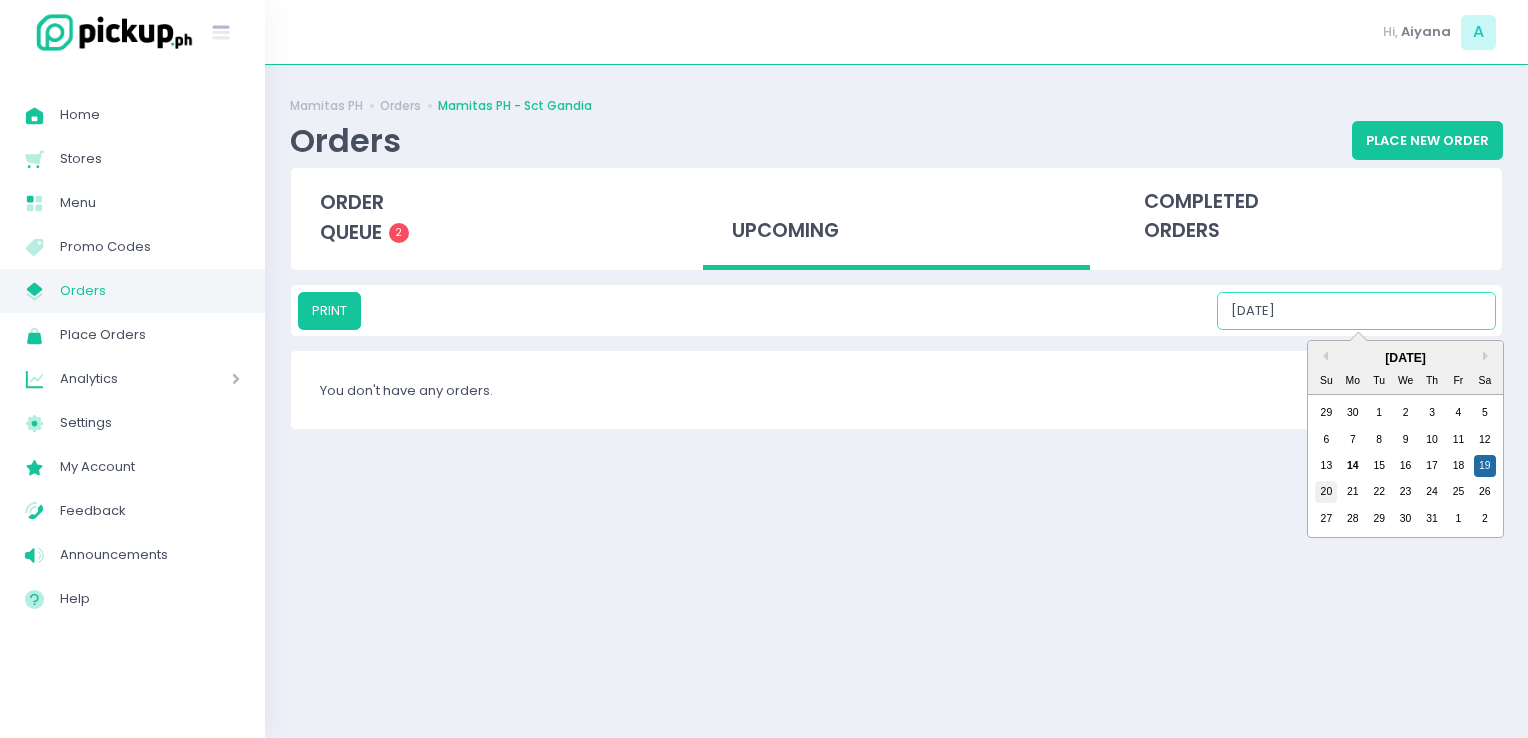 click on "20" at bounding box center (1326, 492) 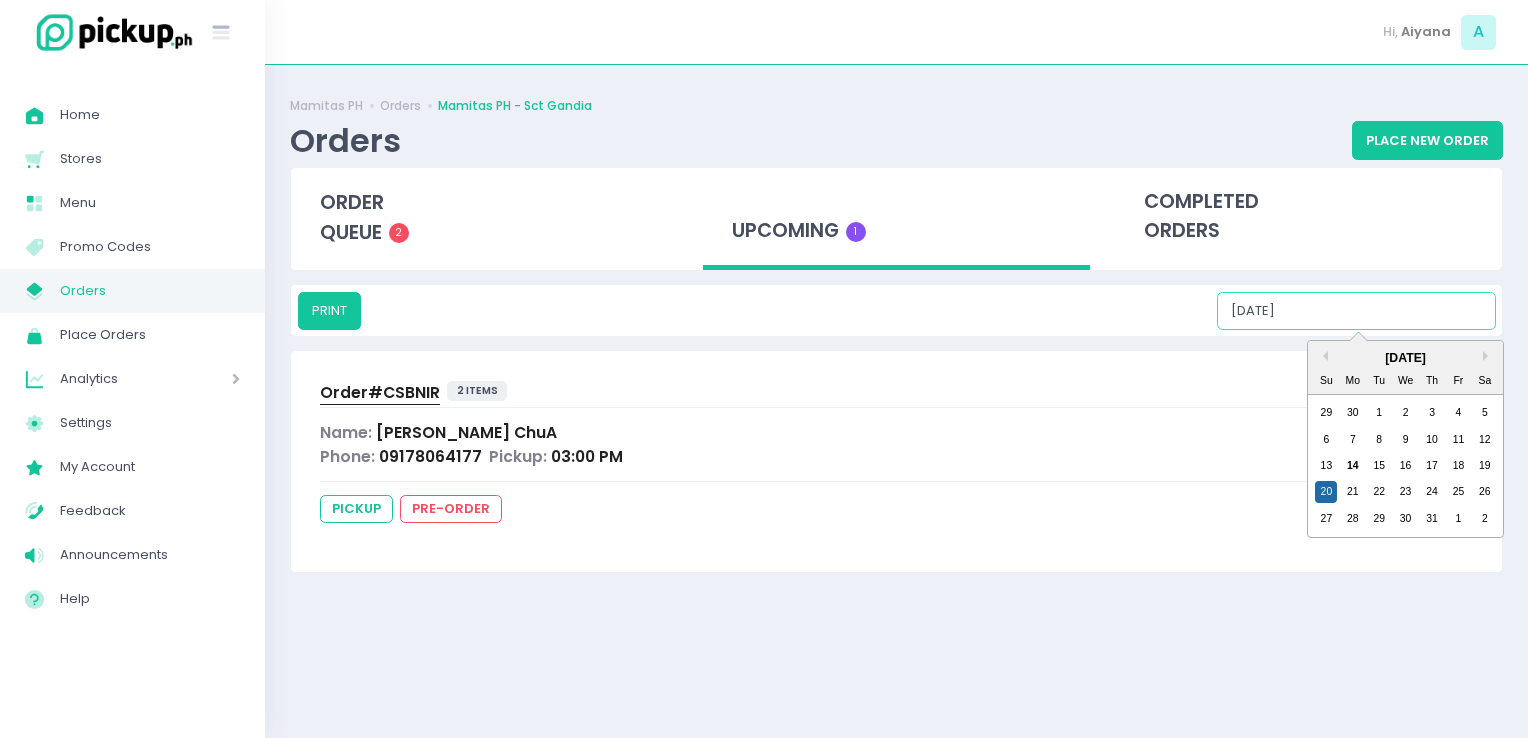 click on "07/20/2025" at bounding box center [1356, 311] 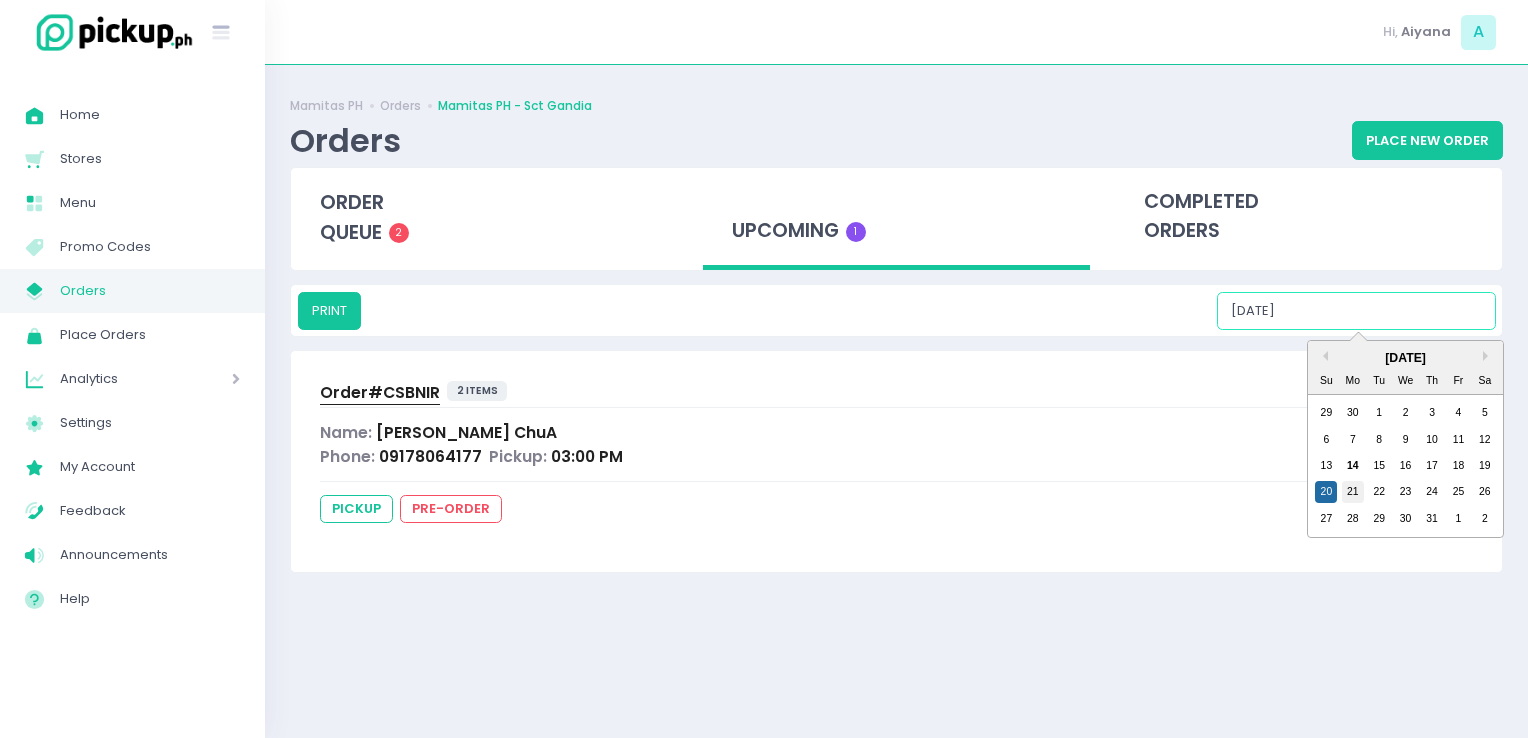 click on "21" at bounding box center [1353, 492] 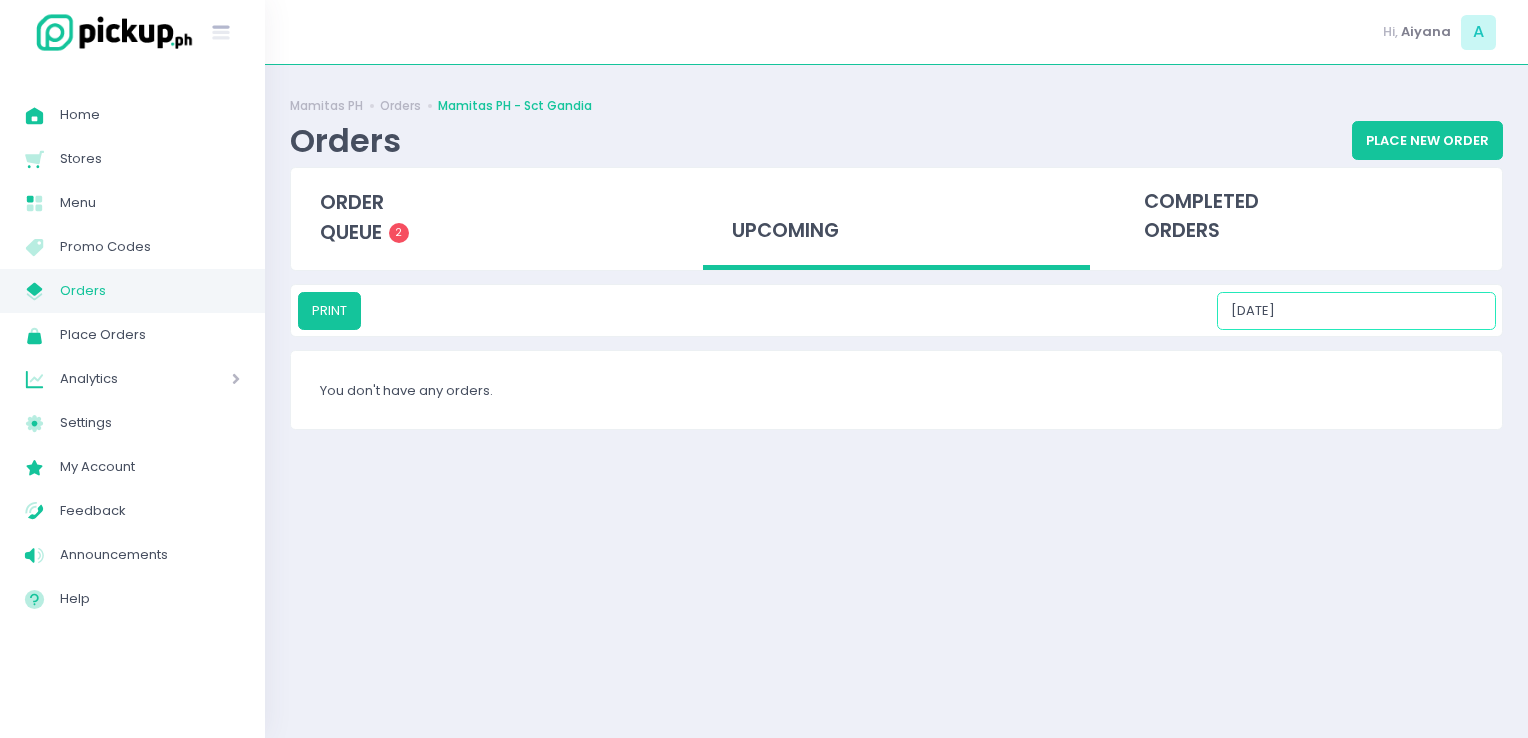 click on "07/21/2025" at bounding box center [1356, 311] 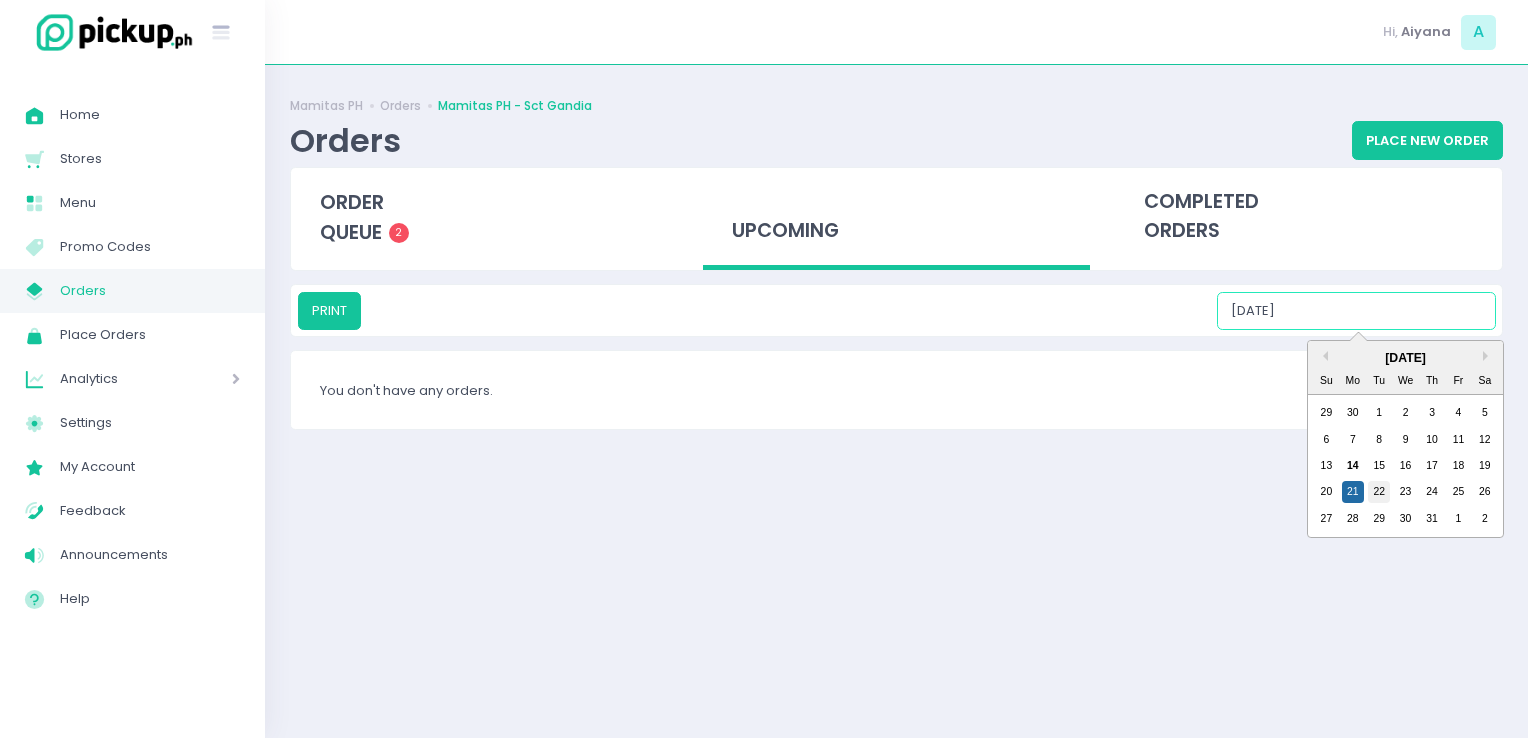 click on "22" at bounding box center (1379, 492) 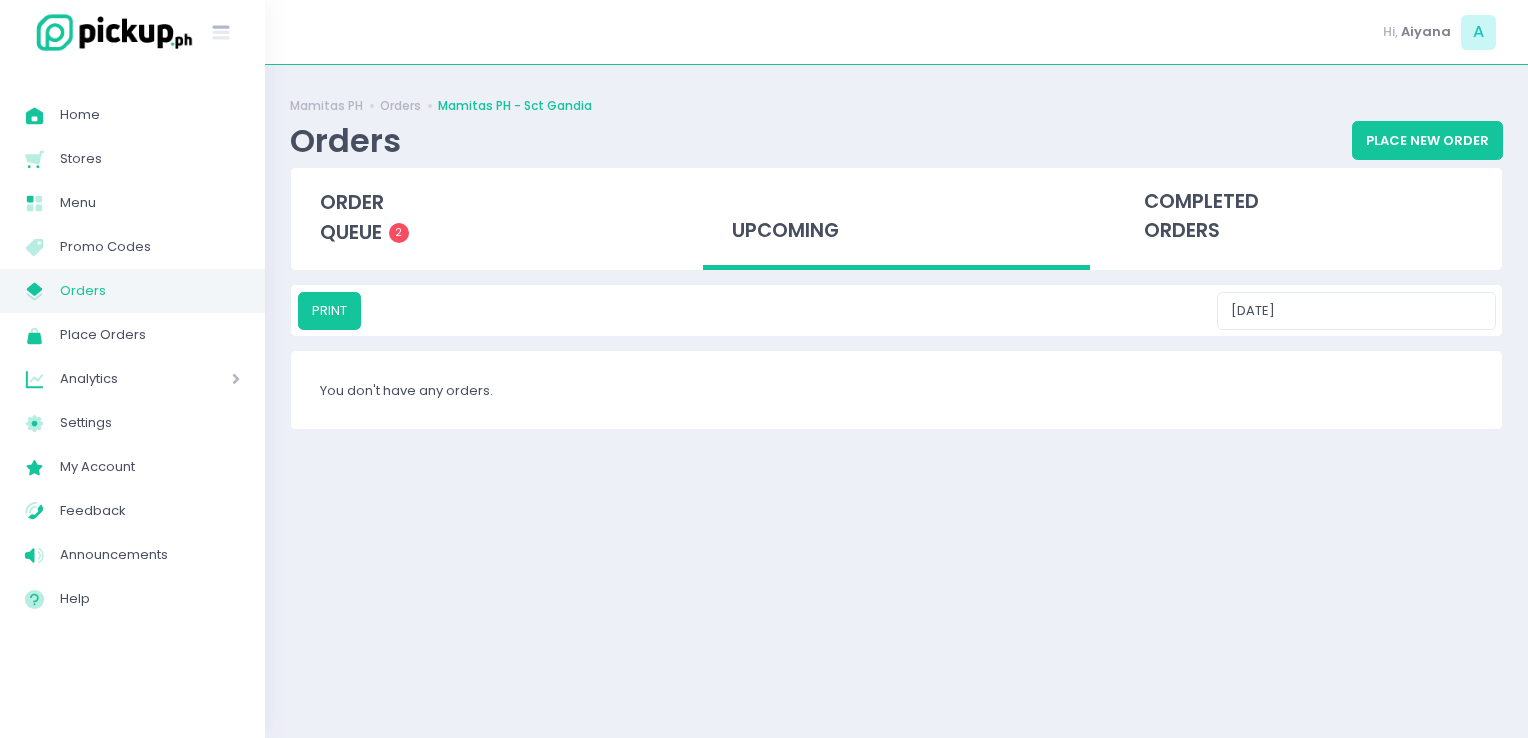 drag, startPoint x: 1346, startPoint y: 334, endPoint x: 1344, endPoint y: 317, distance: 17.117243 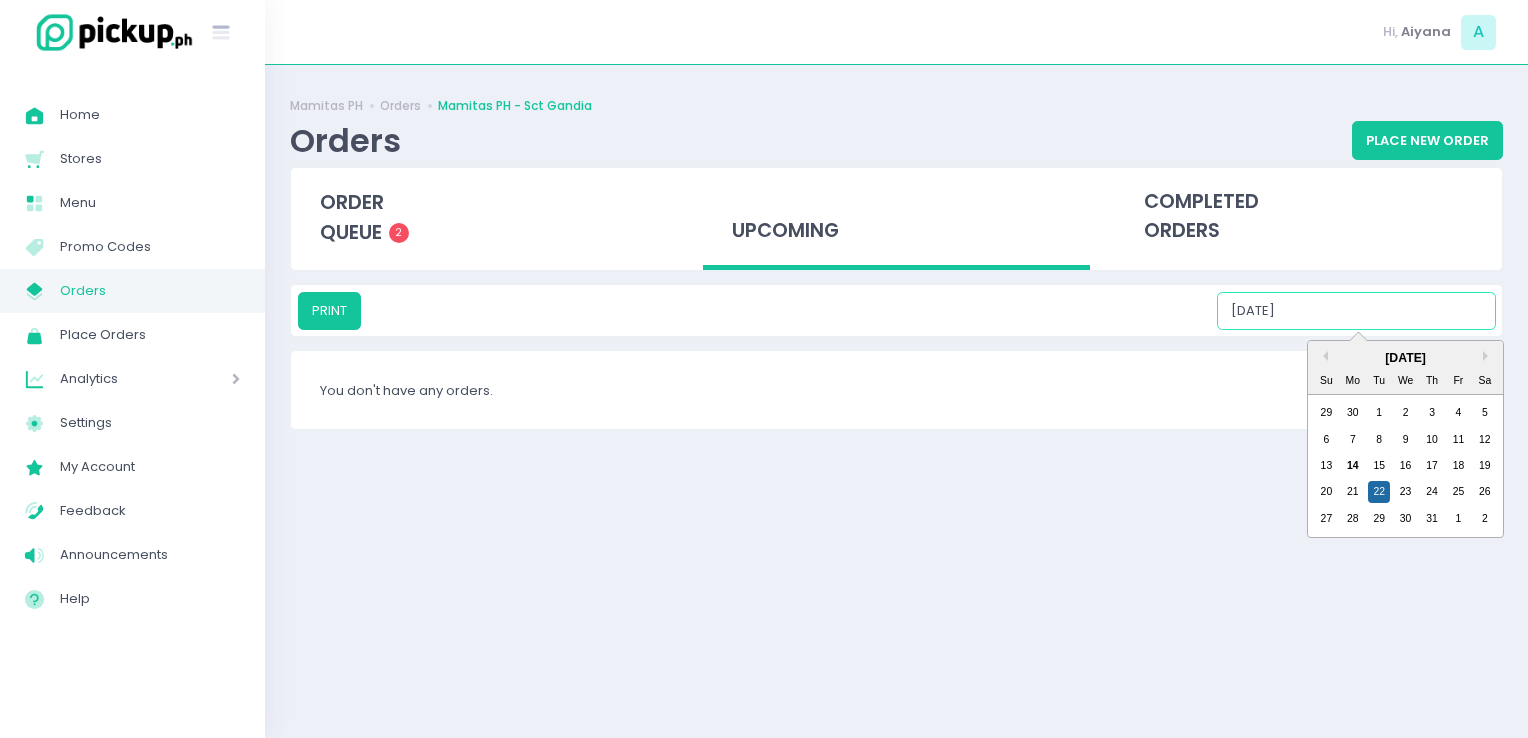 click on "07/22/2025" at bounding box center [1356, 311] 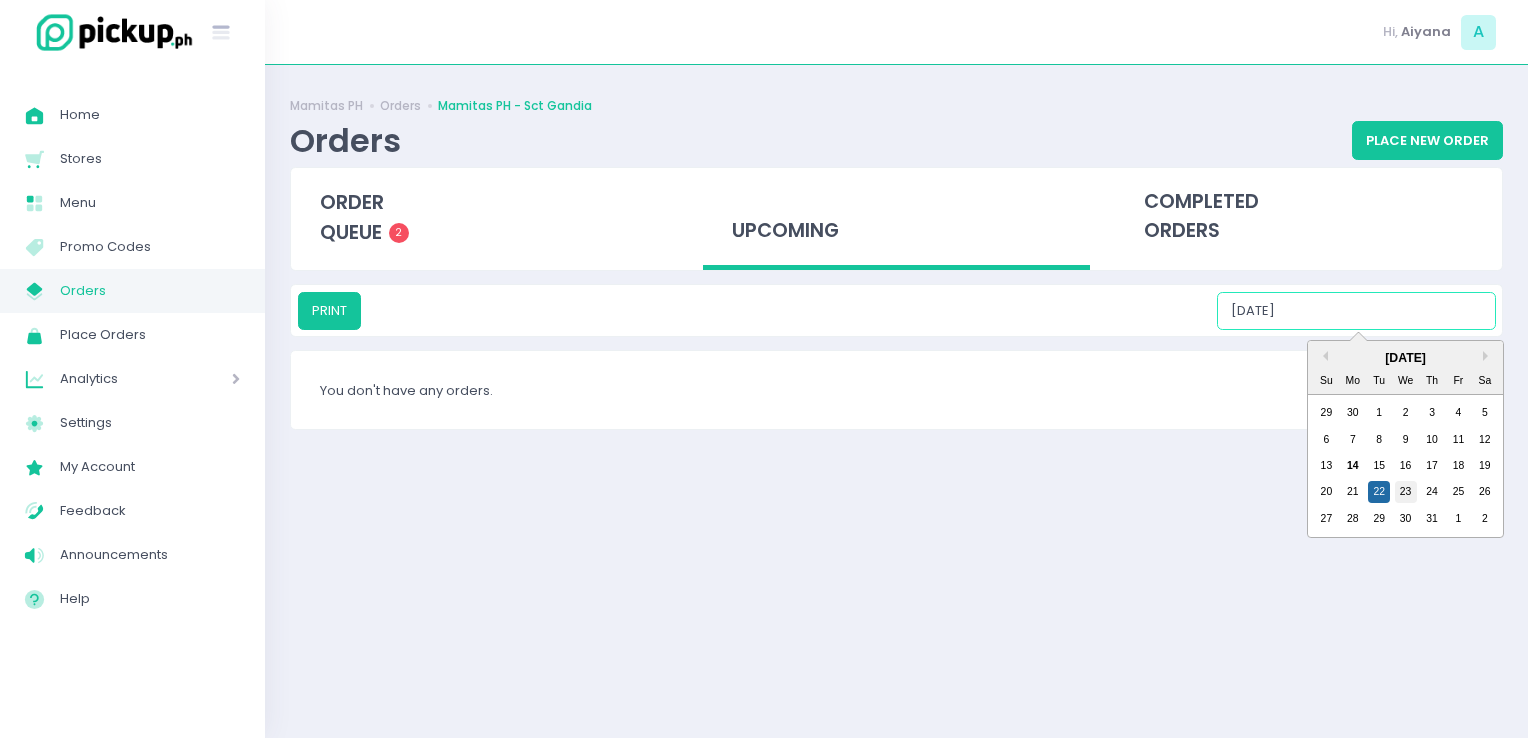 click on "23" at bounding box center [1406, 492] 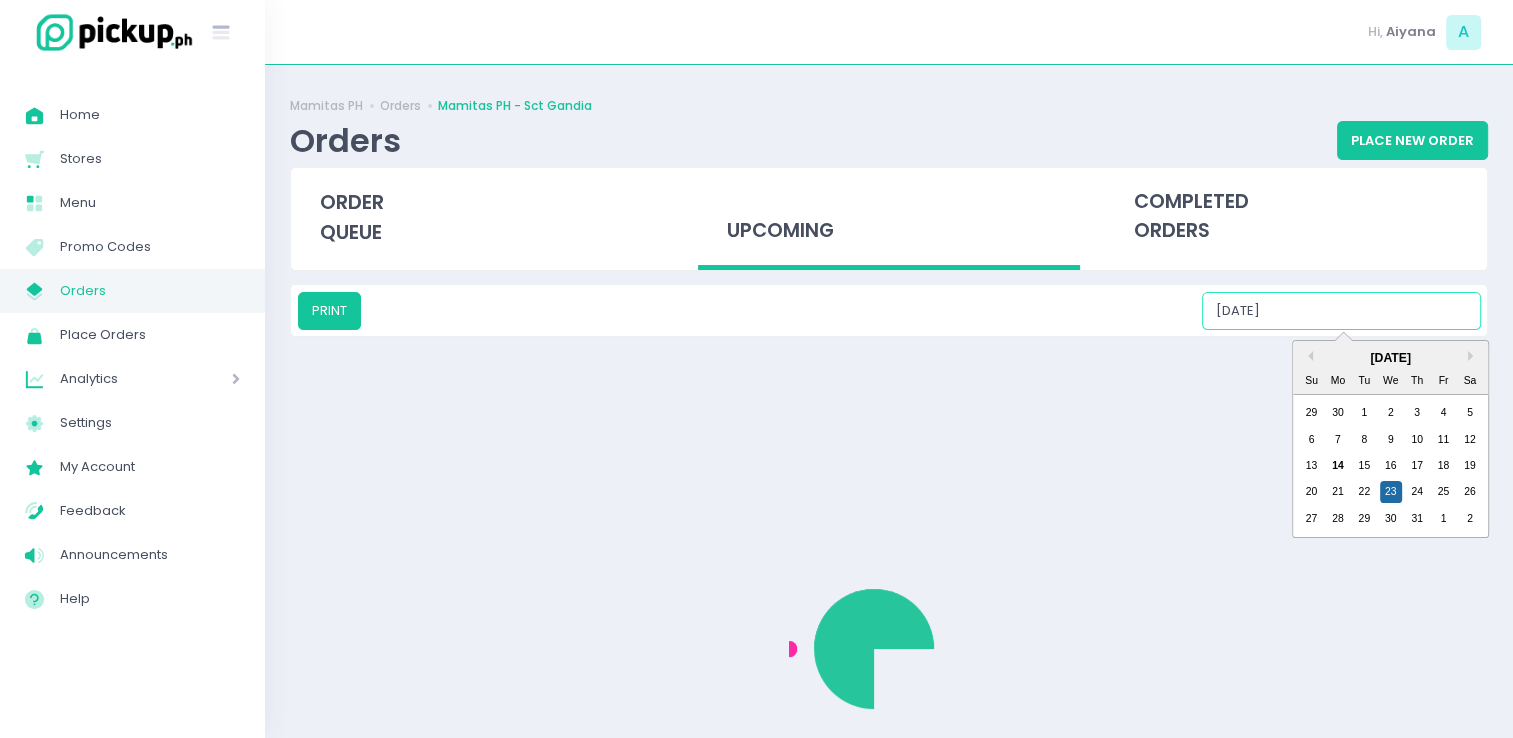 click on "07/23/2025" at bounding box center [1341, 311] 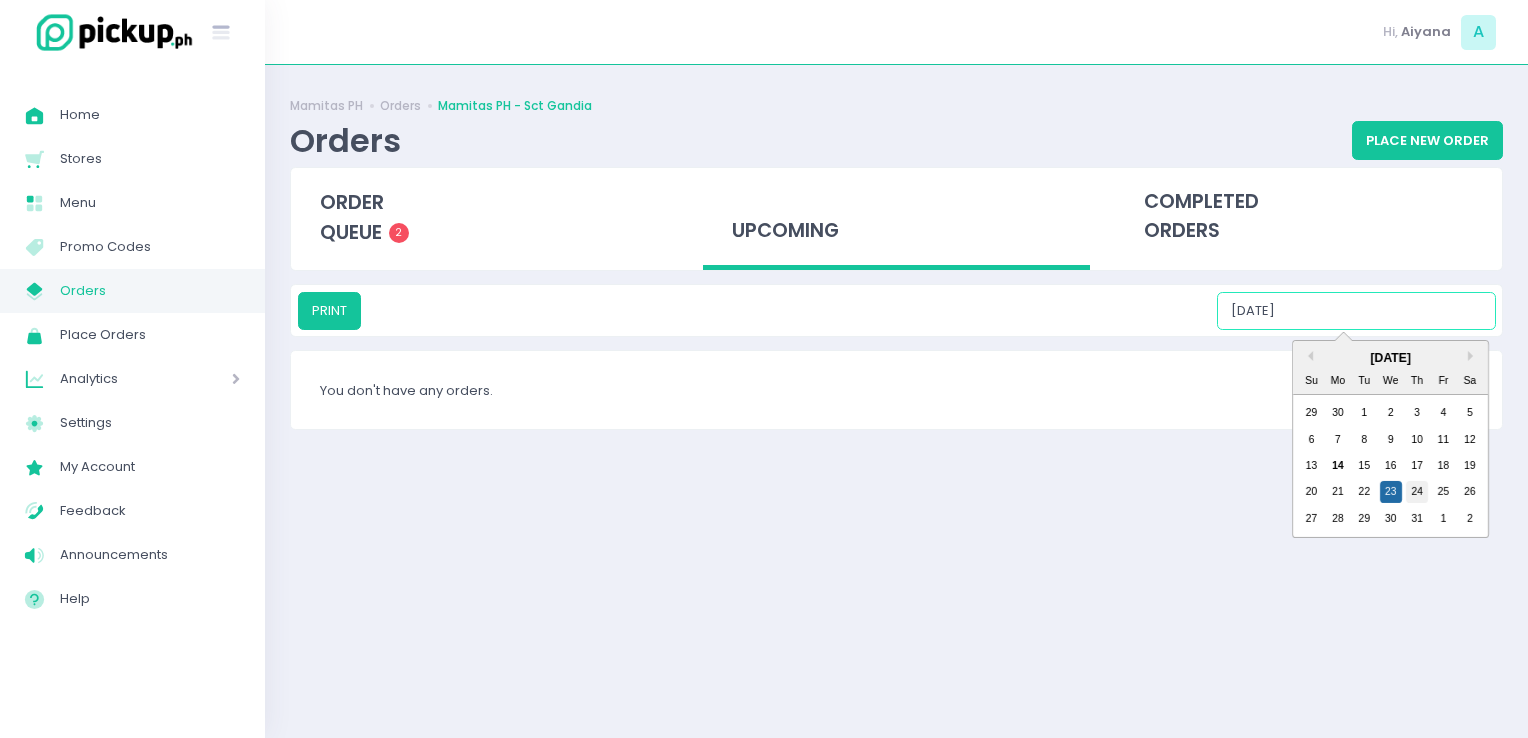 click on "24" at bounding box center (1417, 492) 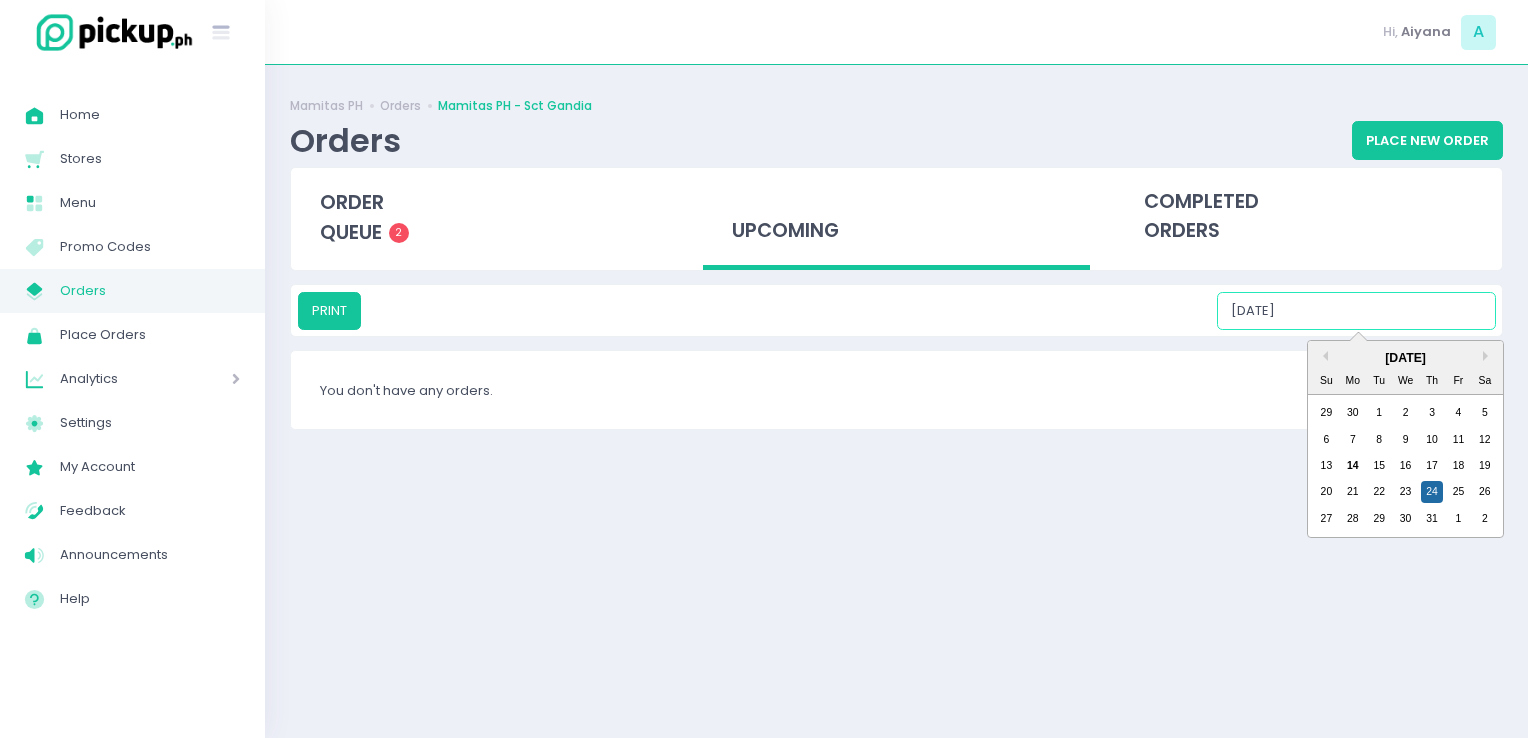 click on "07/24/2025" at bounding box center [1356, 311] 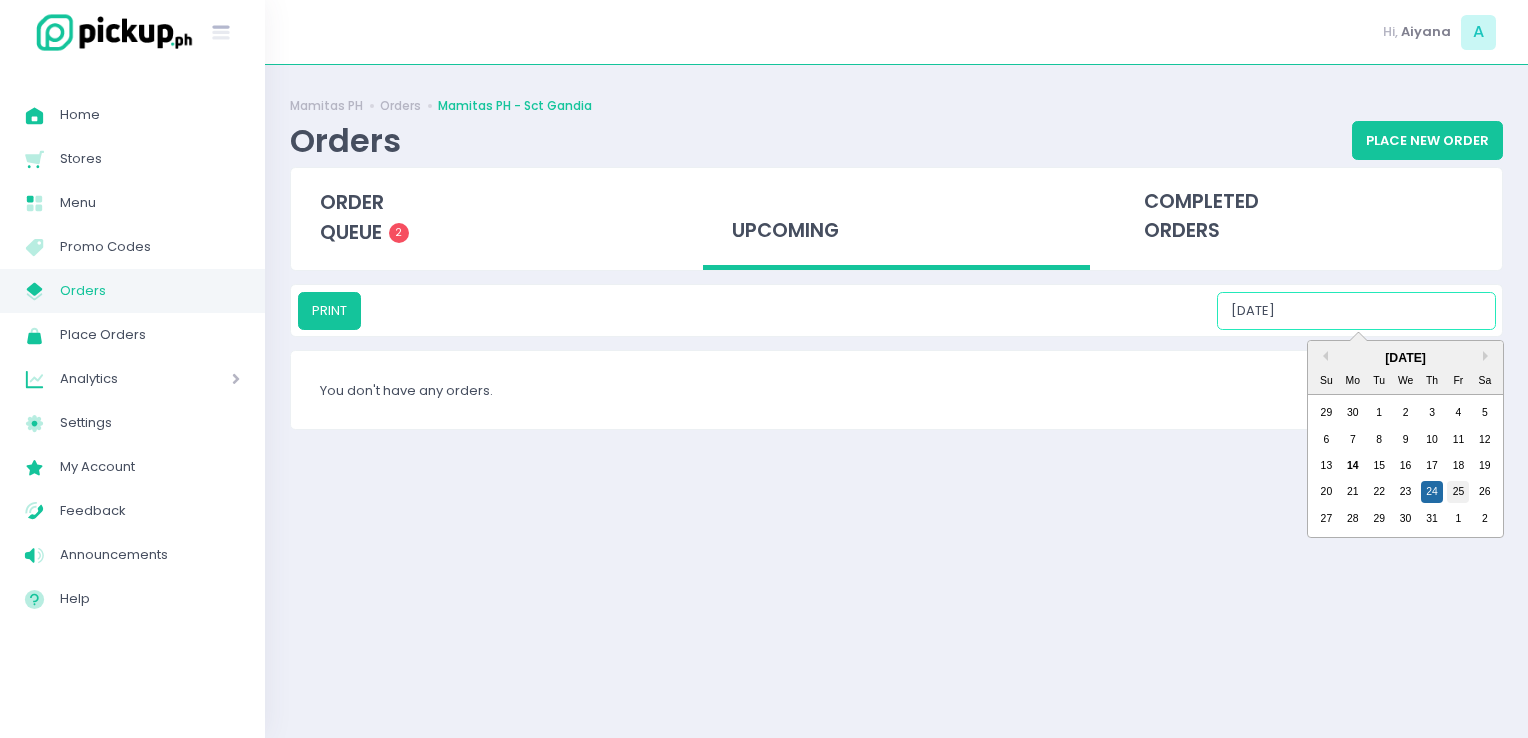click on "25" at bounding box center [1458, 492] 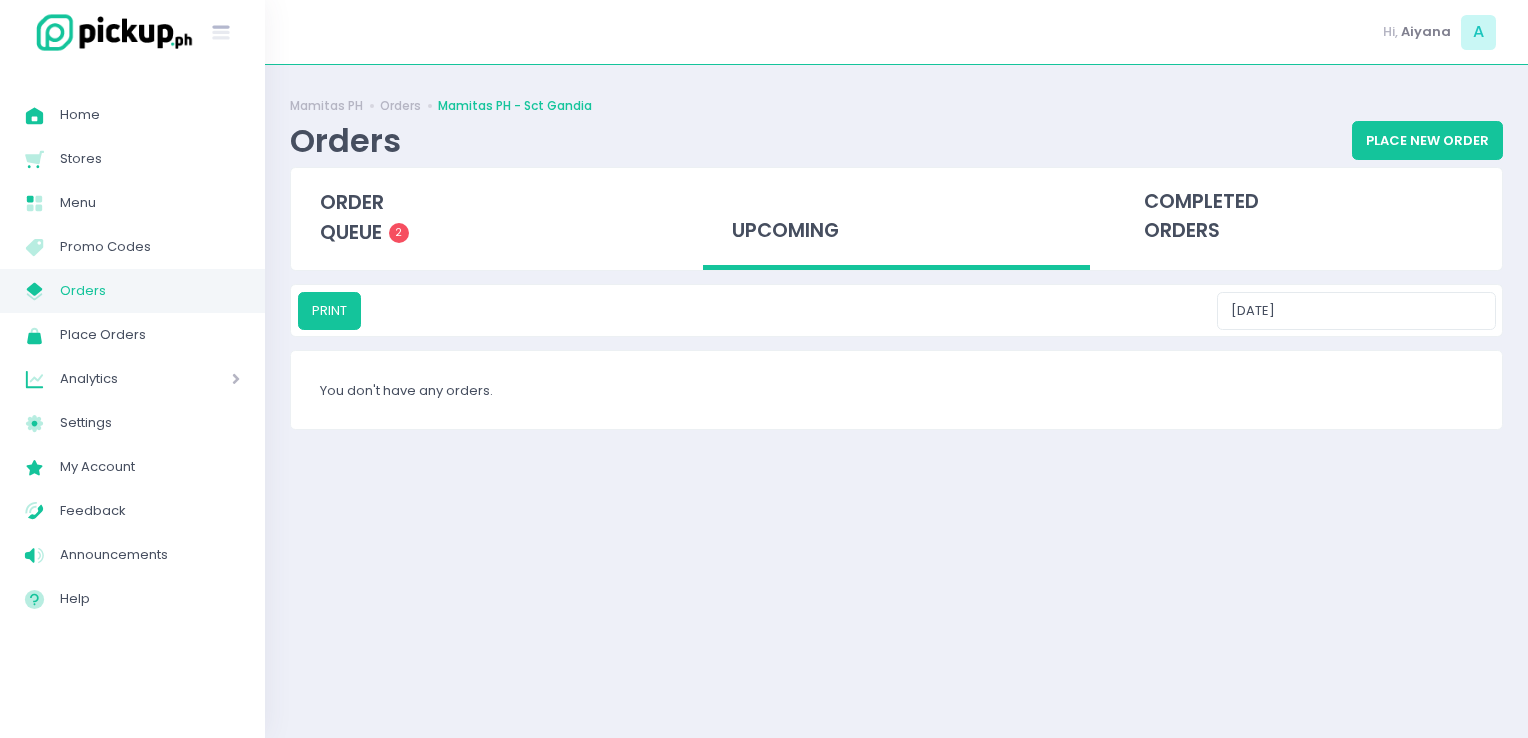 click on "PRINT 07/25/2025" at bounding box center (896, 310) 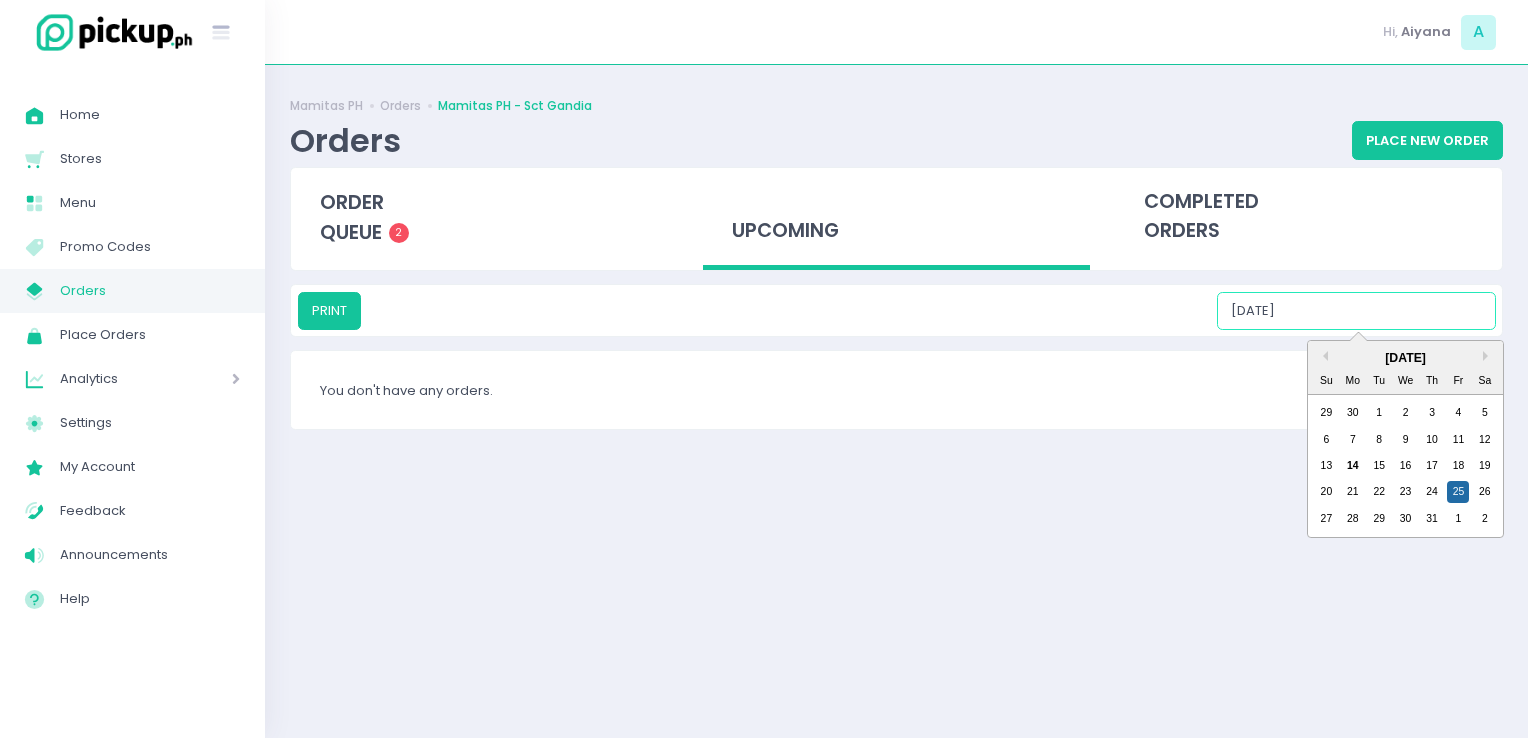 click on "07/25/2025" at bounding box center (1356, 311) 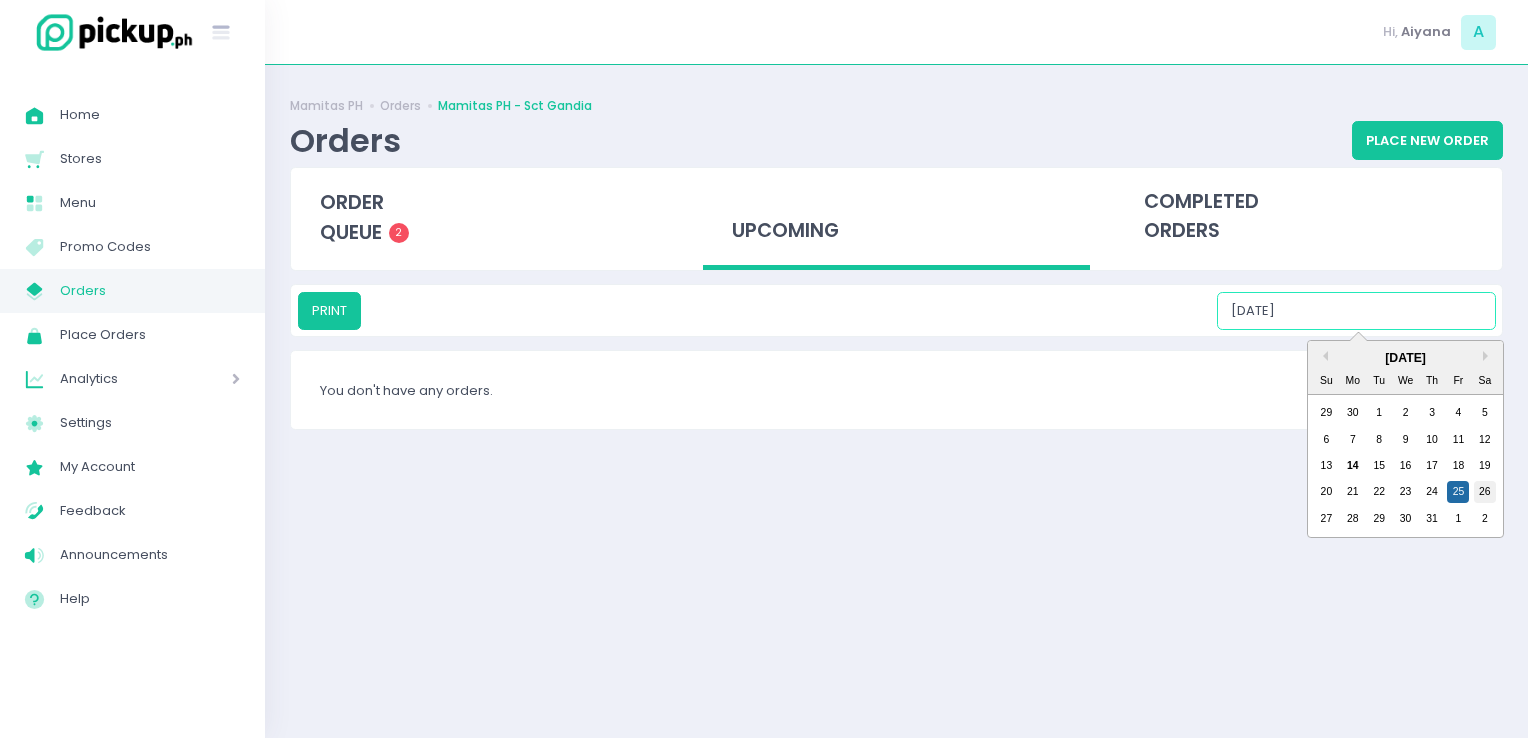 drag, startPoint x: 1476, startPoint y: 478, endPoint x: 1481, endPoint y: 488, distance: 11.18034 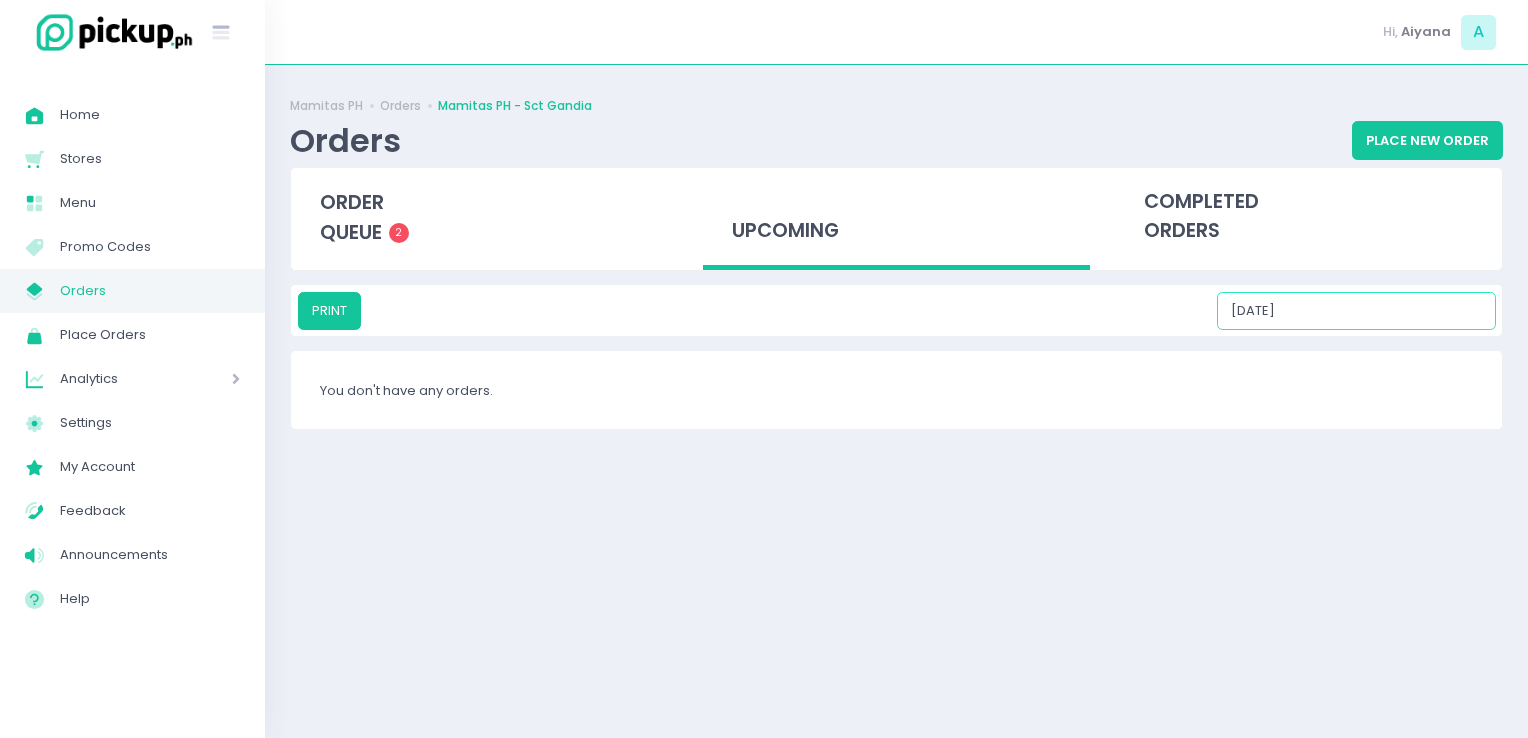 drag, startPoint x: 1376, startPoint y: 329, endPoint x: 1362, endPoint y: 315, distance: 19.79899 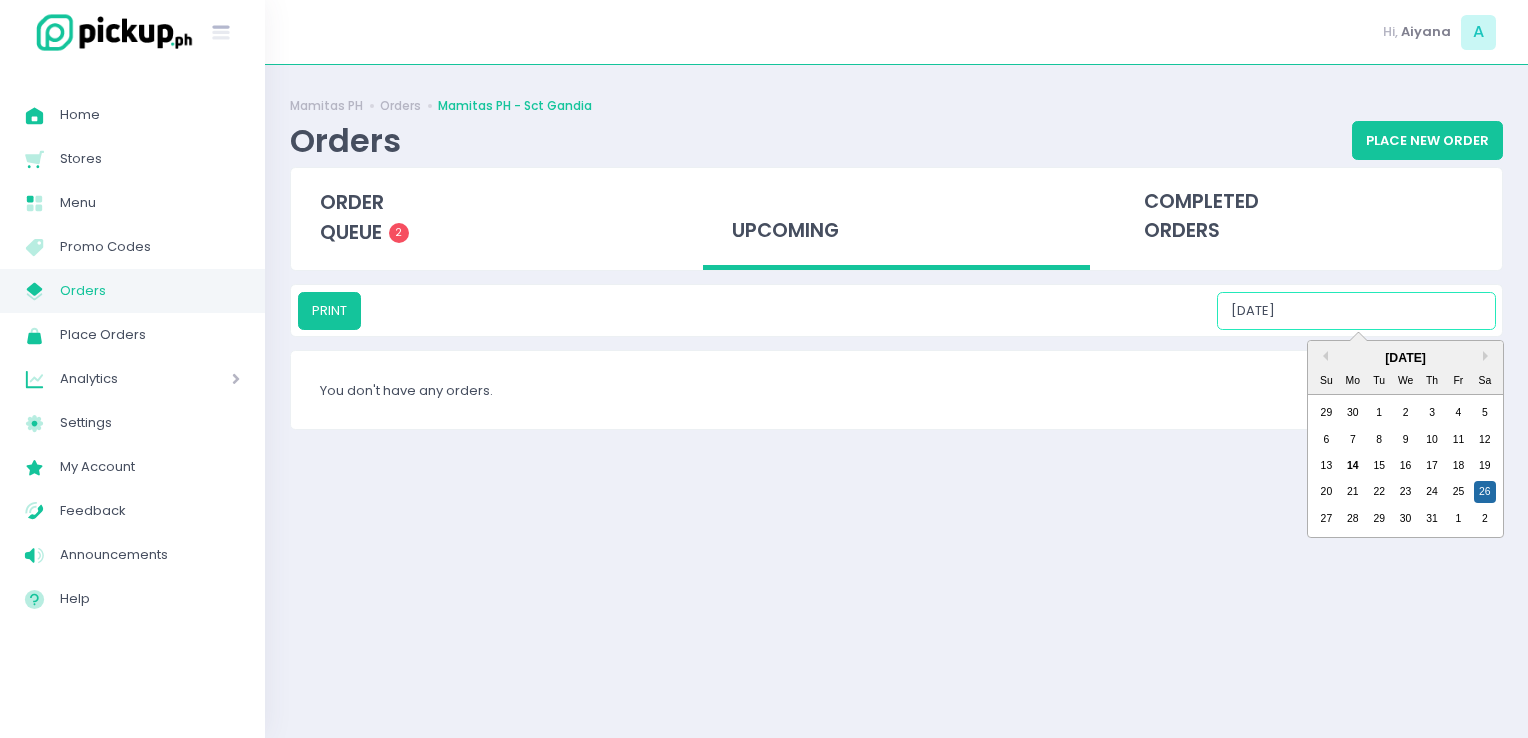 click on "07/26/2025" at bounding box center [1356, 311] 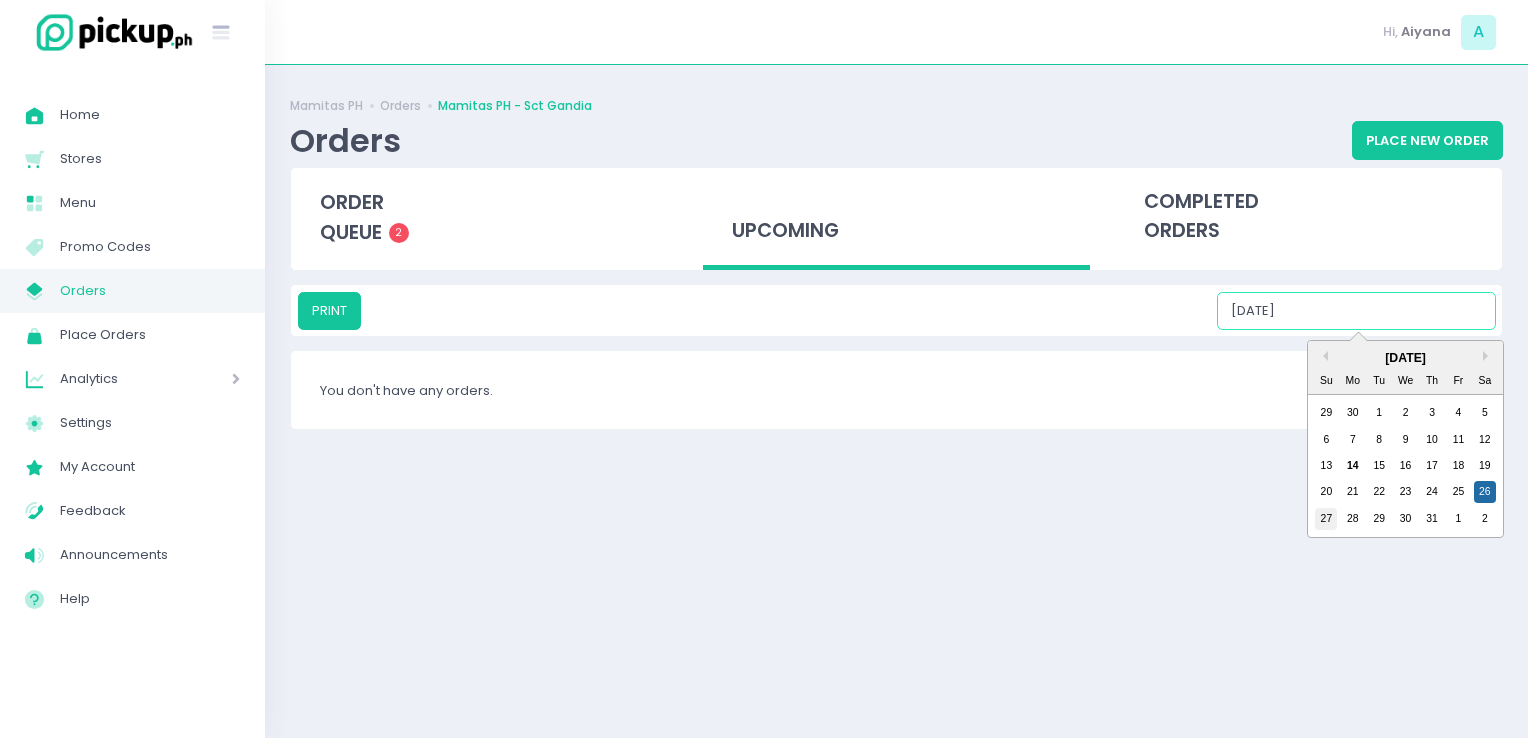 click on "27" at bounding box center [1326, 519] 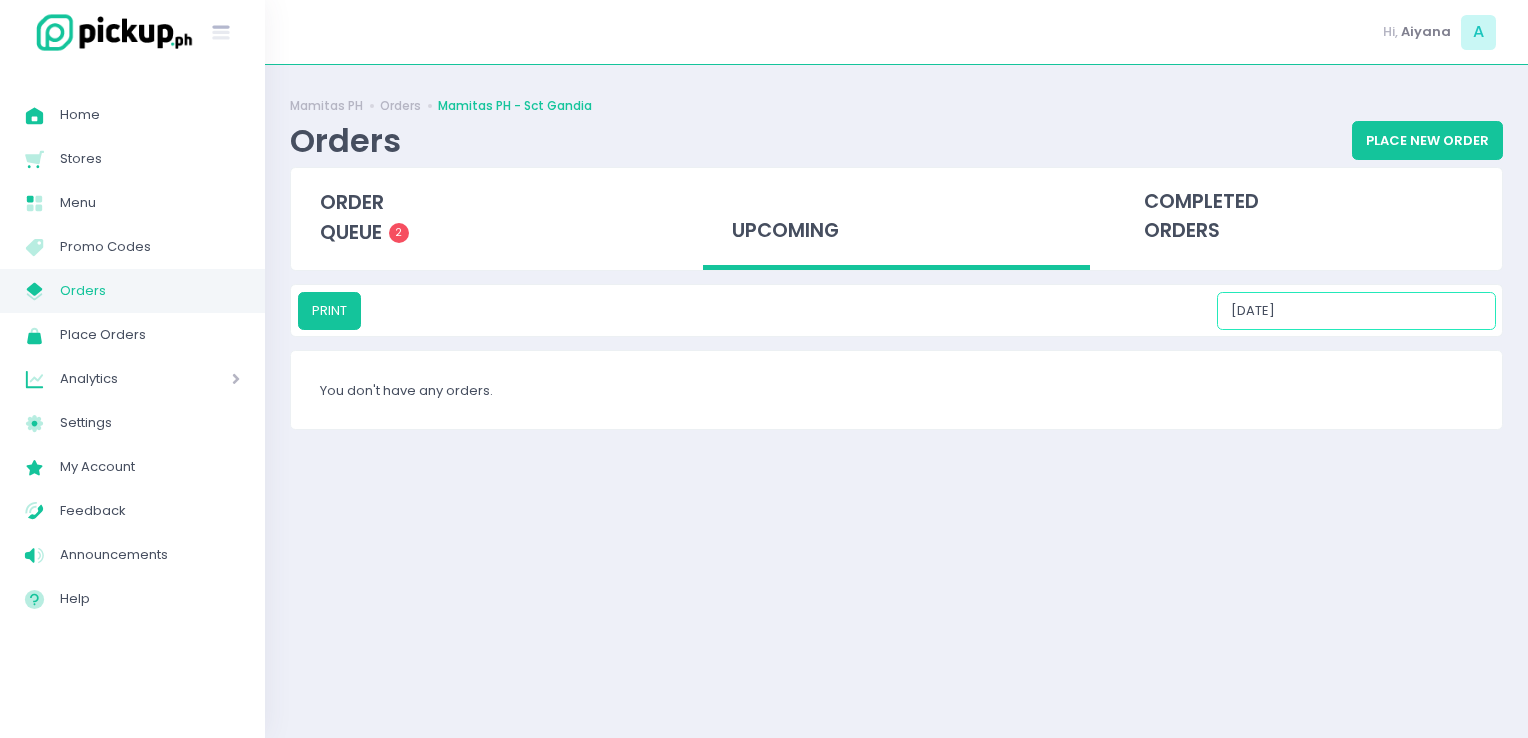click on "07/27/2025" at bounding box center (1356, 311) 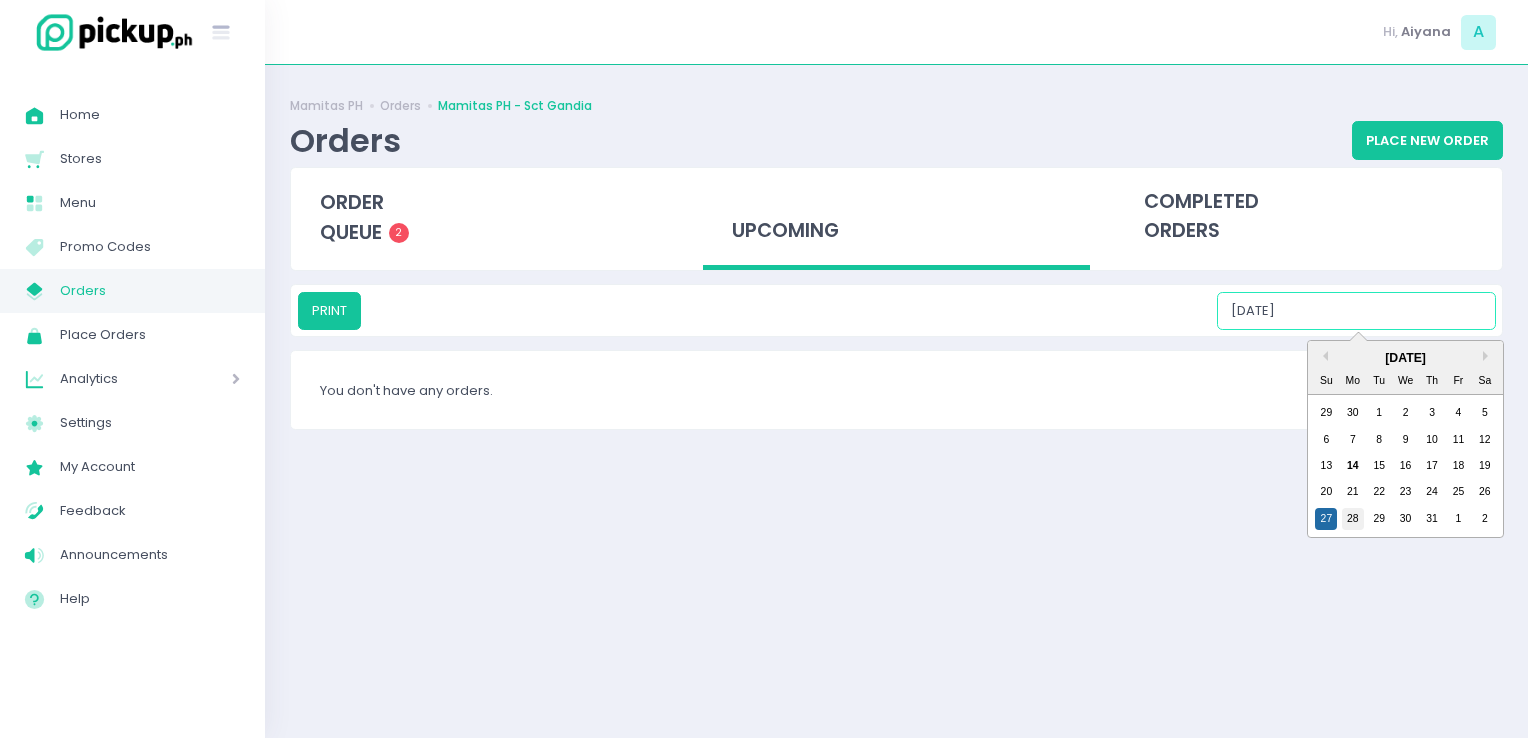 click on "28" at bounding box center [1353, 519] 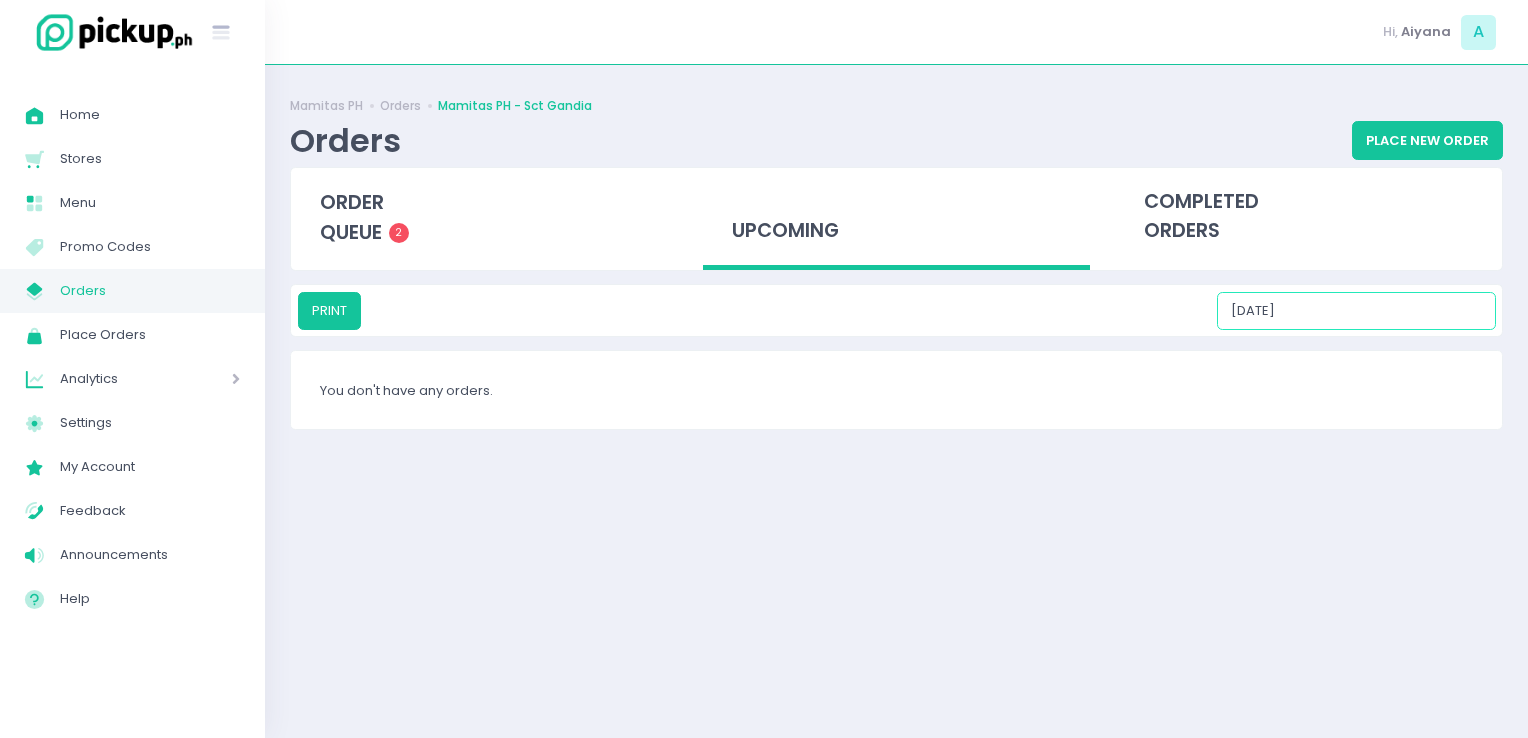 click on "07/28/2025" at bounding box center (1356, 311) 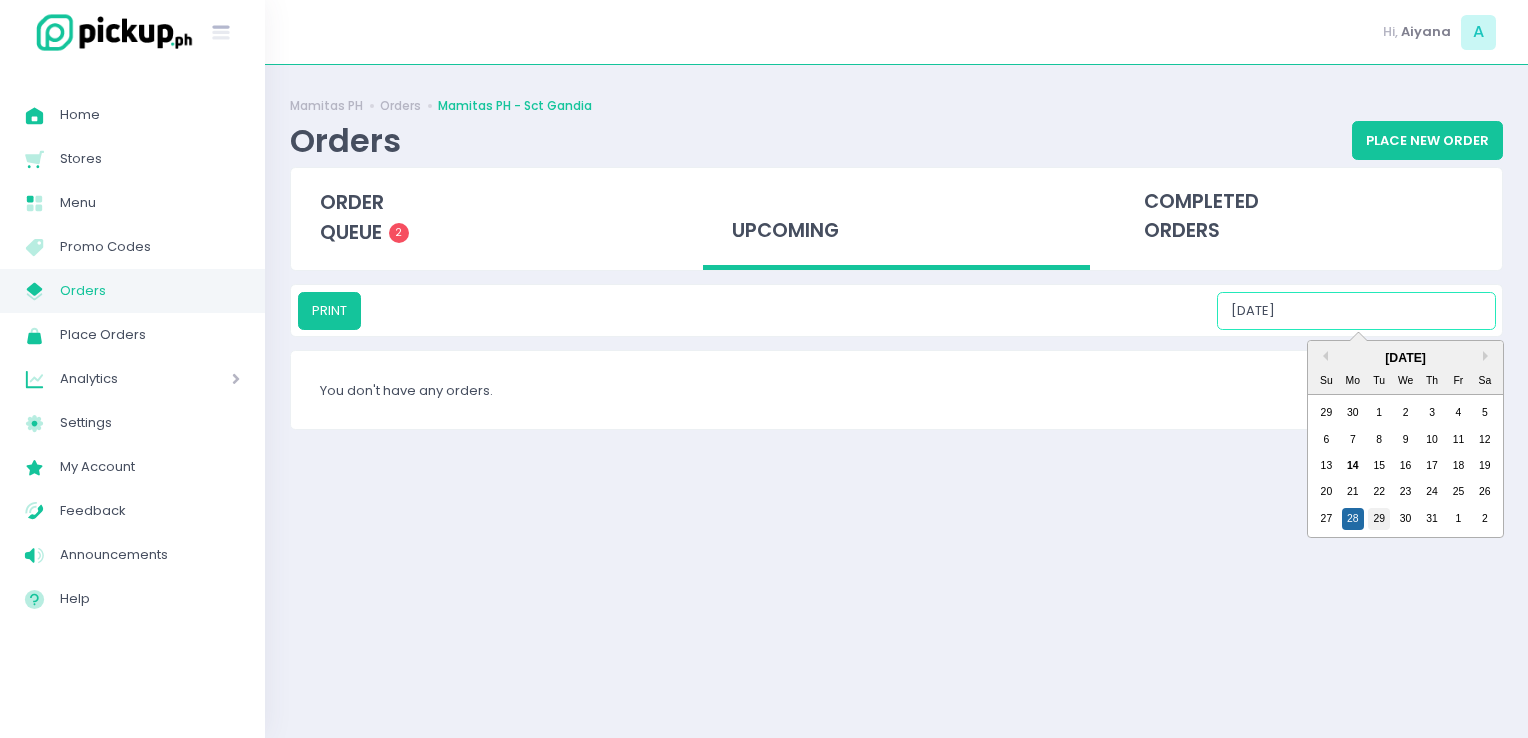 click on "29" at bounding box center [1379, 519] 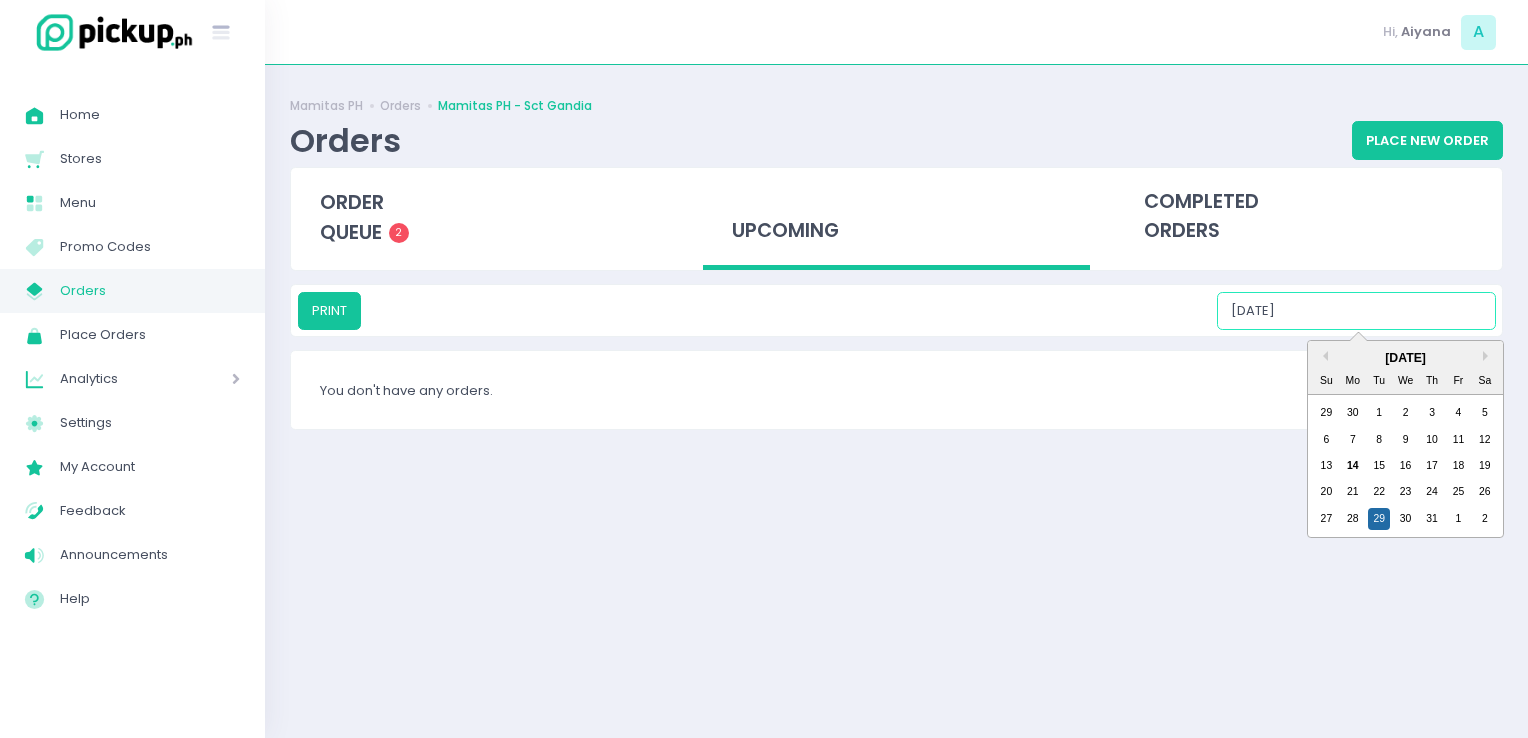 click on "07/29/2025" at bounding box center [1356, 311] 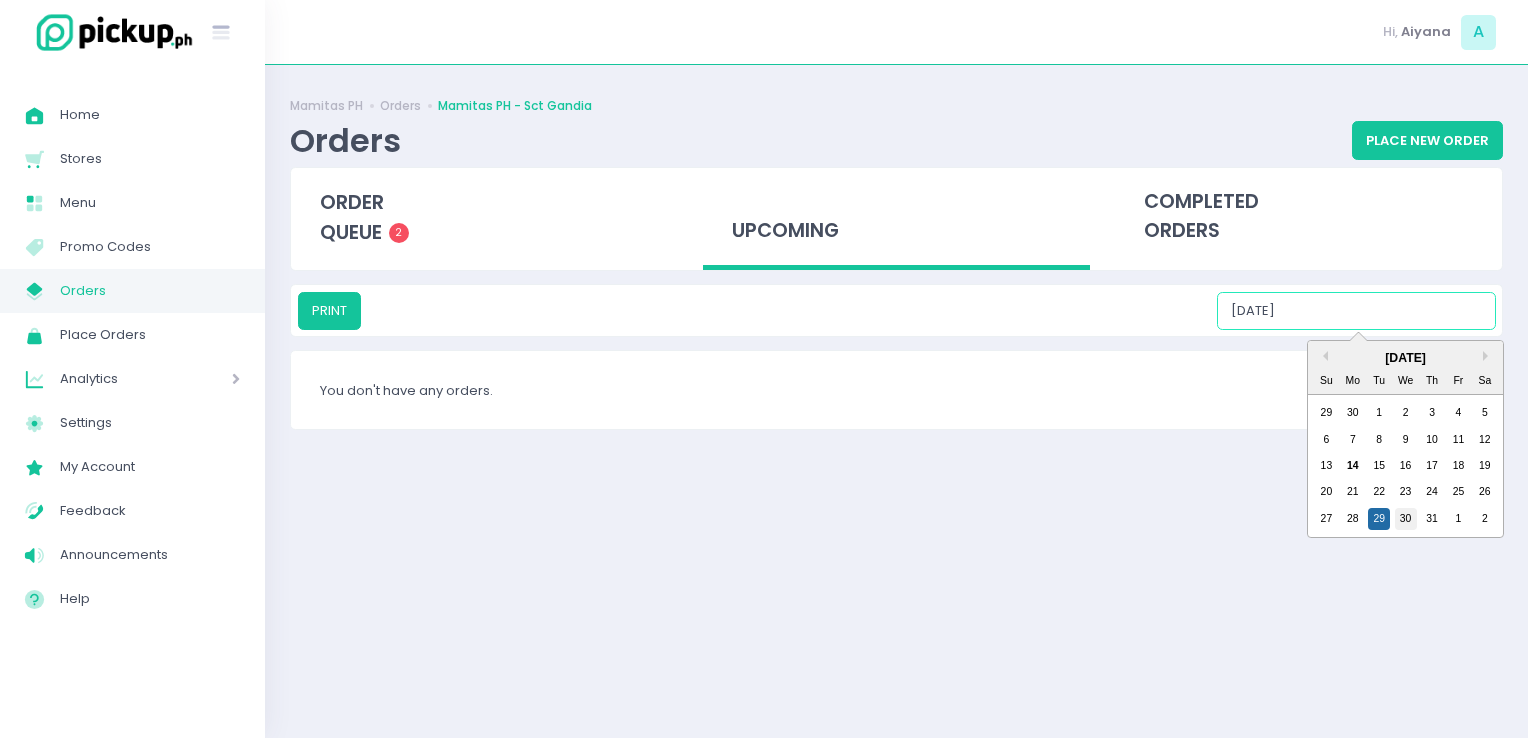 click on "30" at bounding box center [1406, 519] 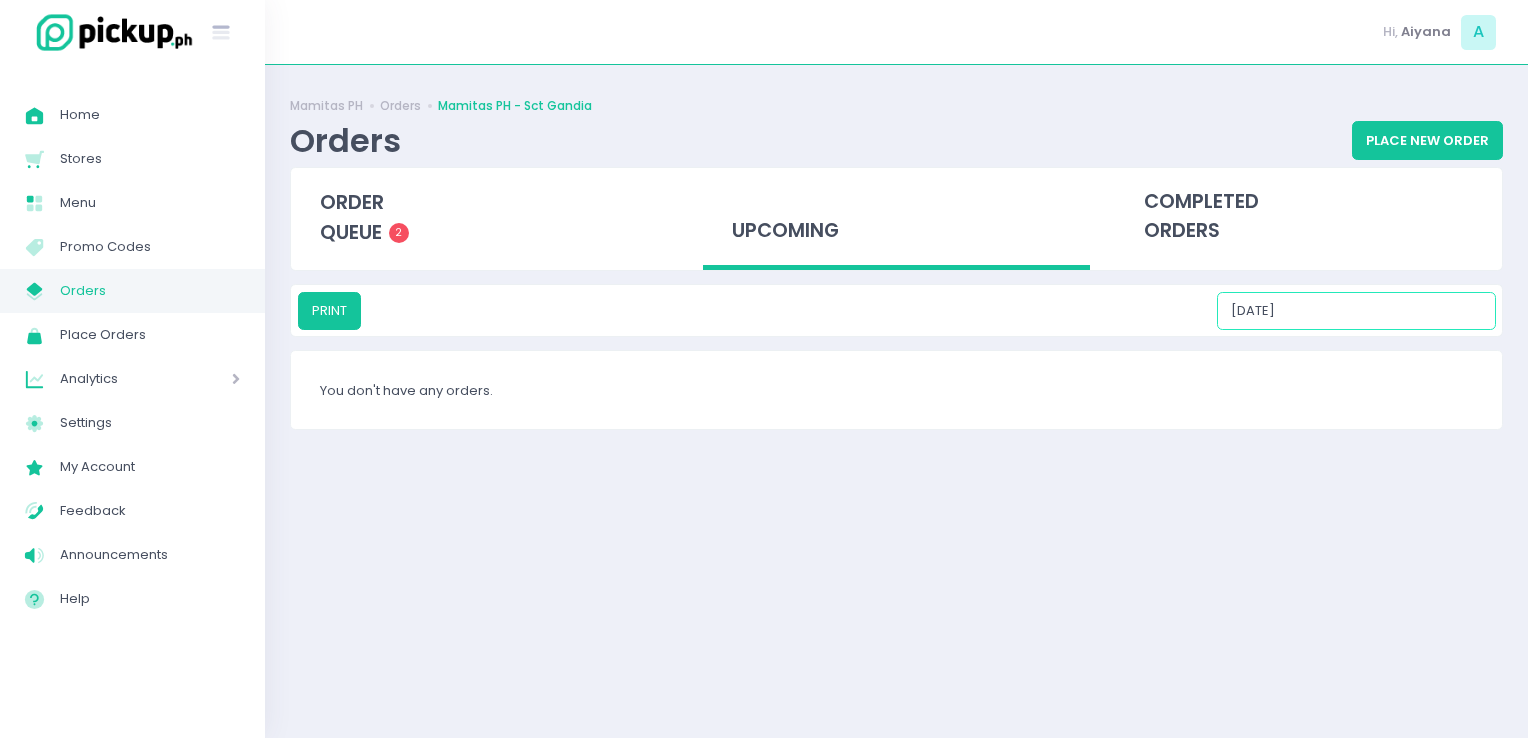 click on "07/30/2025" at bounding box center (1356, 311) 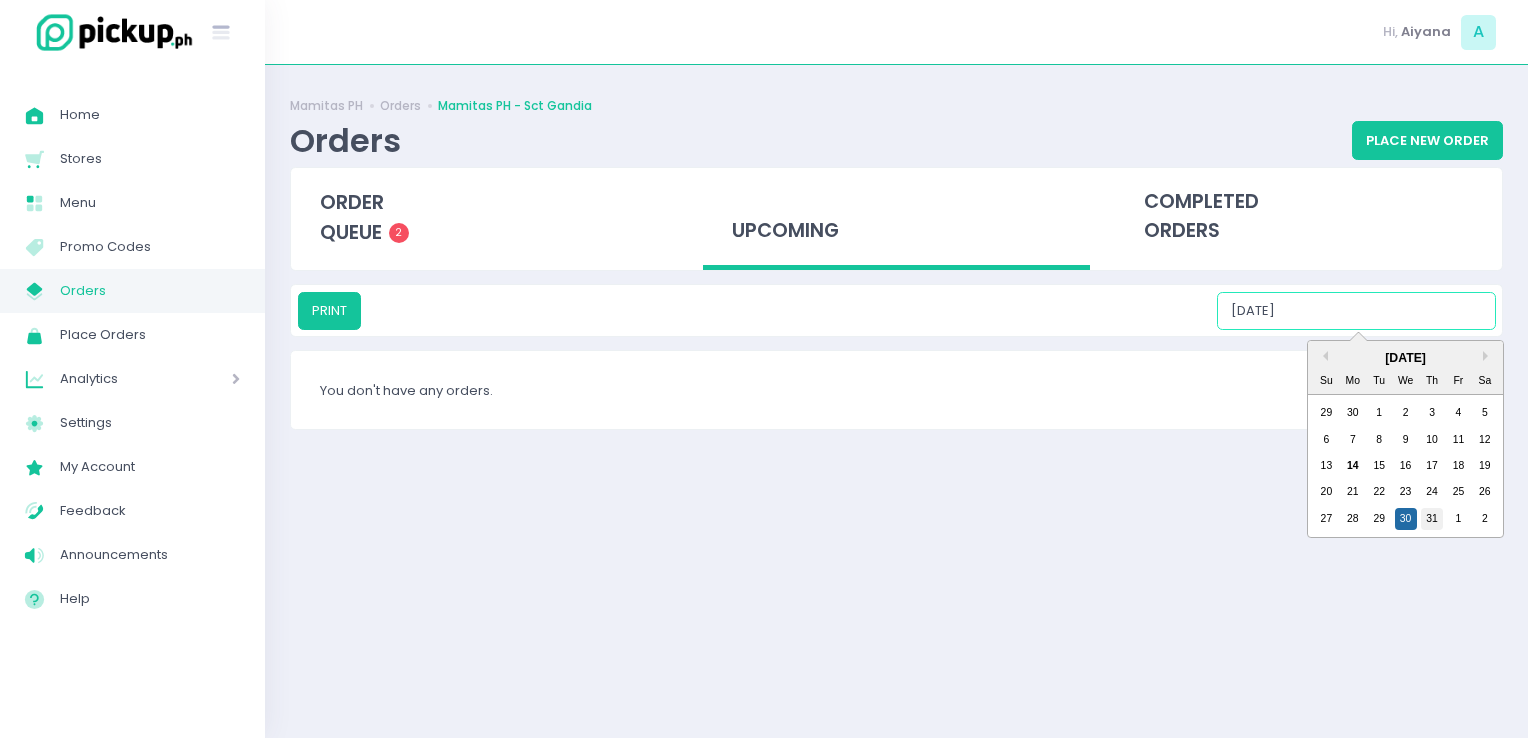 click on "31" at bounding box center (1432, 519) 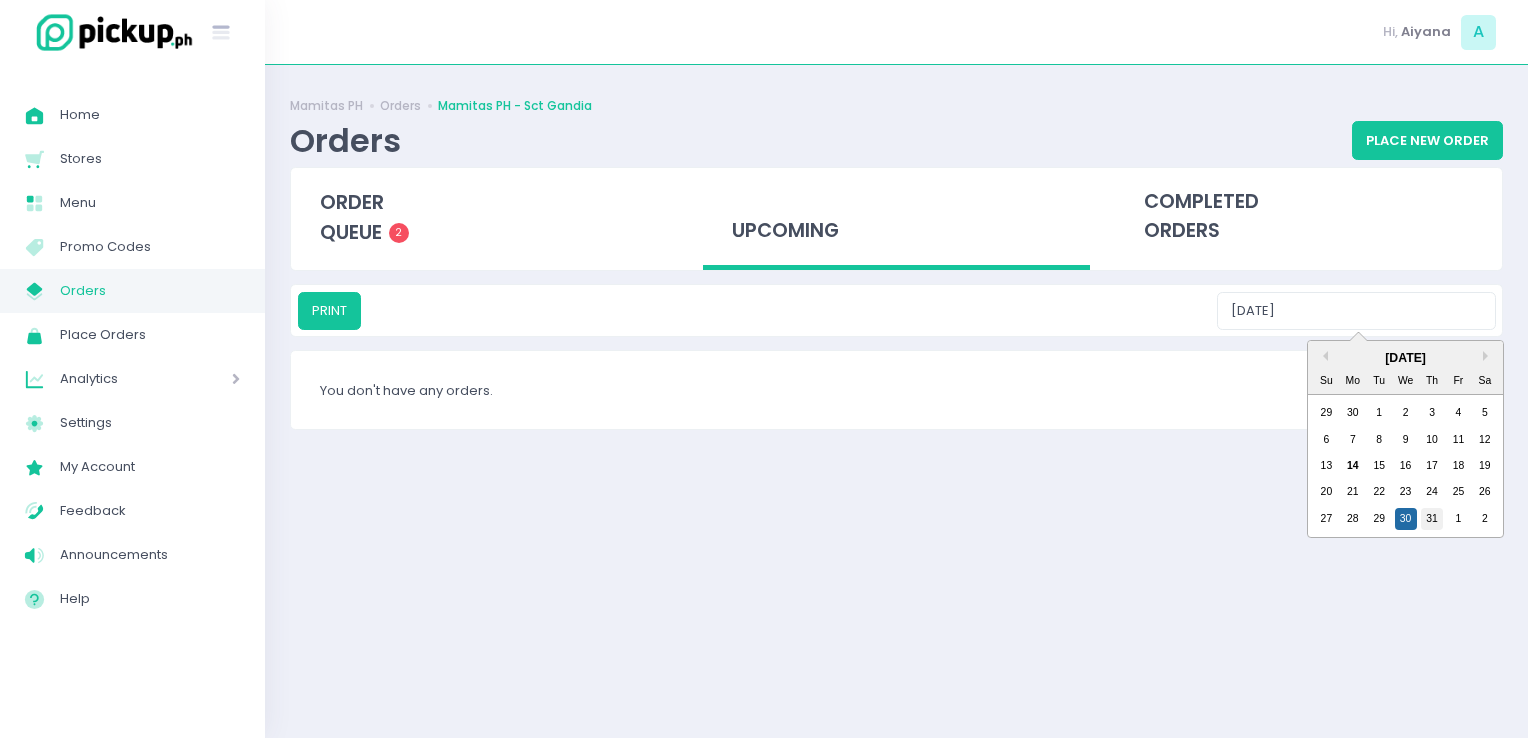 type on "07/31/2025" 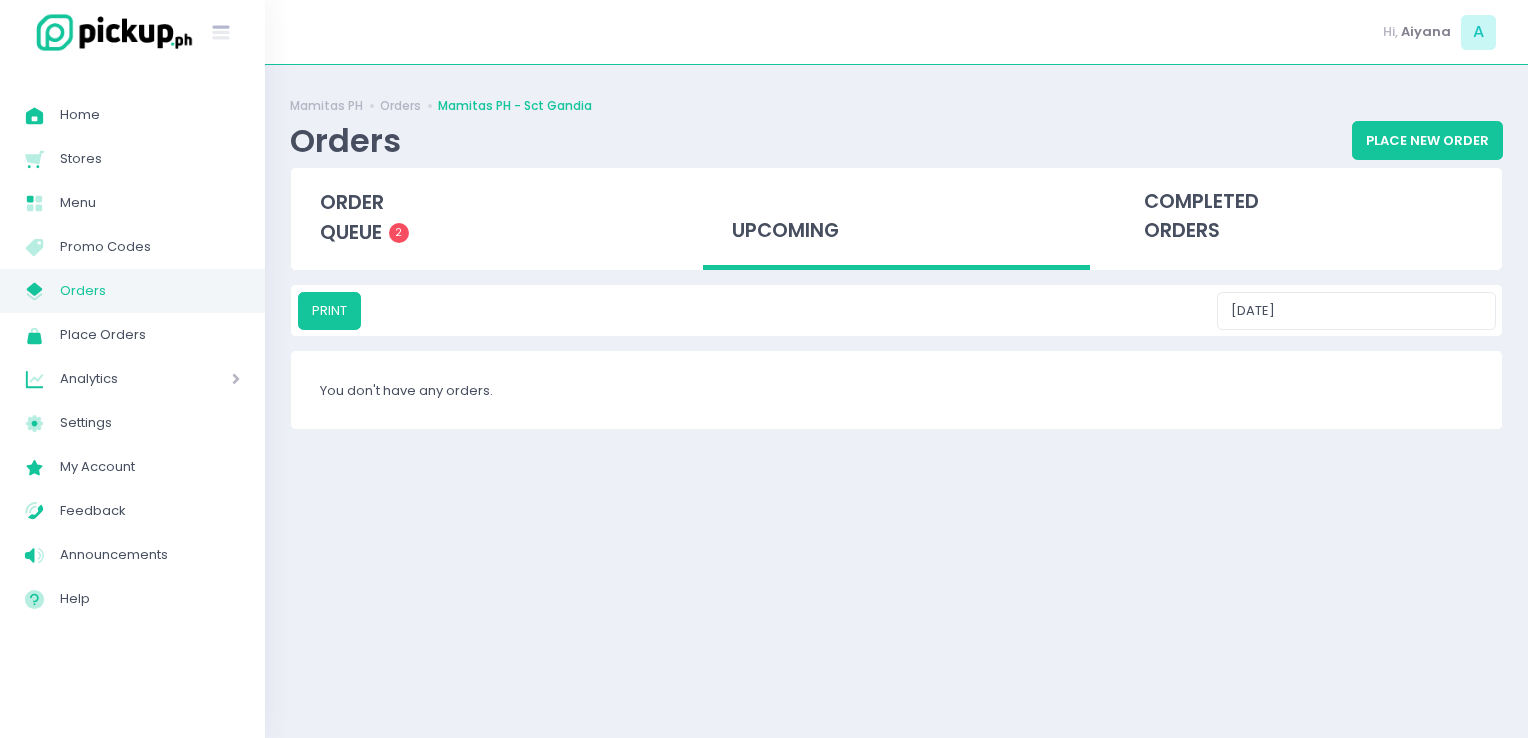 click on "Orders" at bounding box center [150, 291] 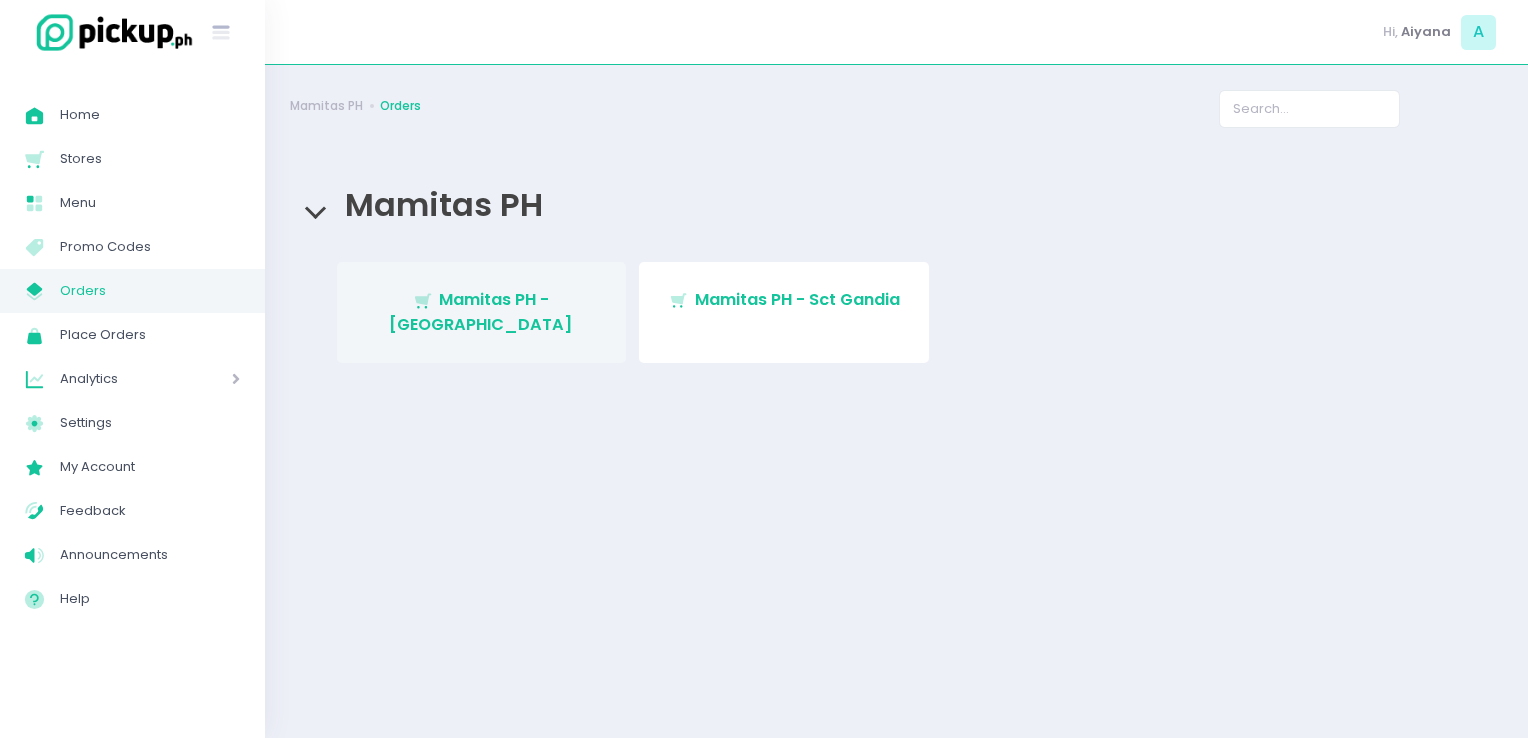 click on "Mamitas PH - [GEOGRAPHIC_DATA]" at bounding box center (481, 311) 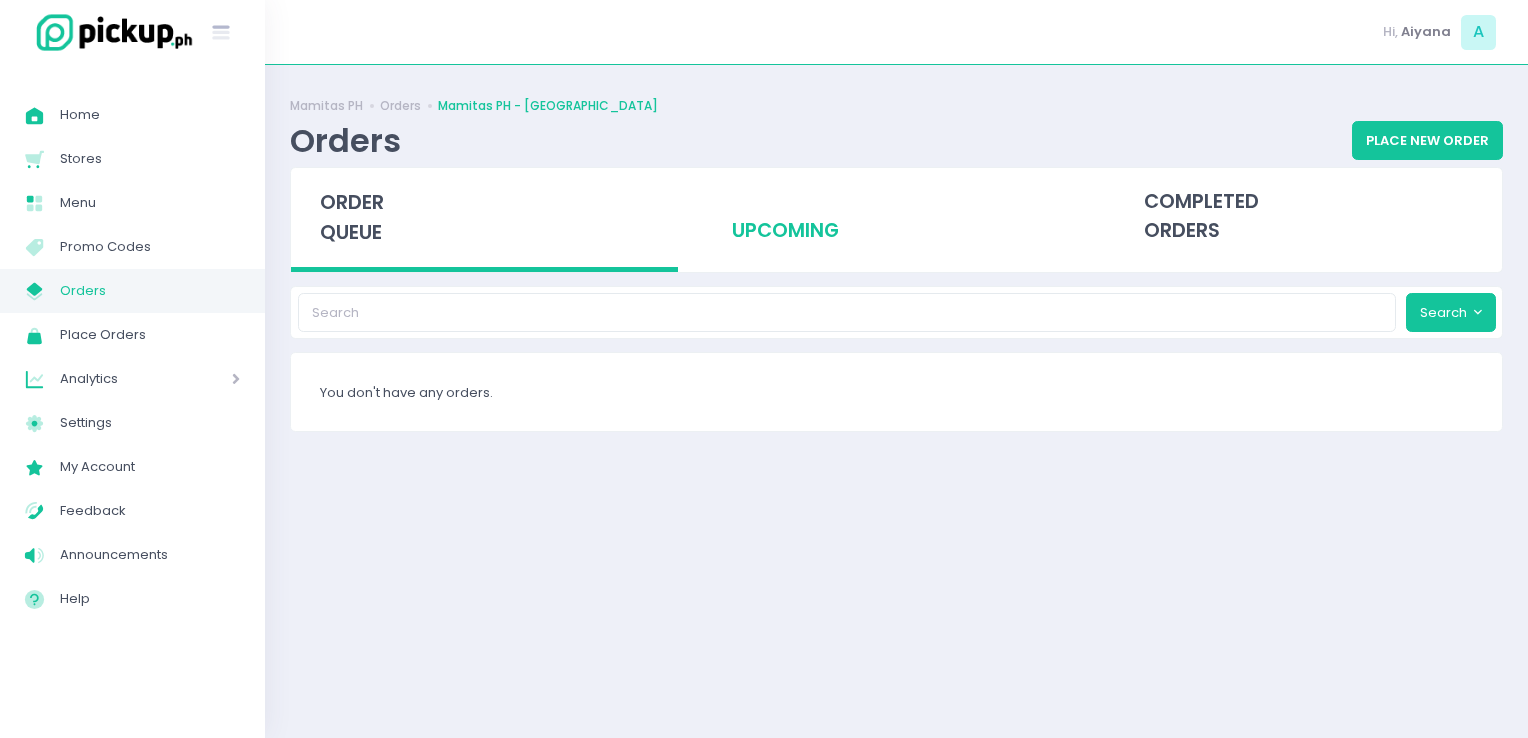 click on "upcoming" at bounding box center (896, 217) 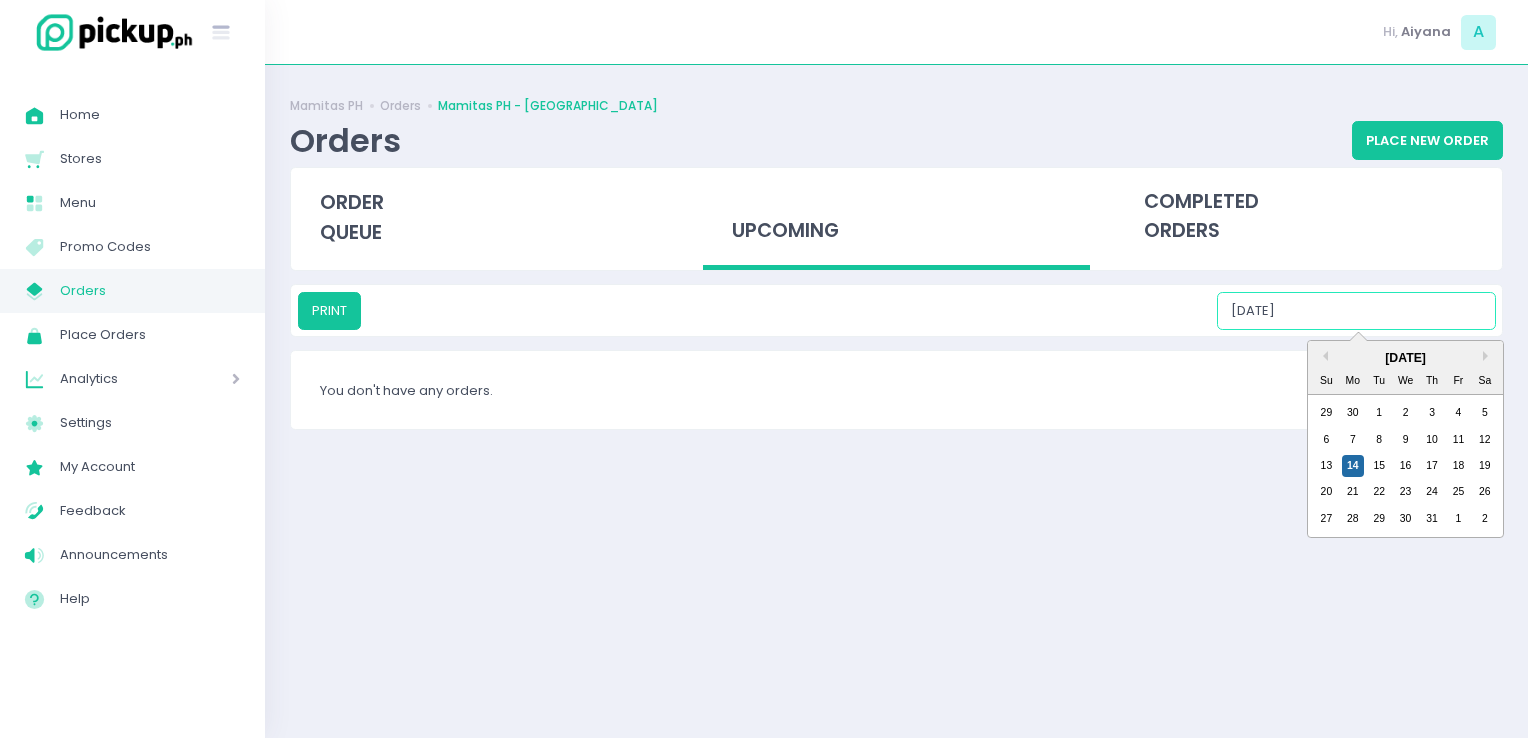 click on "[DATE]" at bounding box center (1356, 311) 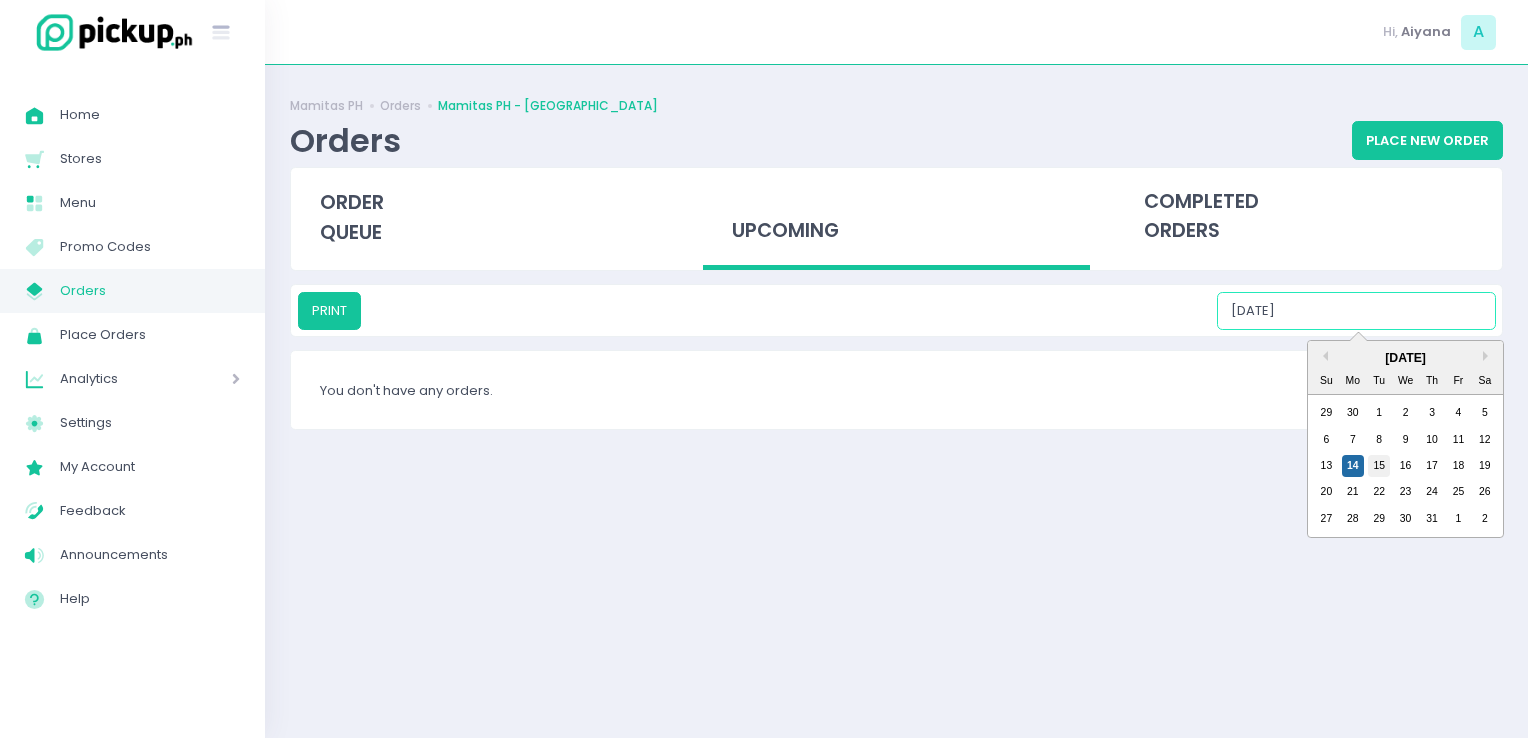 click on "15" at bounding box center (1379, 466) 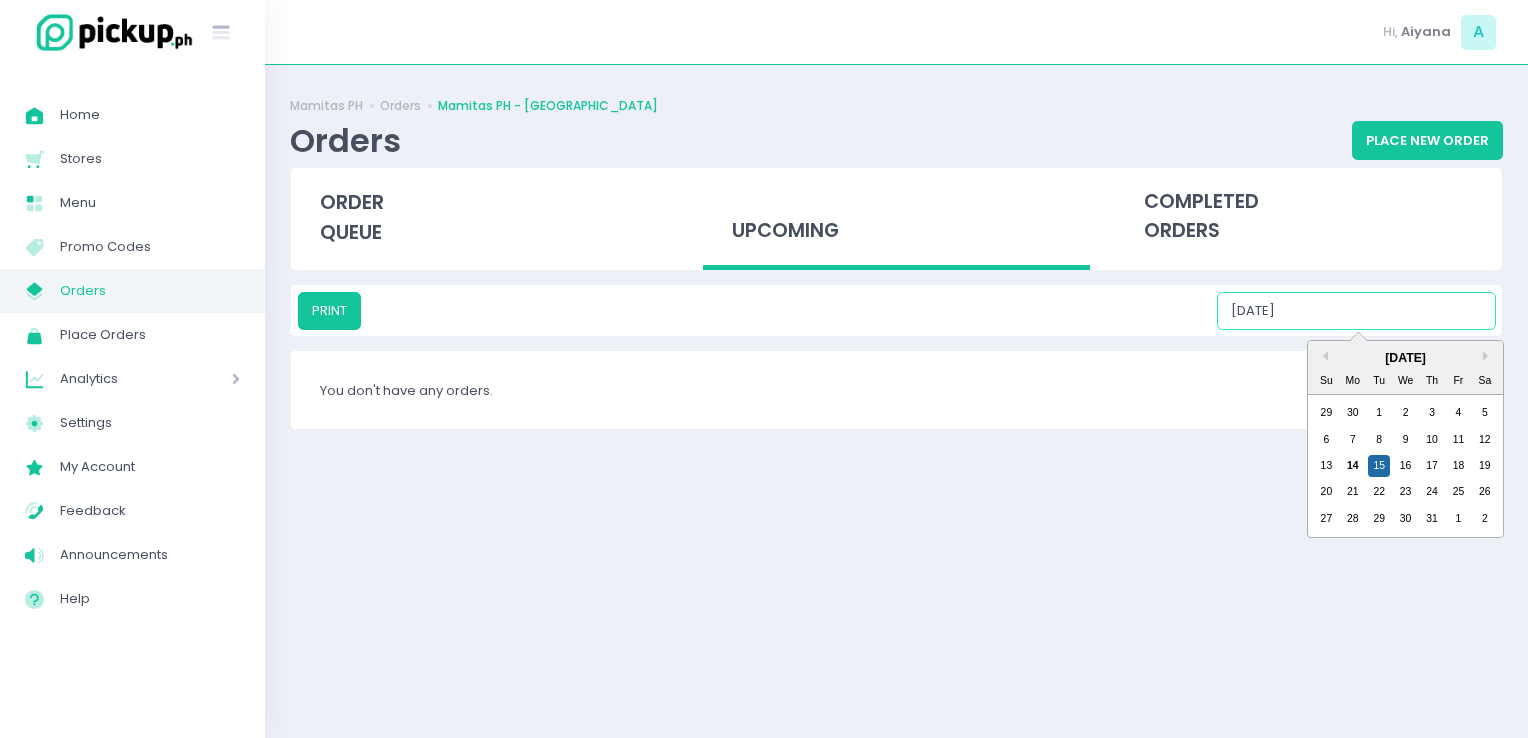 click on "07/15/2025" at bounding box center (1356, 311) 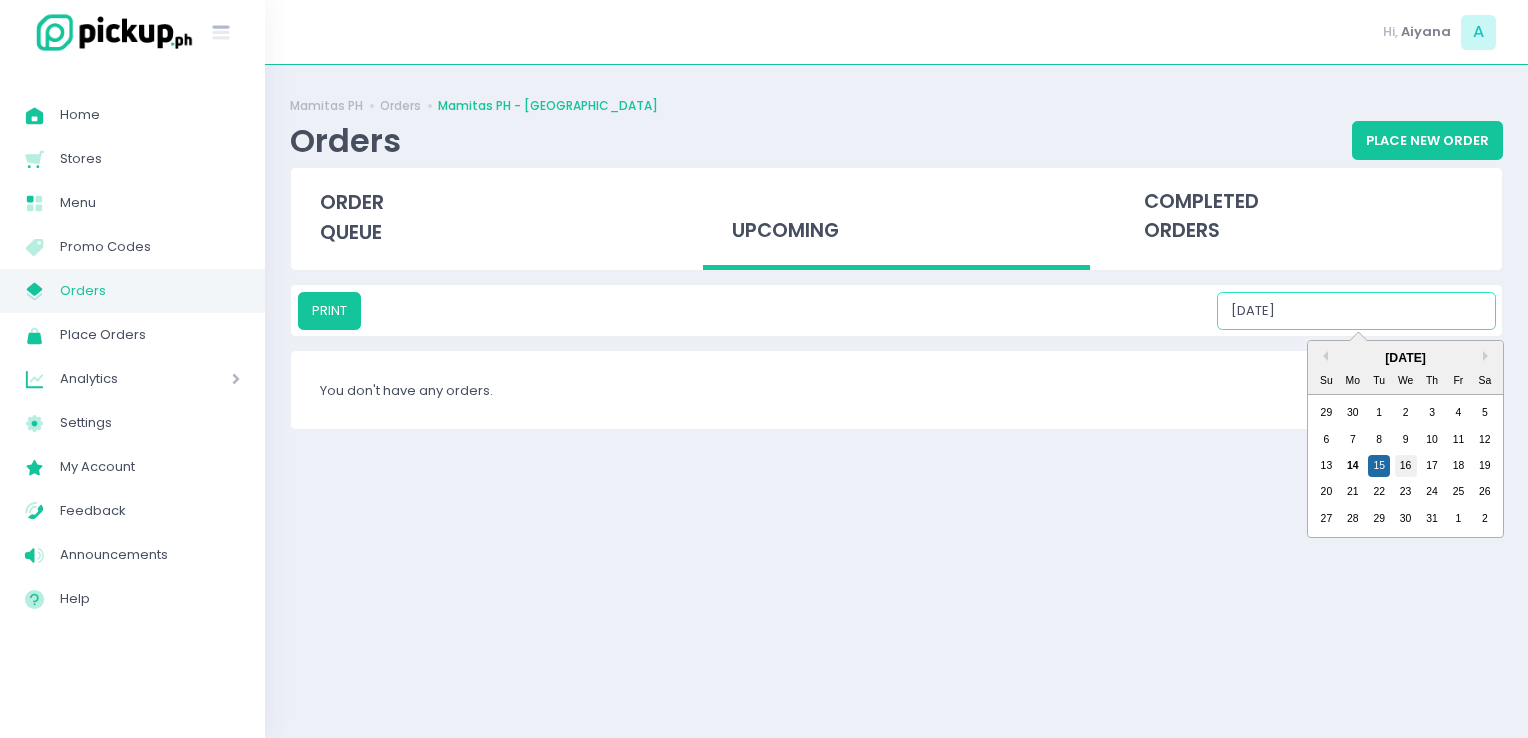 click on "16" at bounding box center (1406, 466) 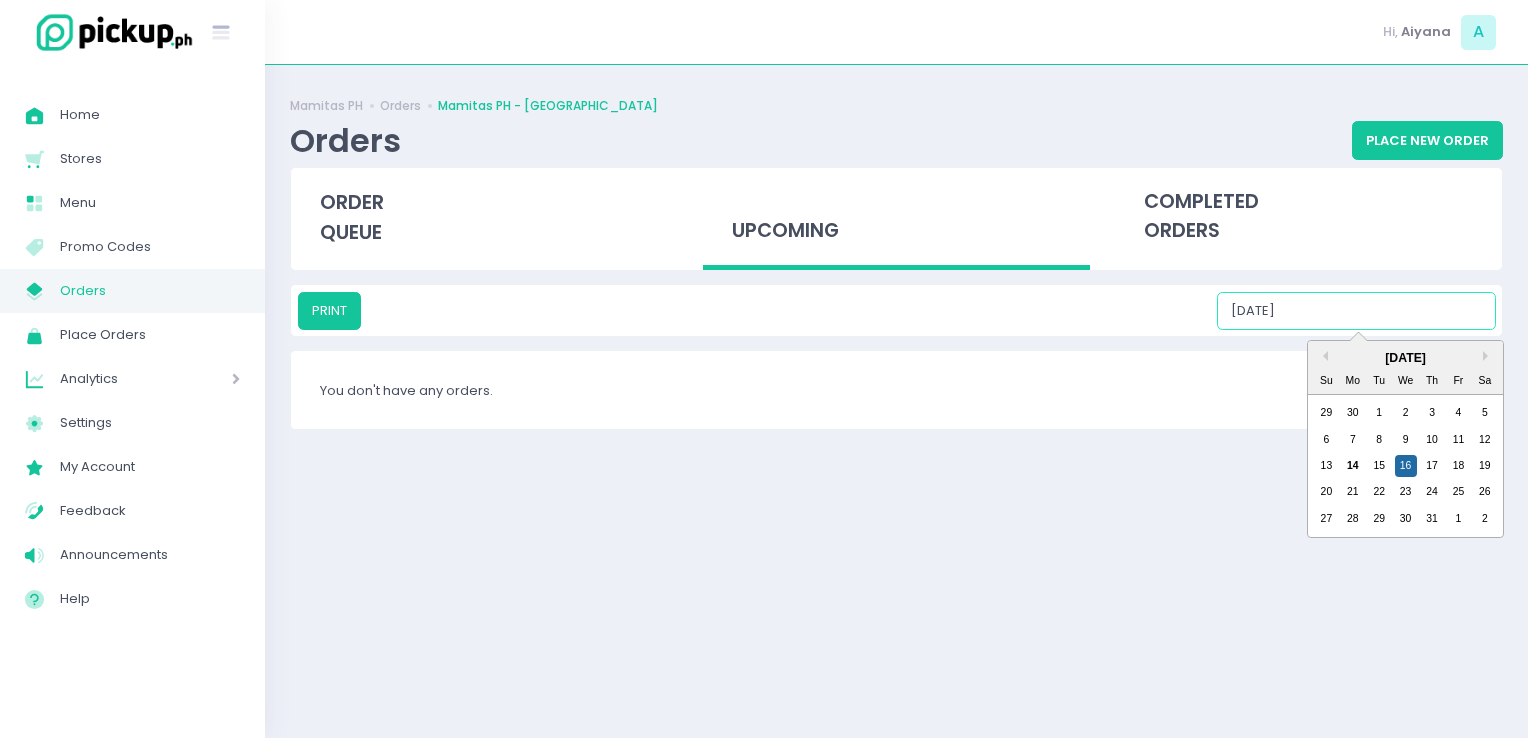 click on "07/16/2025" at bounding box center (1356, 311) 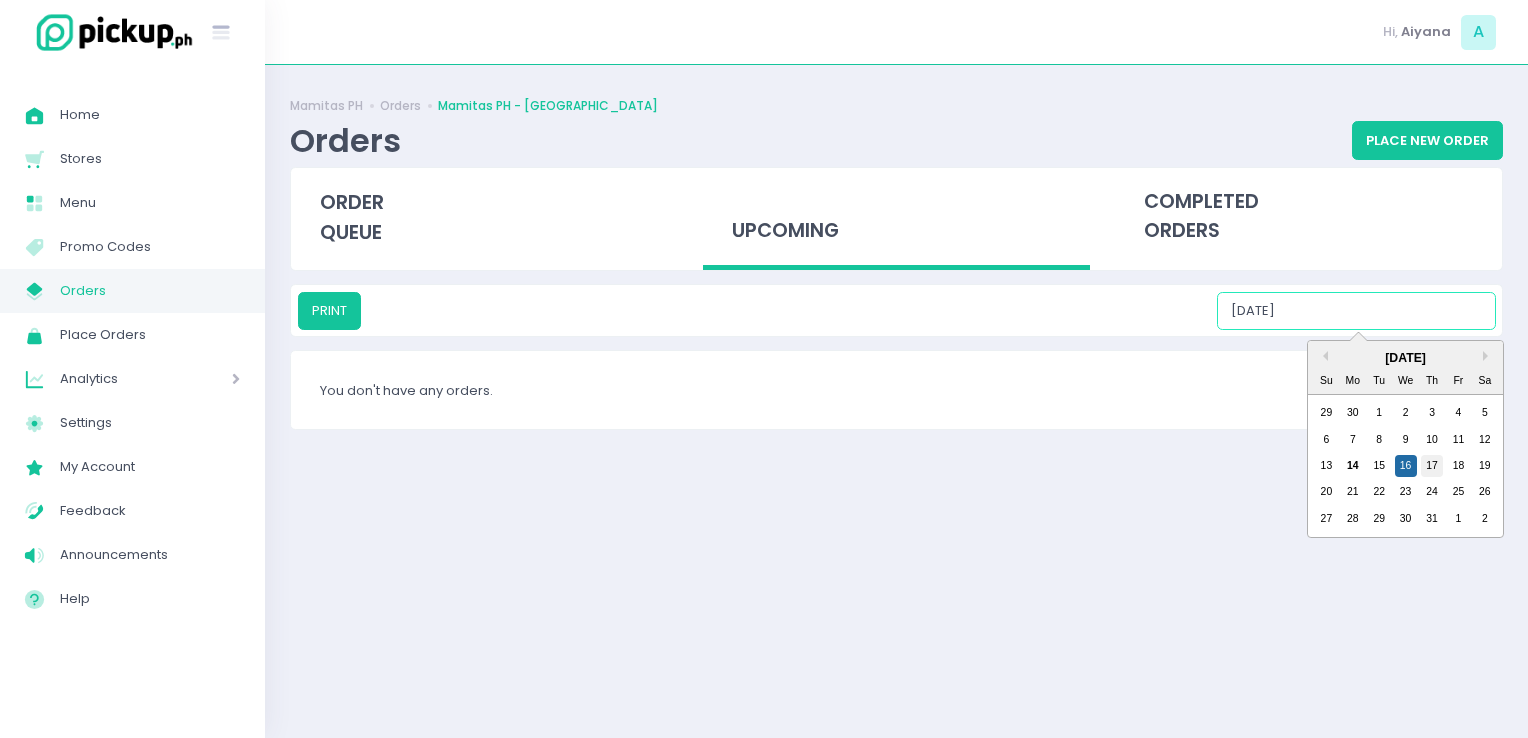 click on "17" at bounding box center (1432, 466) 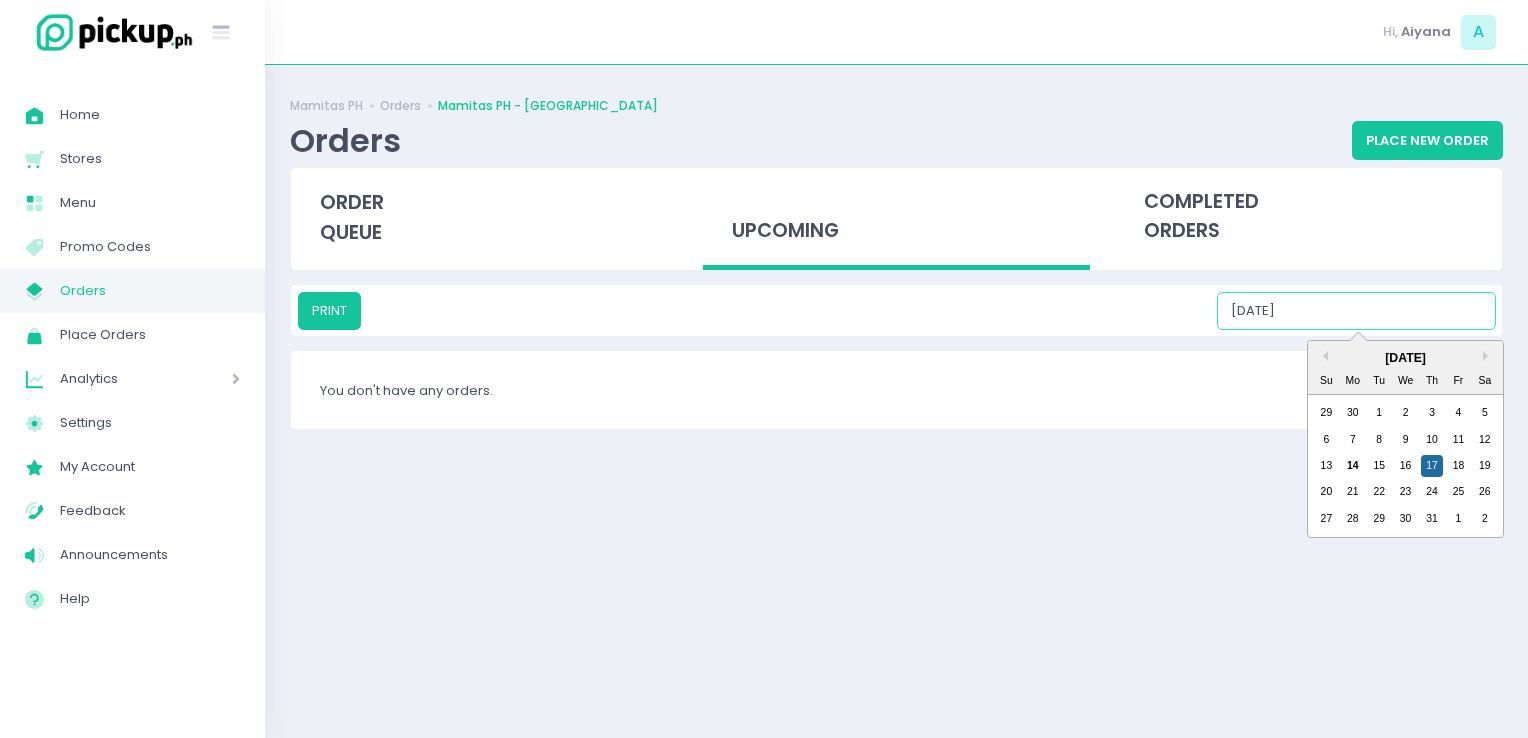 click on "07/17/2025" at bounding box center (1356, 311) 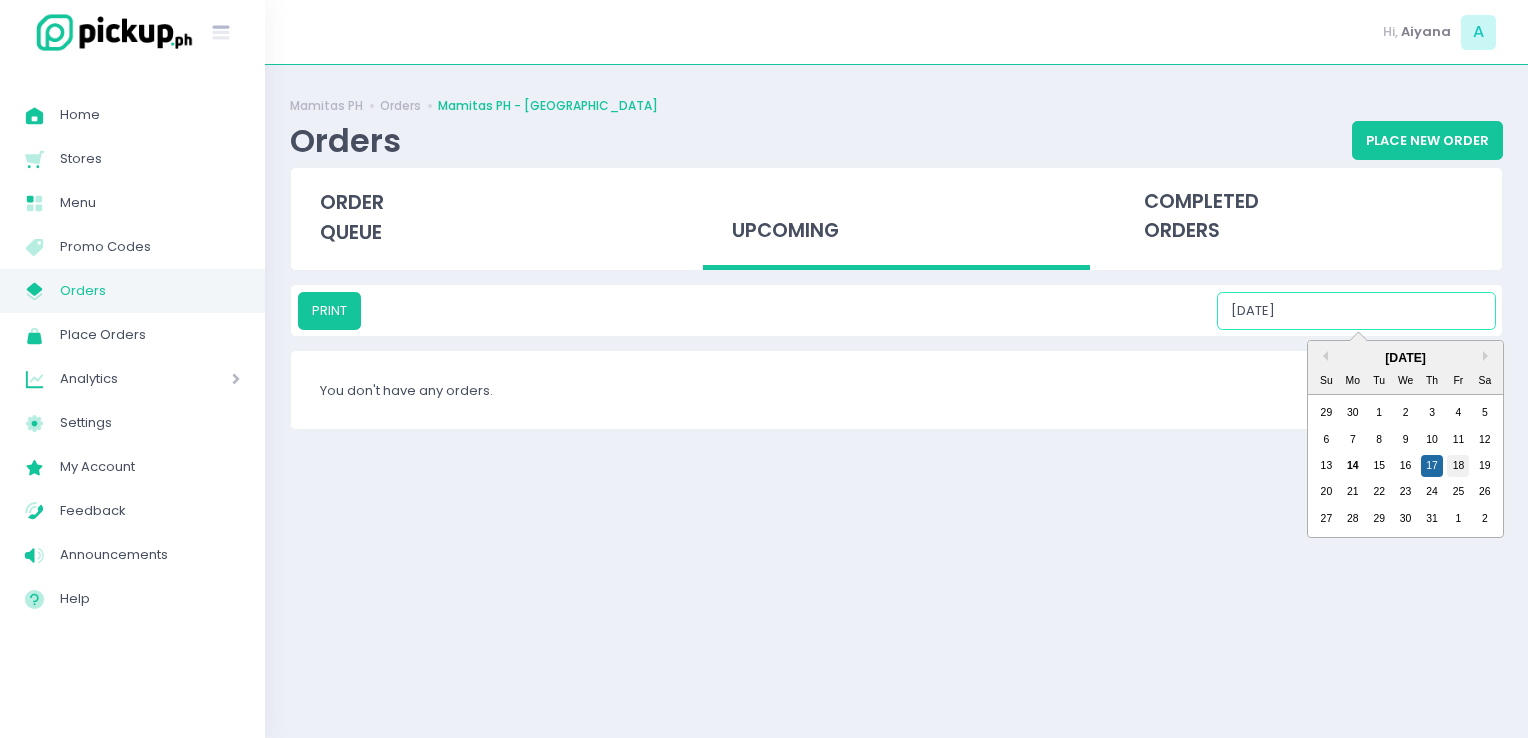 click on "13 14 15 16 17 18 19" at bounding box center (1405, 466) 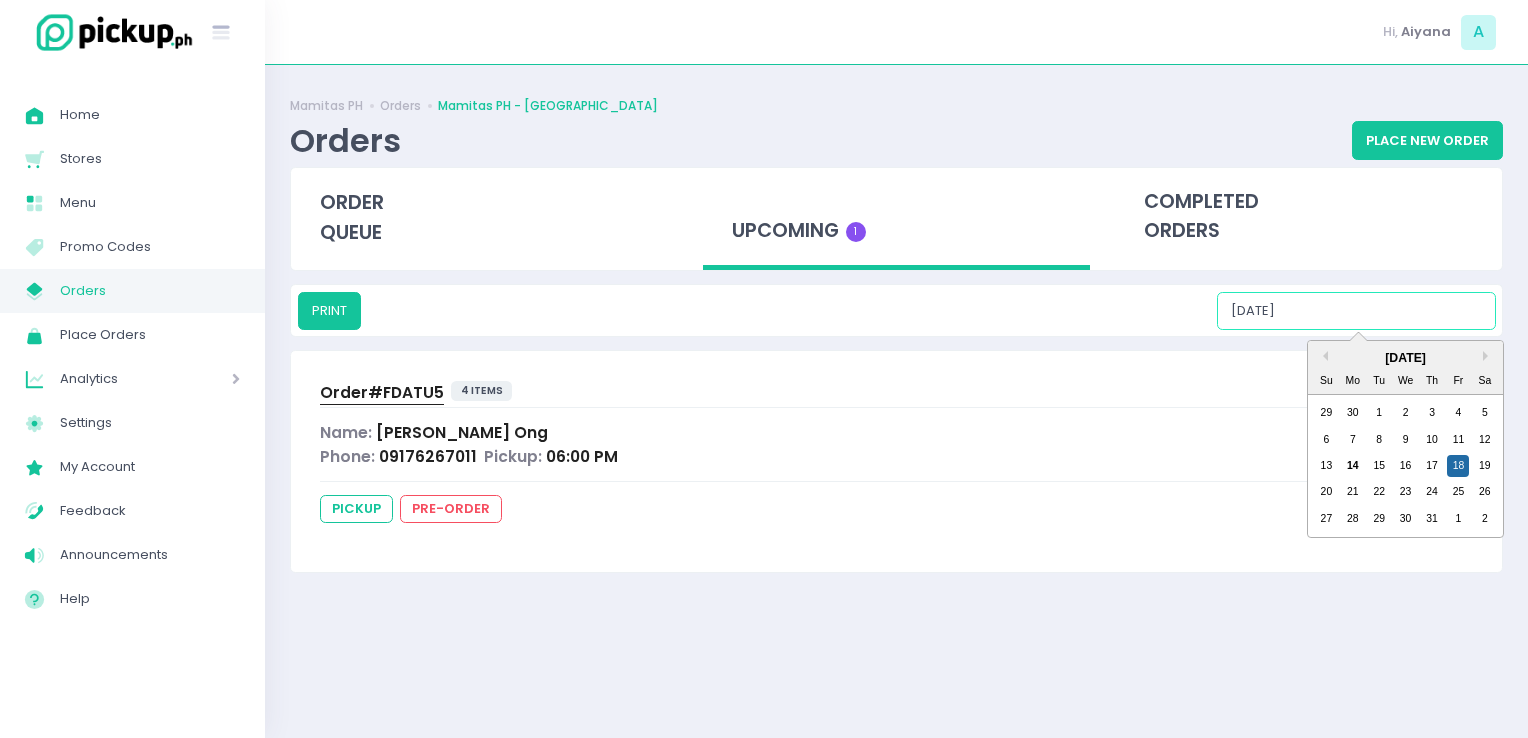 click on "07/18/2025" at bounding box center (1356, 311) 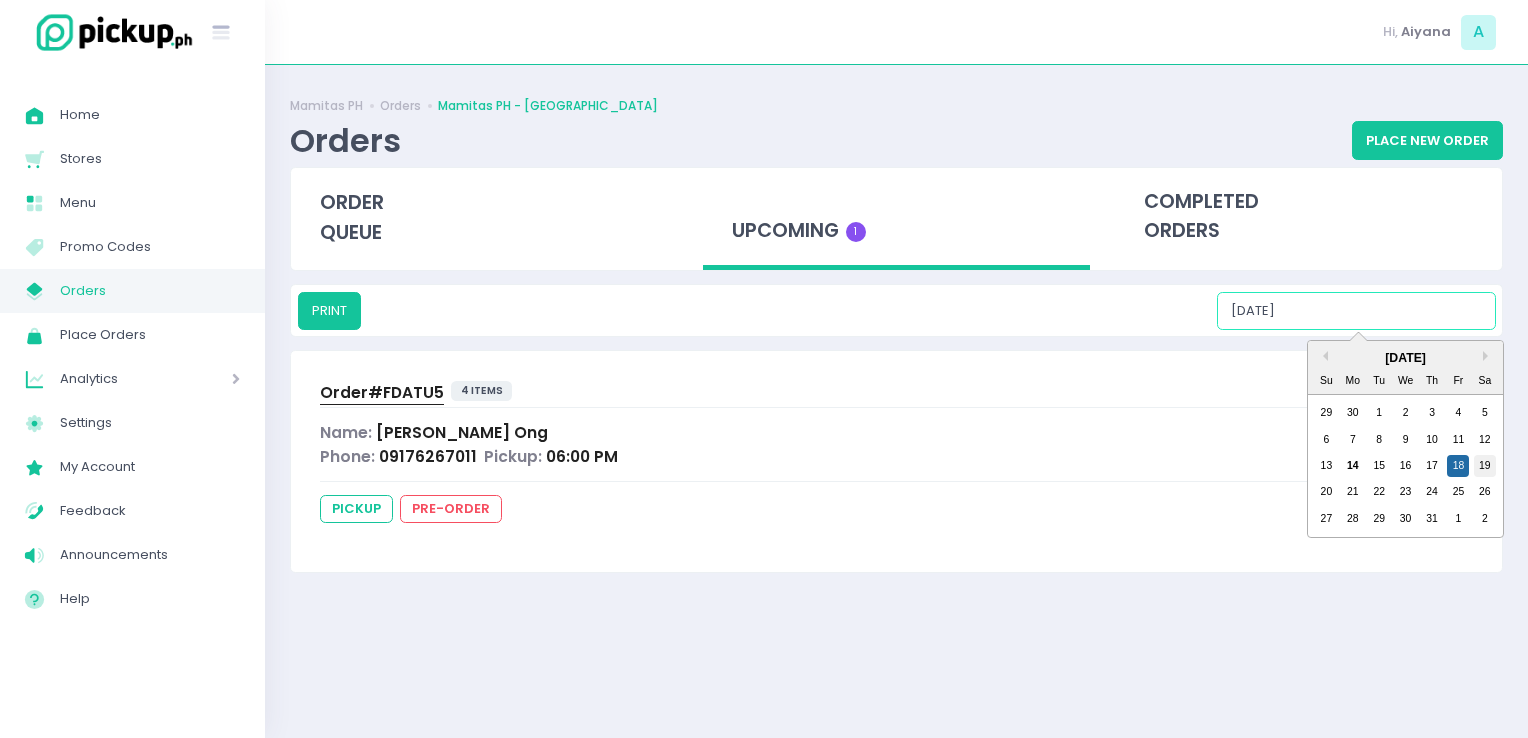 click on "19" at bounding box center (1485, 466) 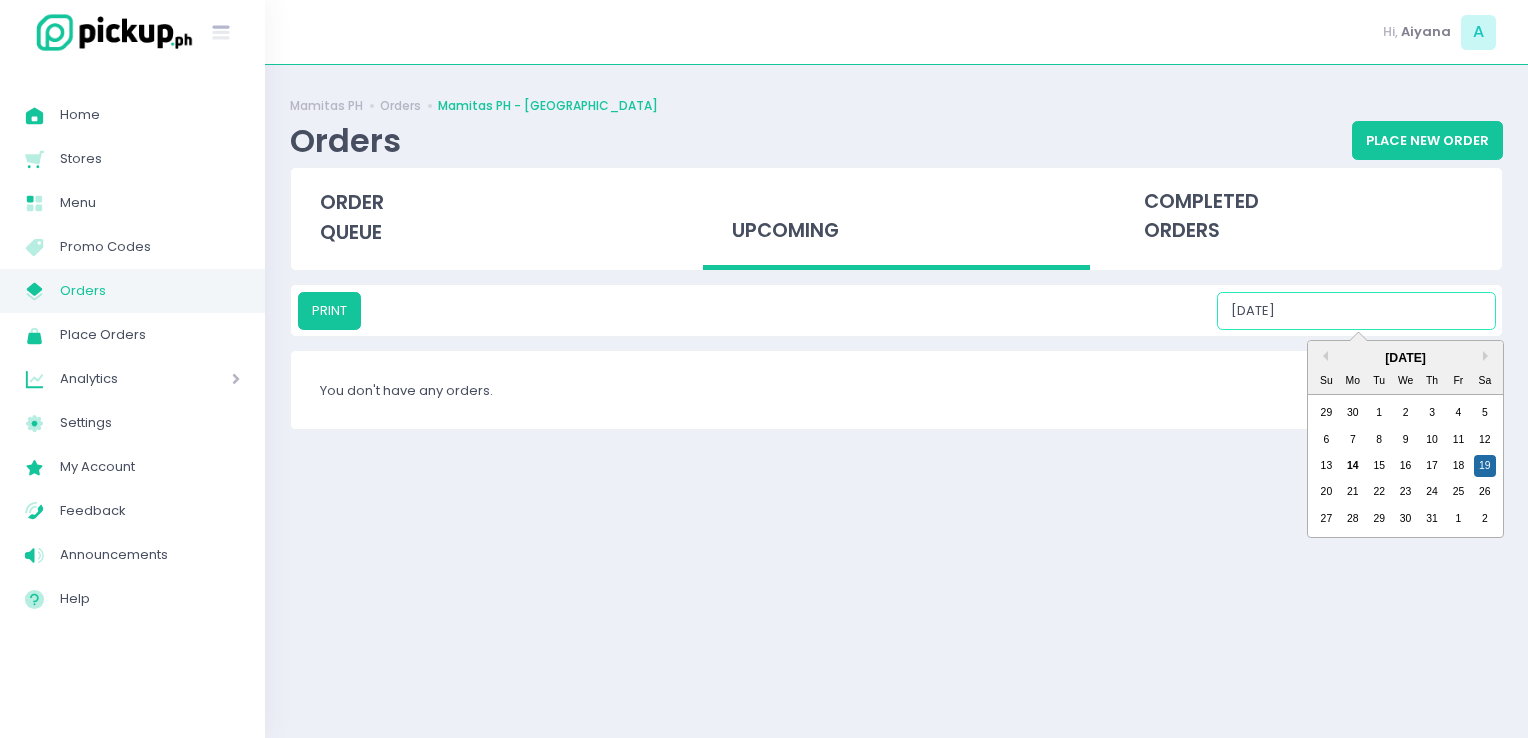 click on "07/19/2025" at bounding box center [1356, 311] 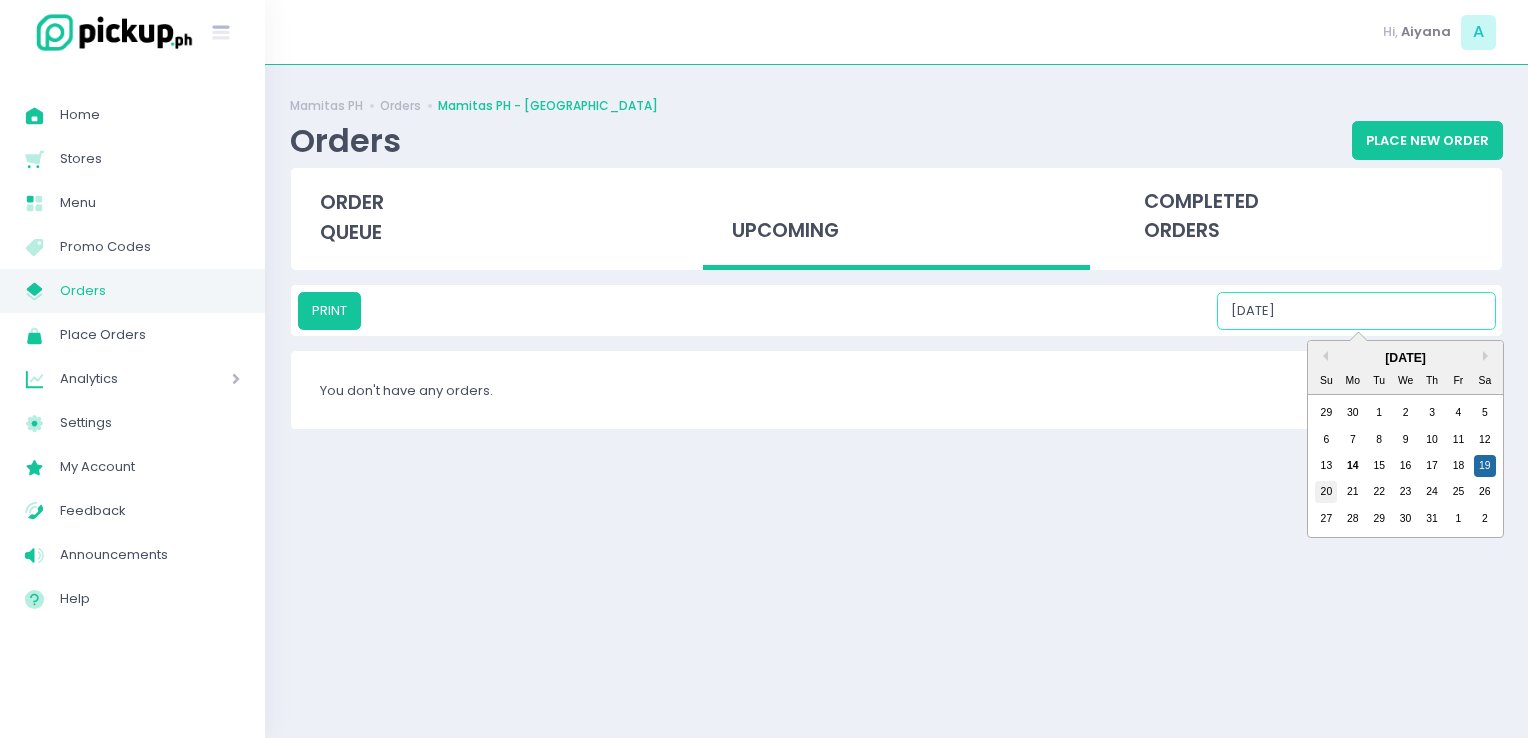 click on "20" at bounding box center [1326, 492] 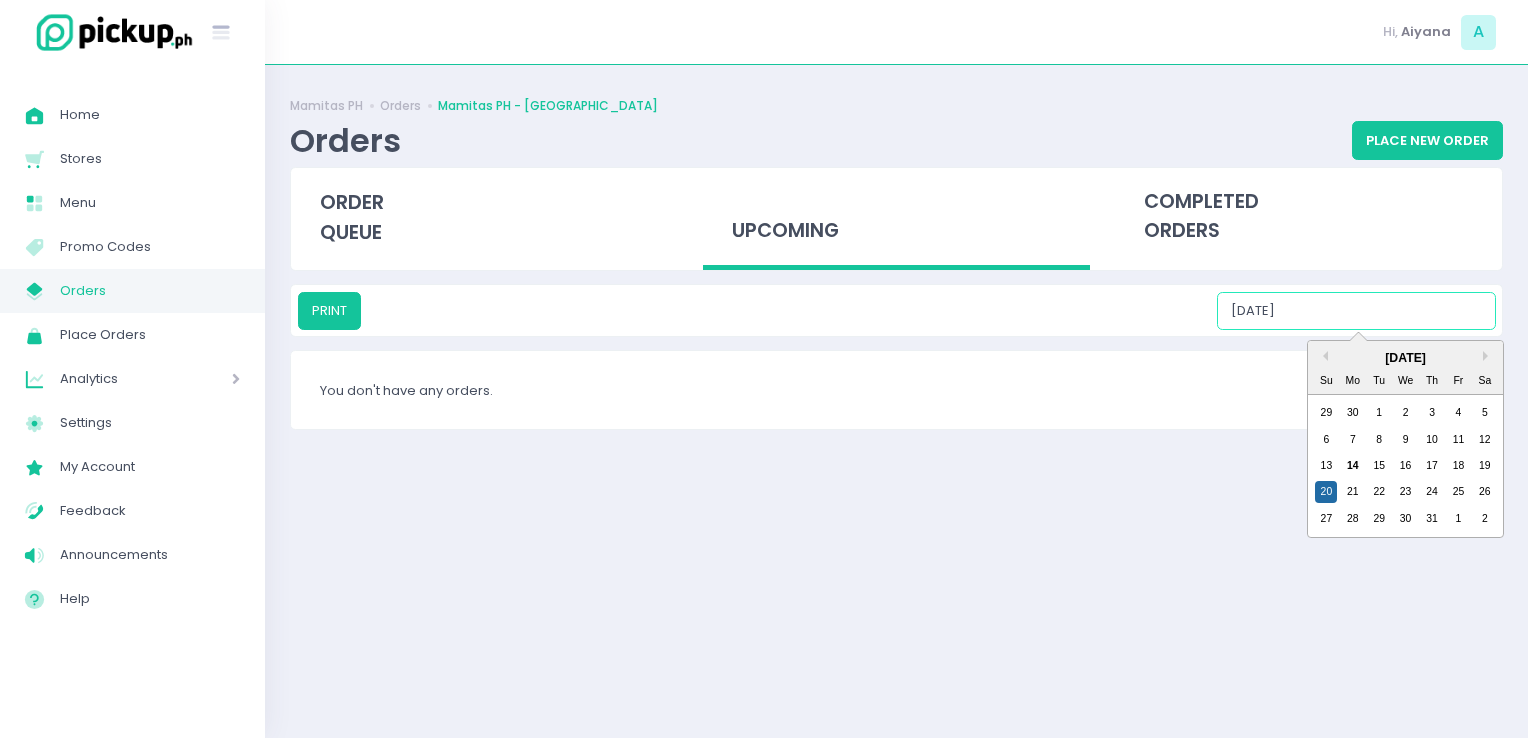 click on "07/20/2025" at bounding box center (1356, 311) 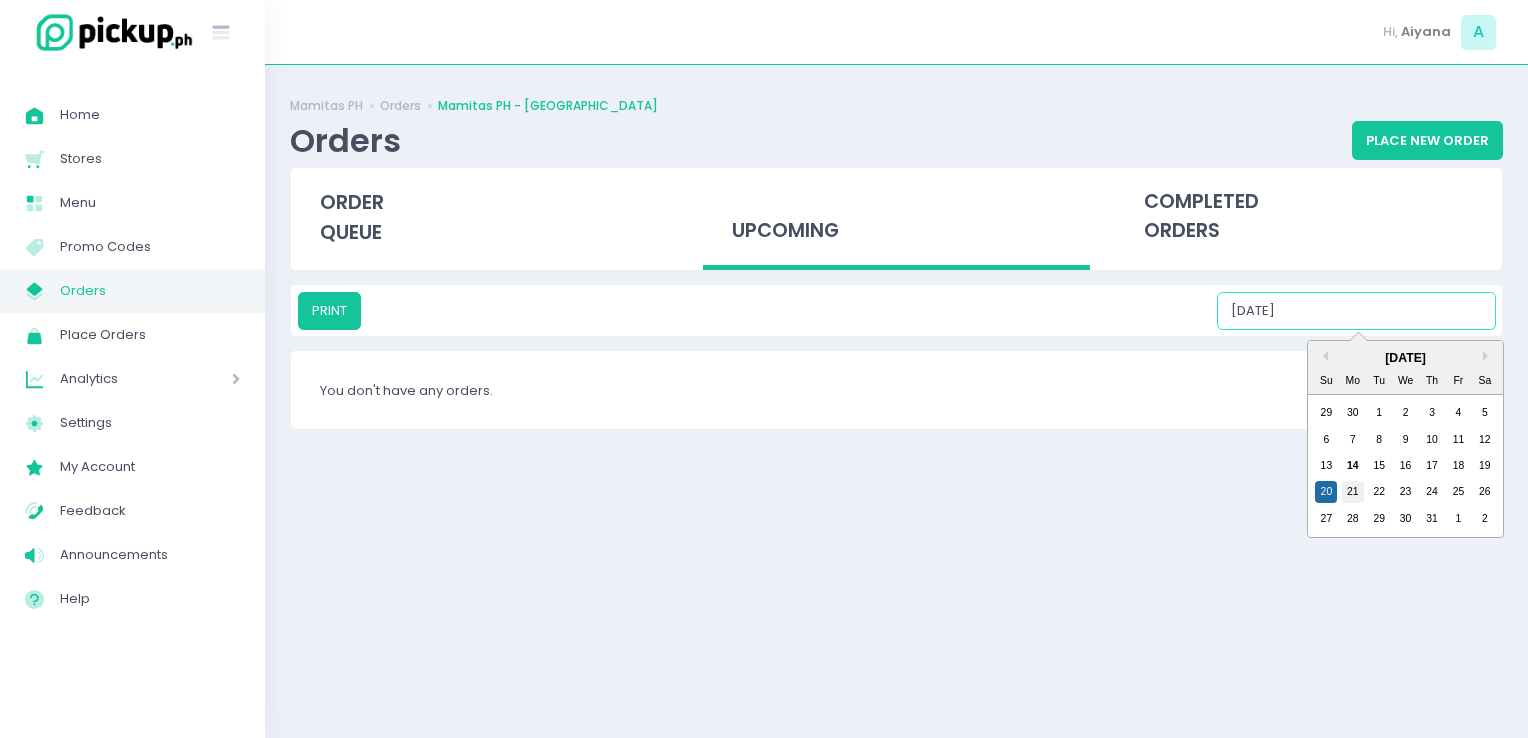 click on "21" at bounding box center [1353, 492] 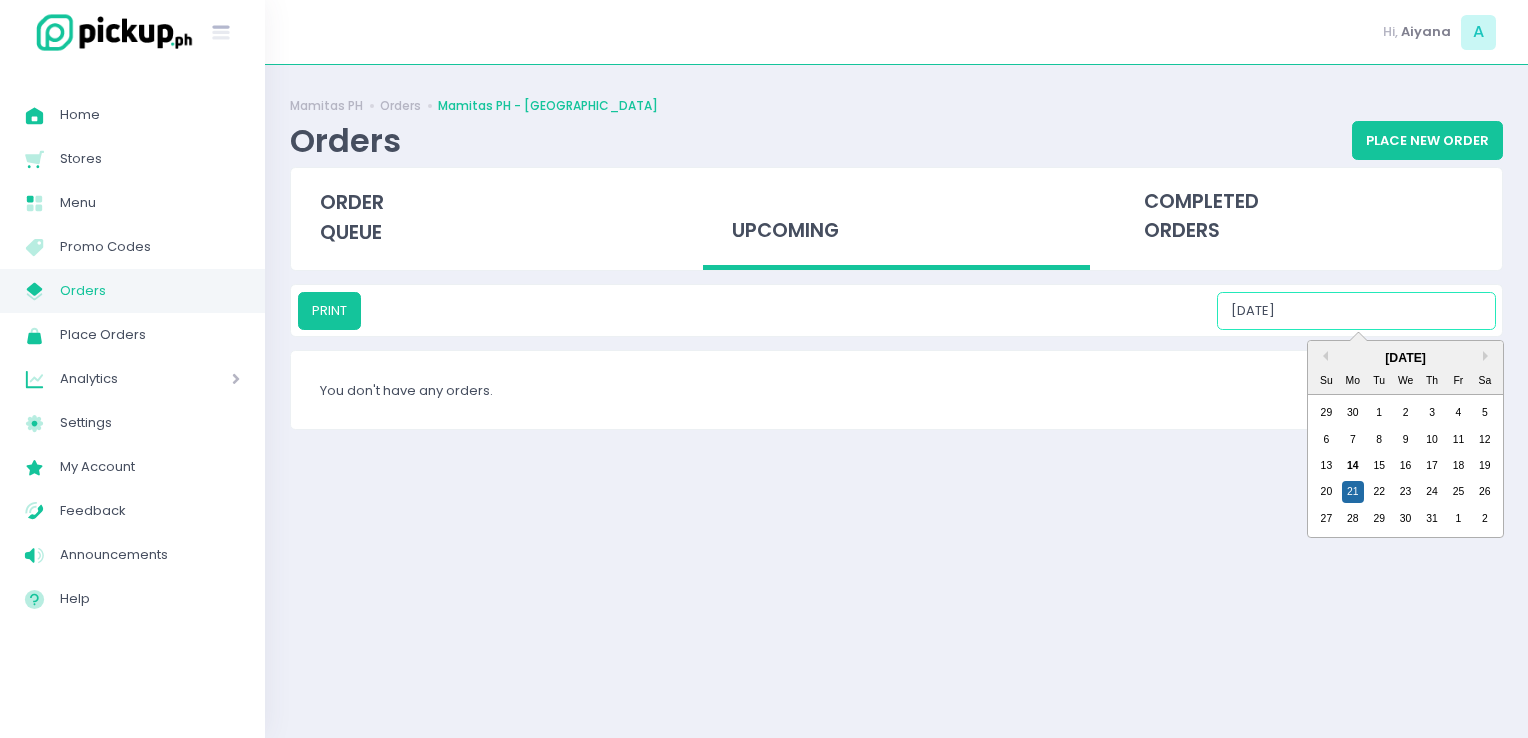 click on "07/21/2025" at bounding box center (1356, 311) 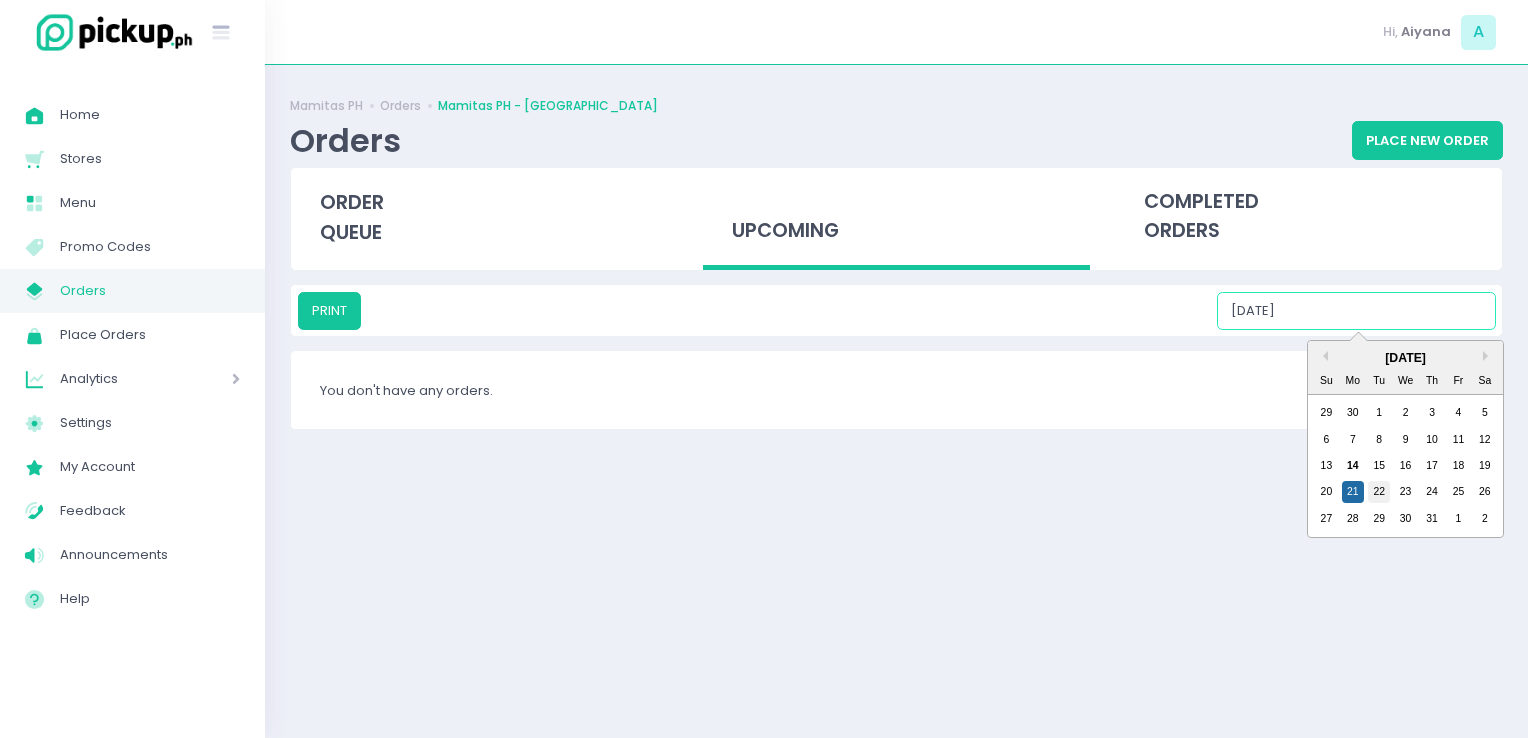 click on "22" at bounding box center [1379, 492] 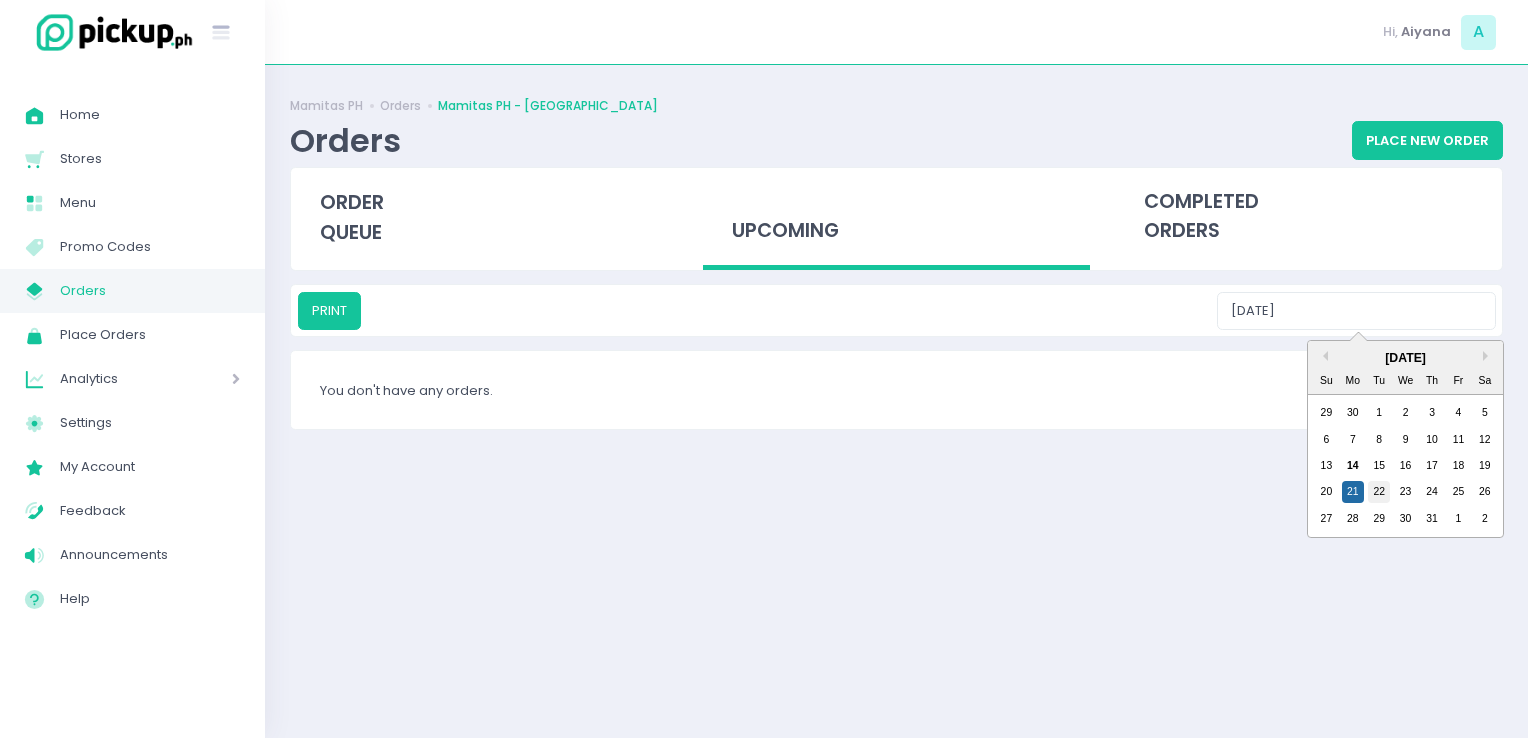 type on "07/22/2025" 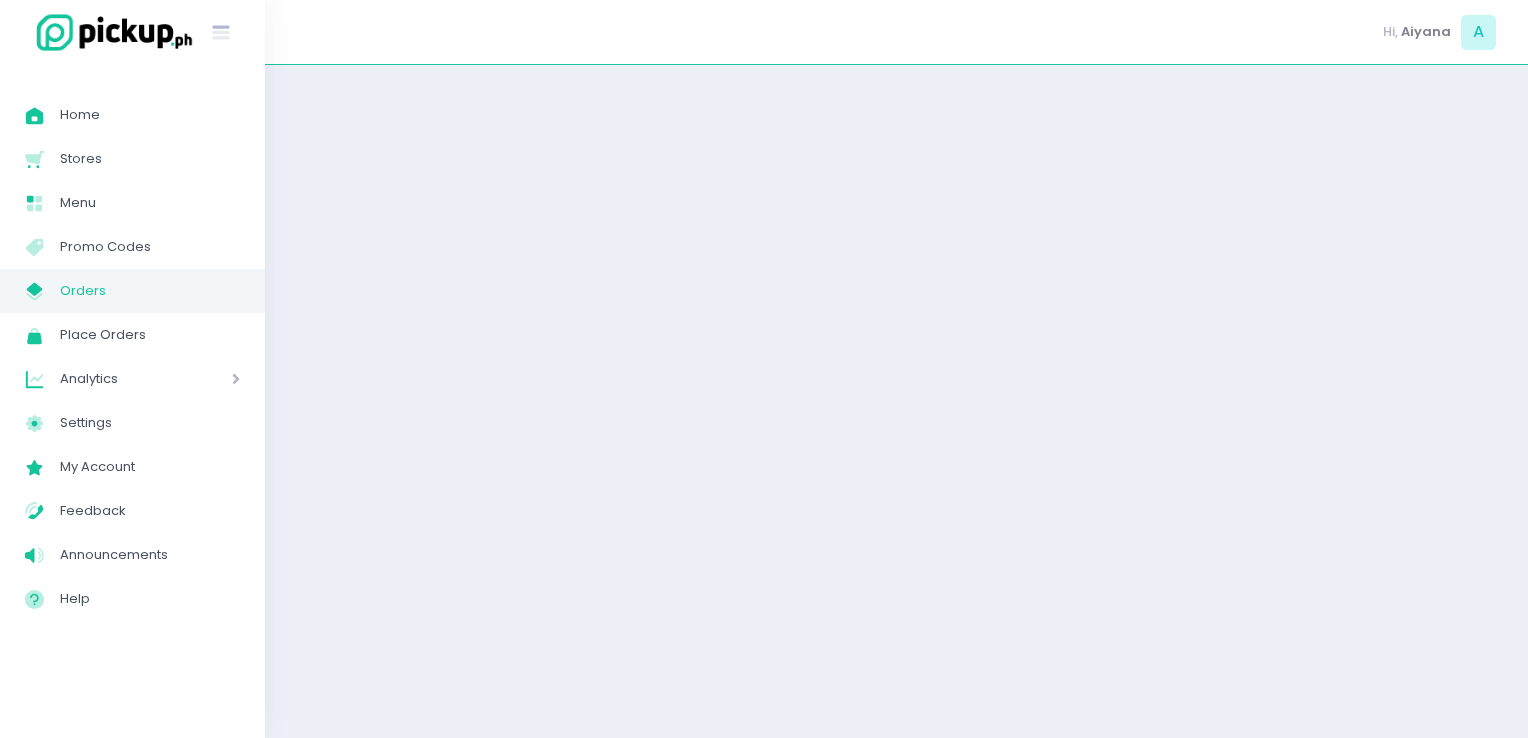 scroll, scrollTop: 0, scrollLeft: 0, axis: both 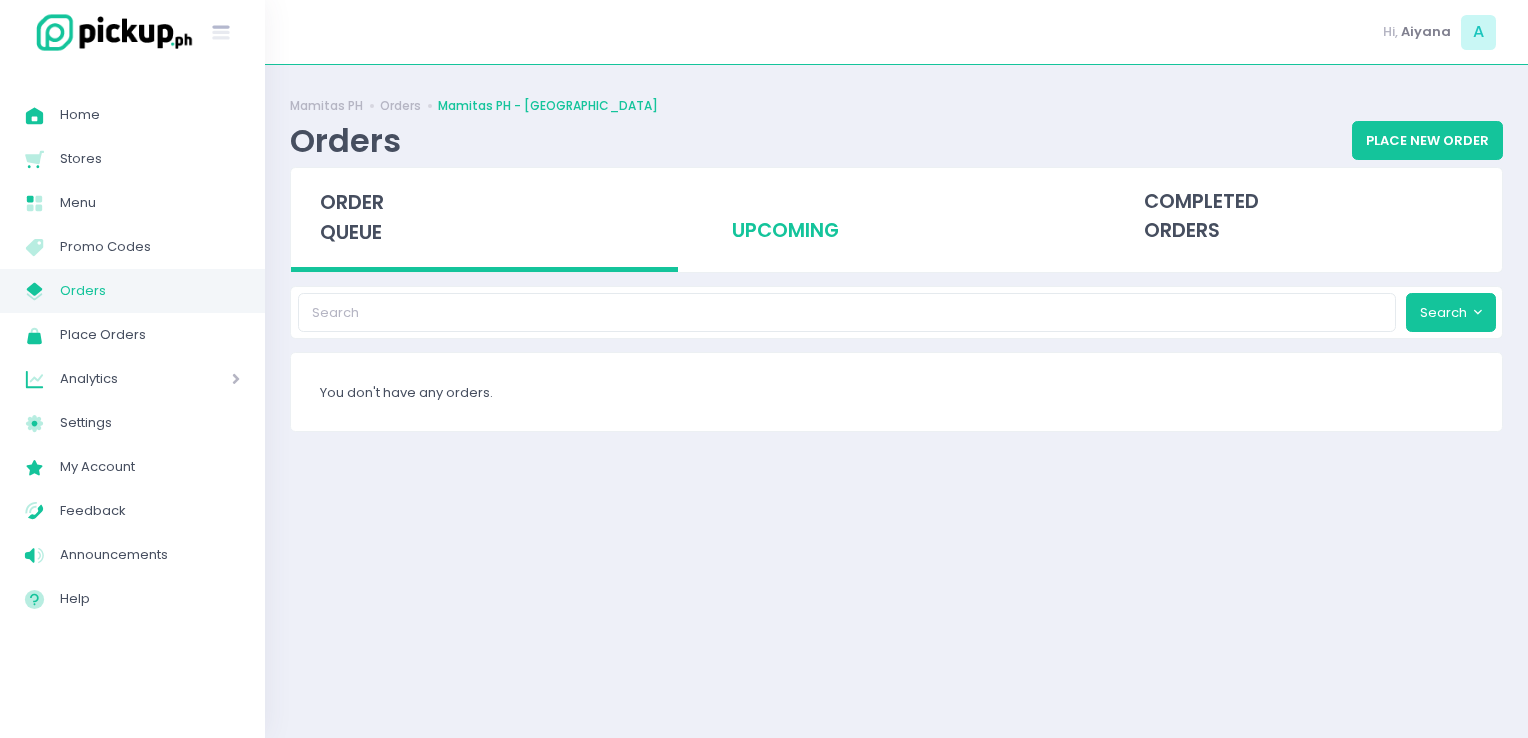click on "upcoming" at bounding box center (896, 217) 